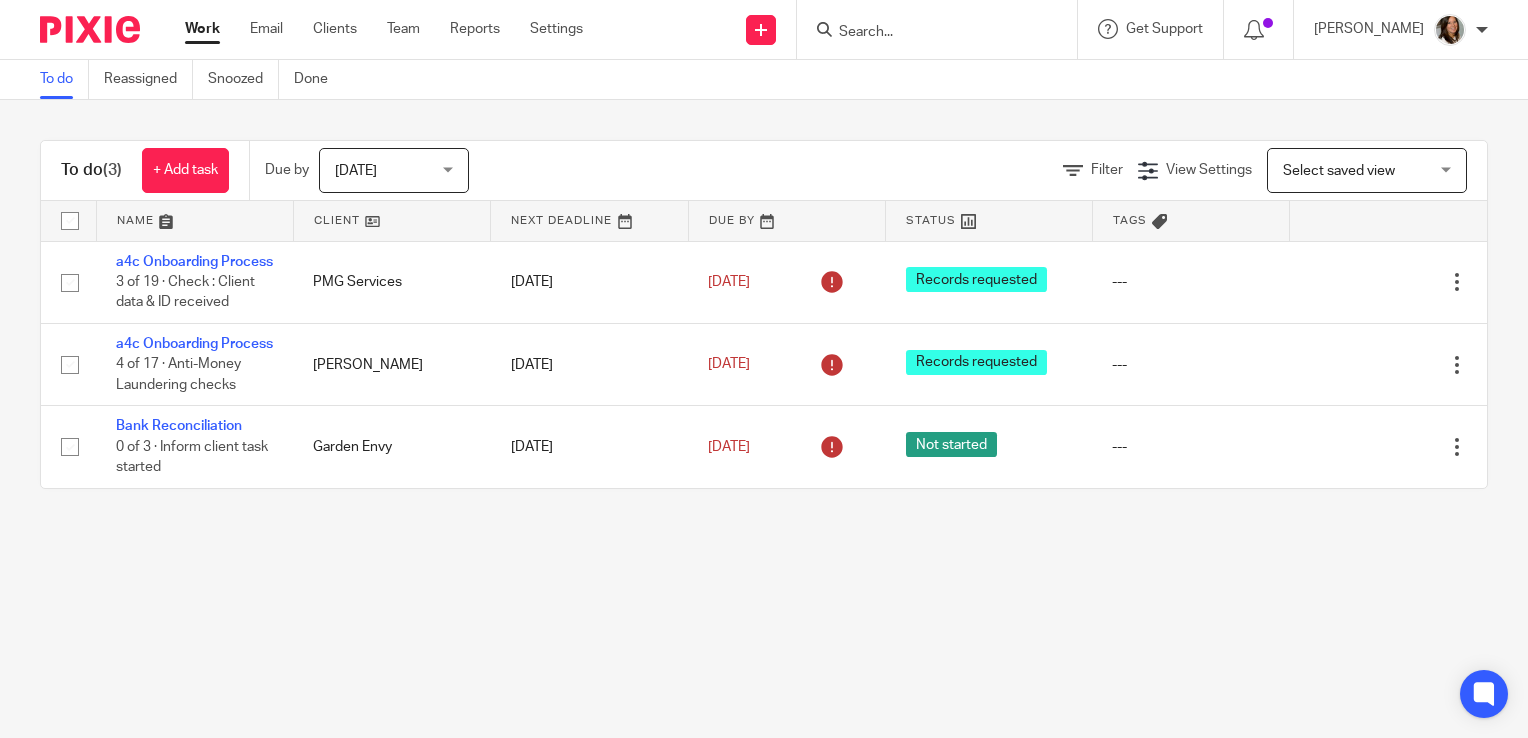scroll, scrollTop: 0, scrollLeft: 0, axis: both 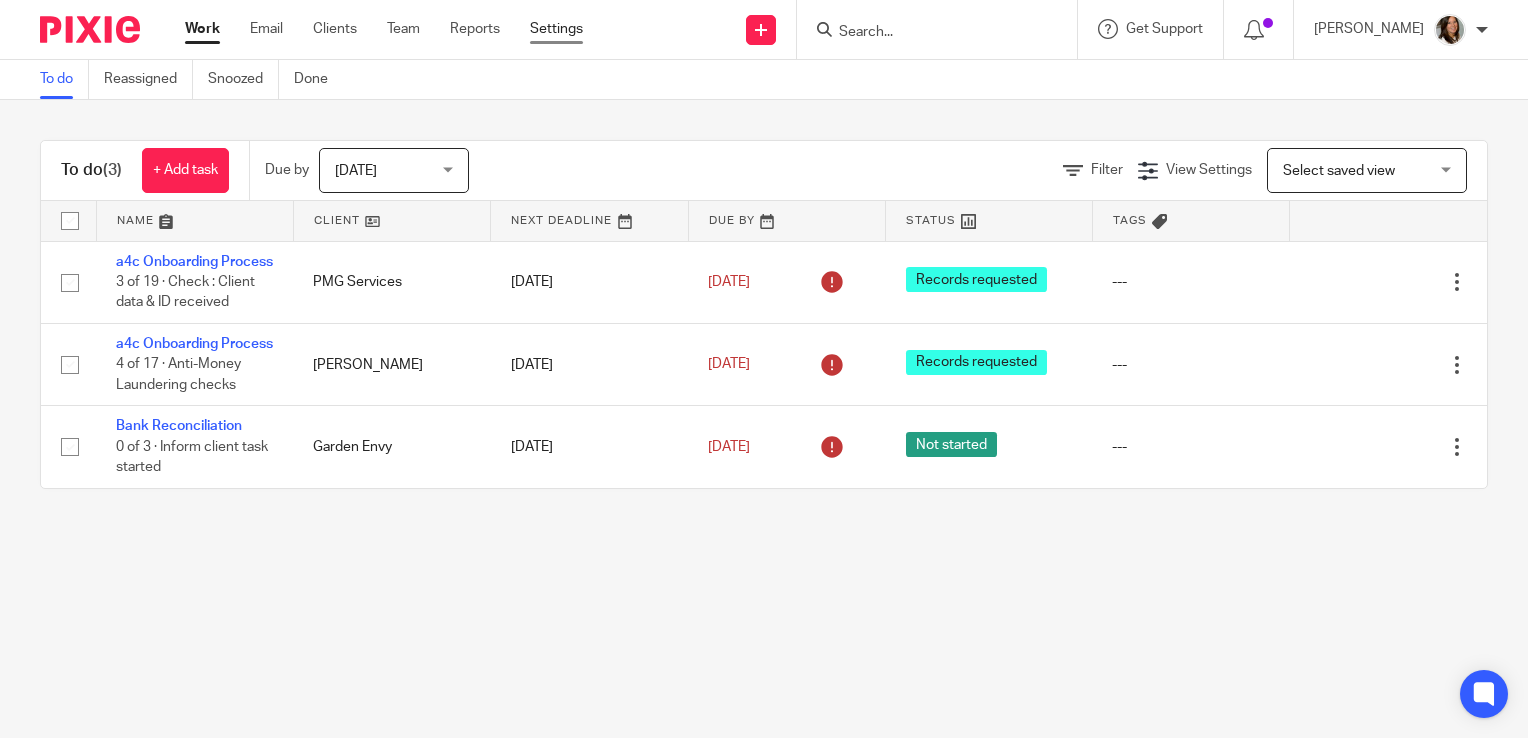 click on "Settings" at bounding box center (556, 29) 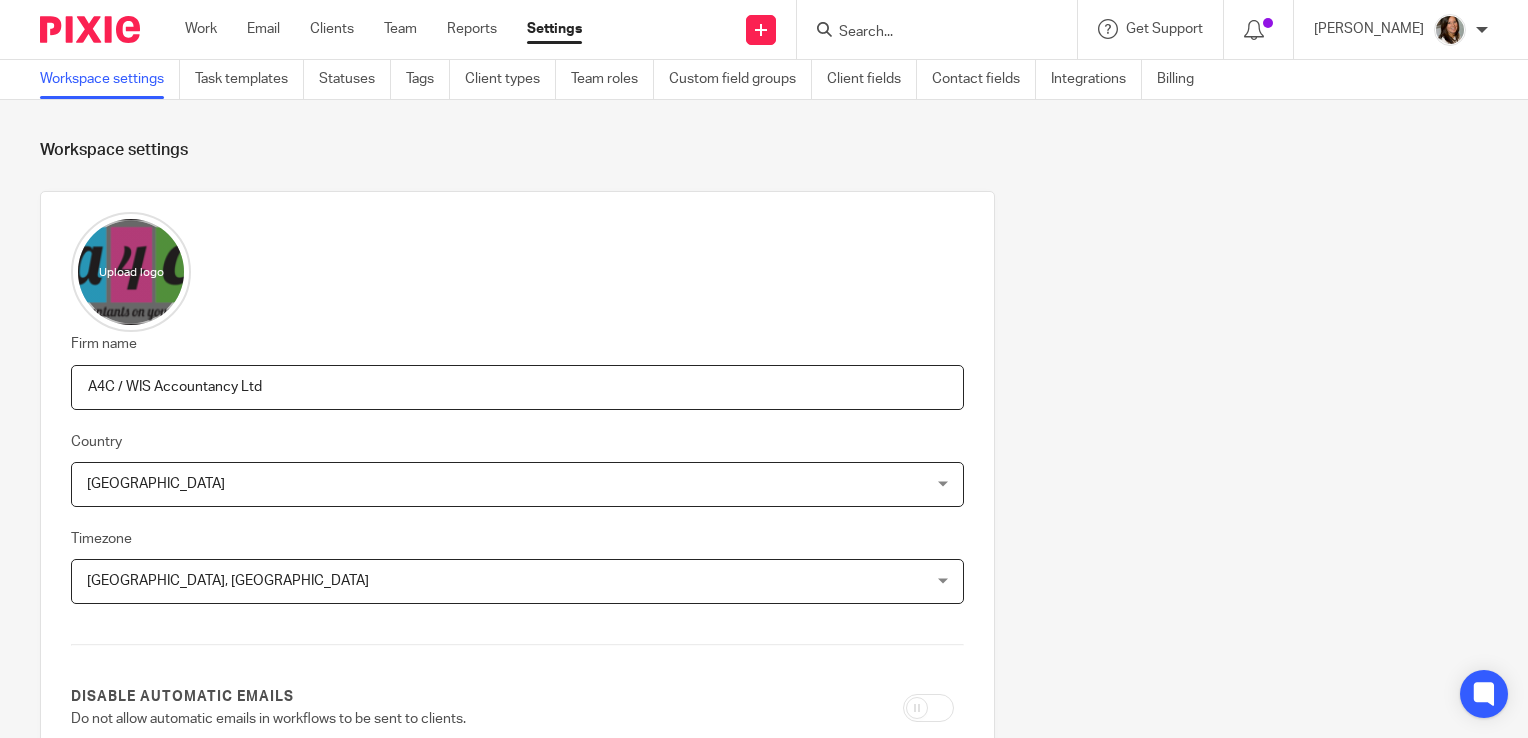 scroll, scrollTop: 0, scrollLeft: 0, axis: both 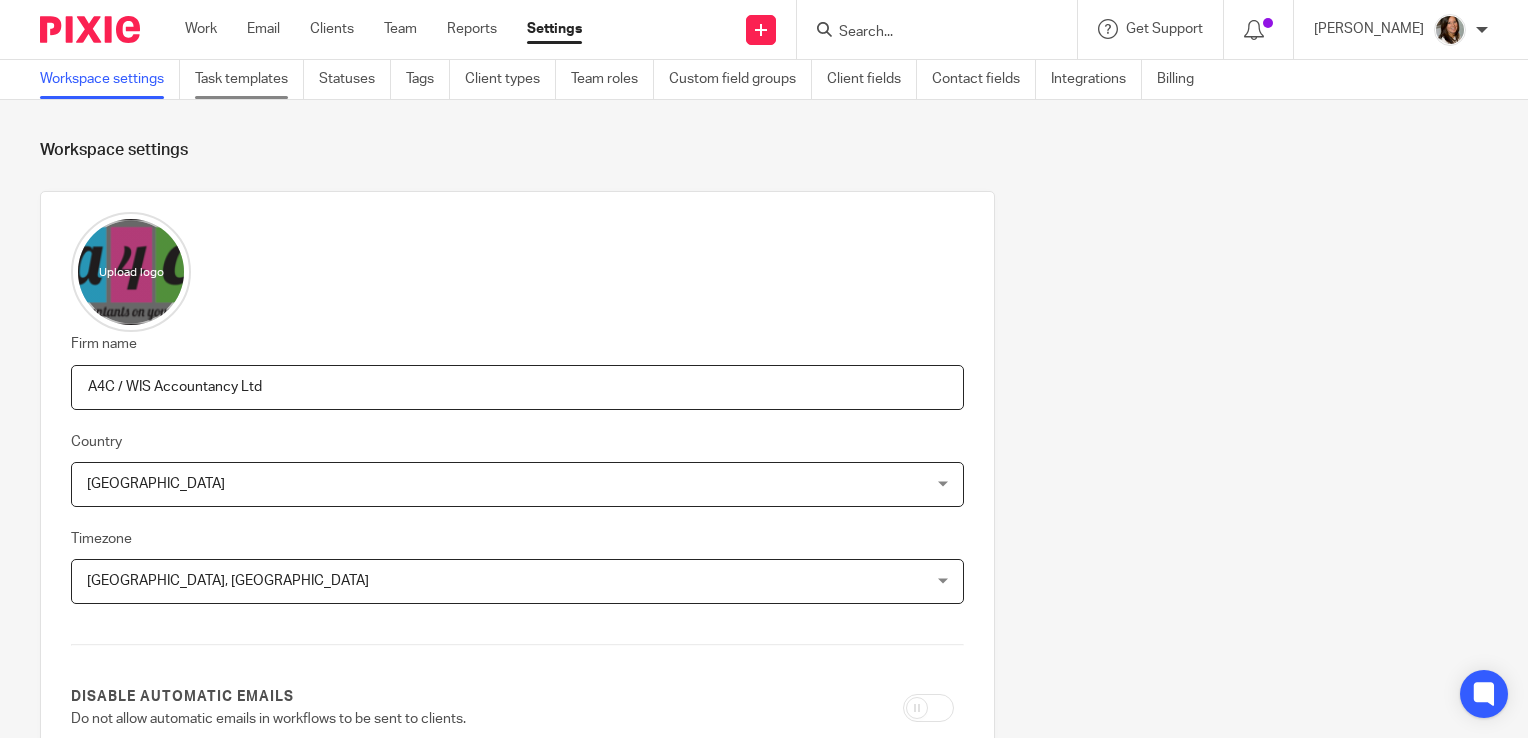 click on "Task templates" at bounding box center [249, 79] 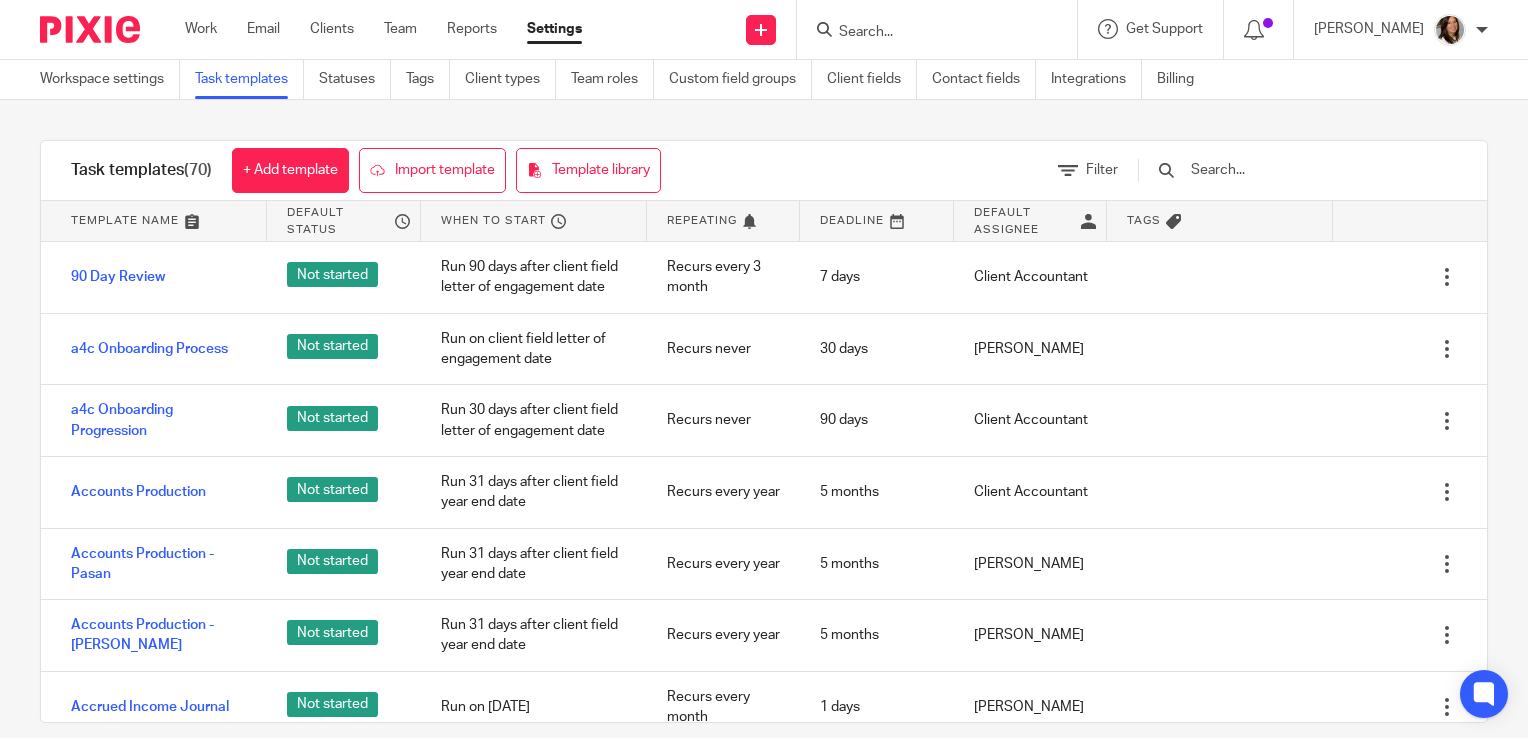 scroll, scrollTop: 0, scrollLeft: 0, axis: both 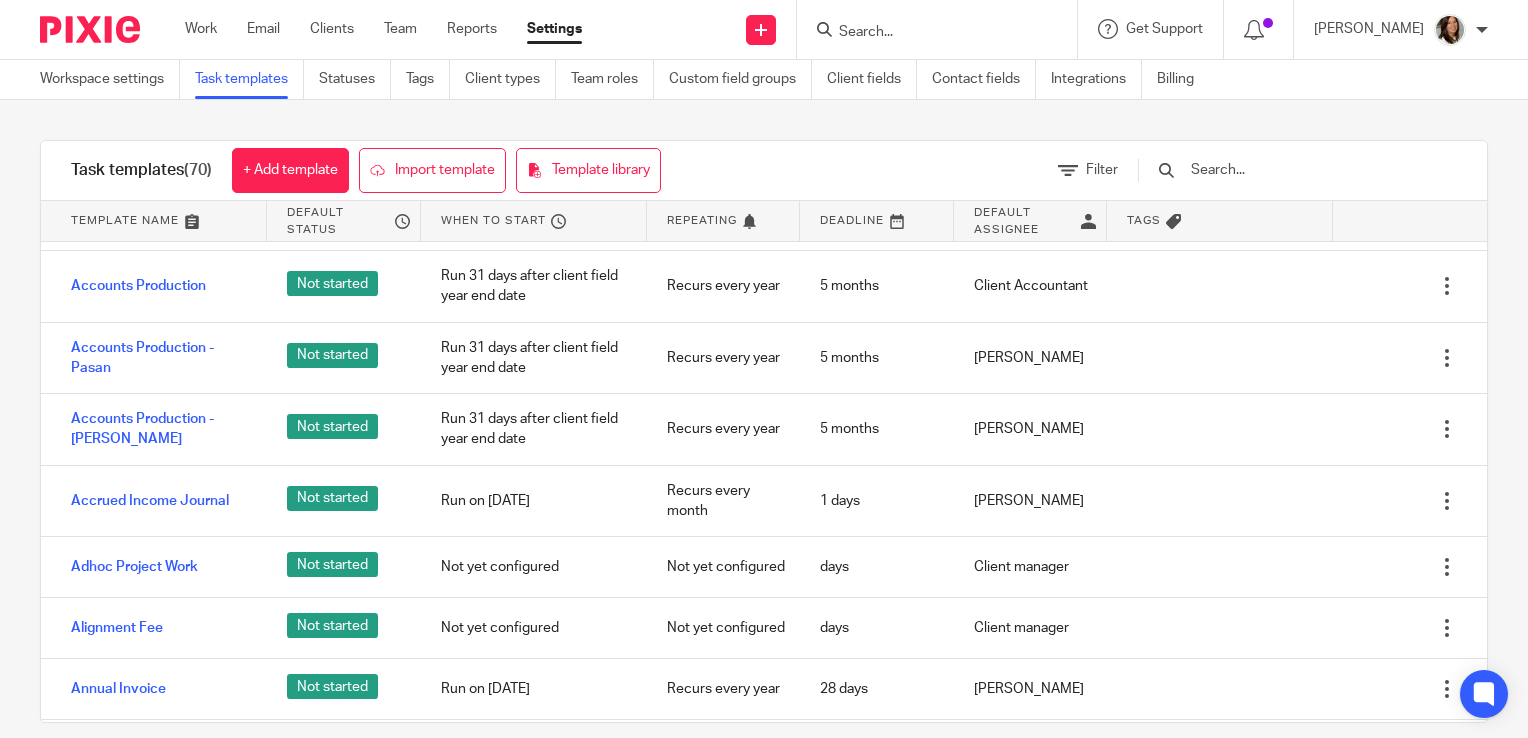 click at bounding box center (927, 33) 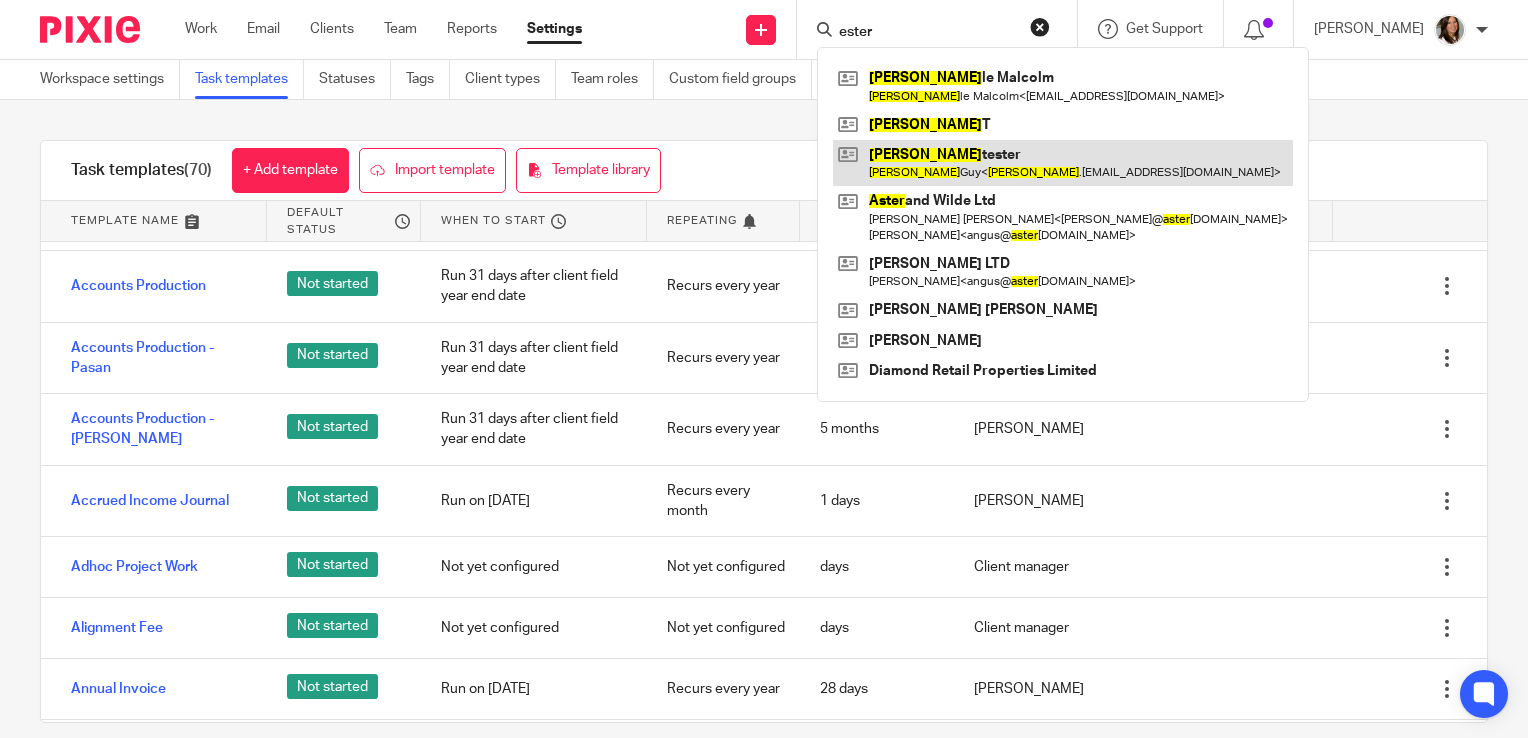 type on "ester" 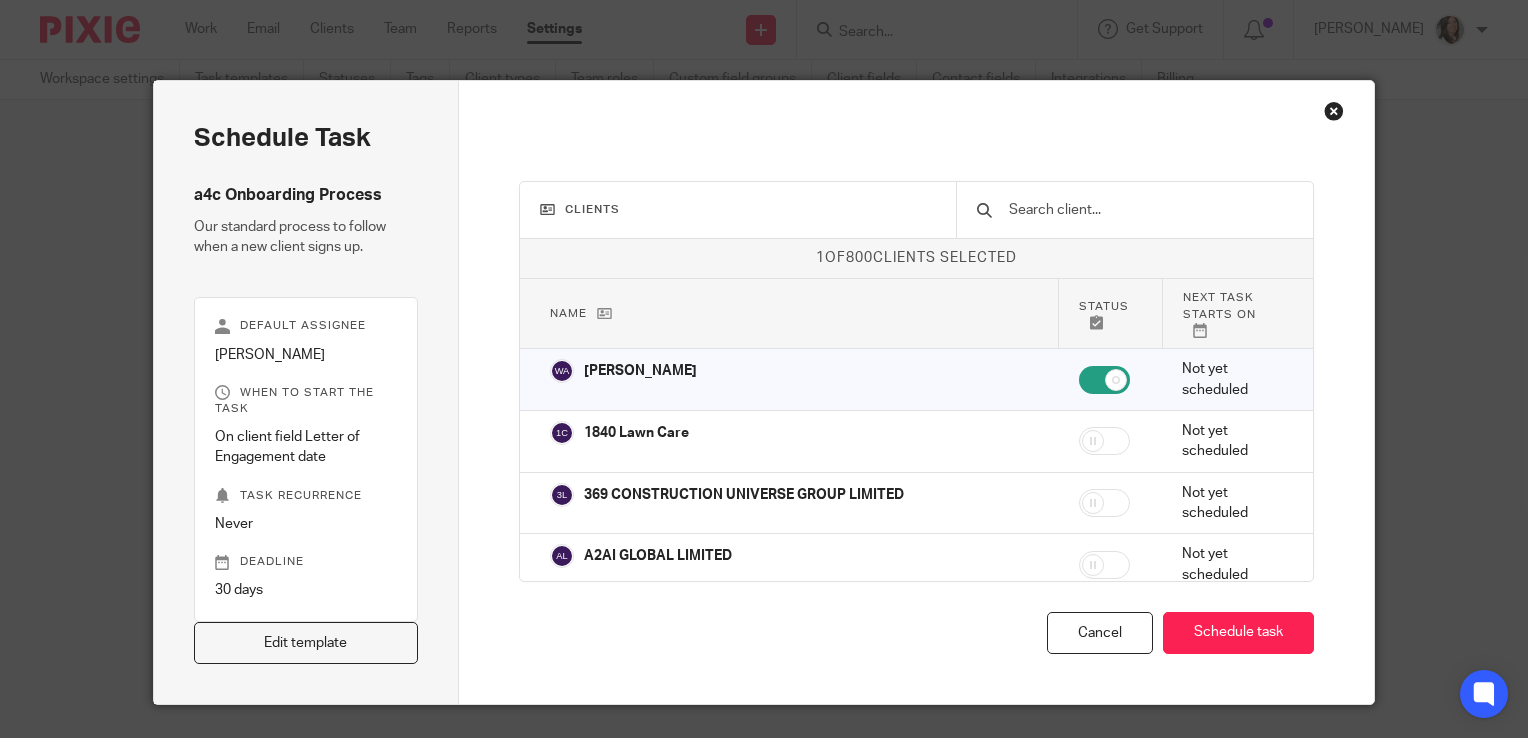 scroll, scrollTop: 0, scrollLeft: 0, axis: both 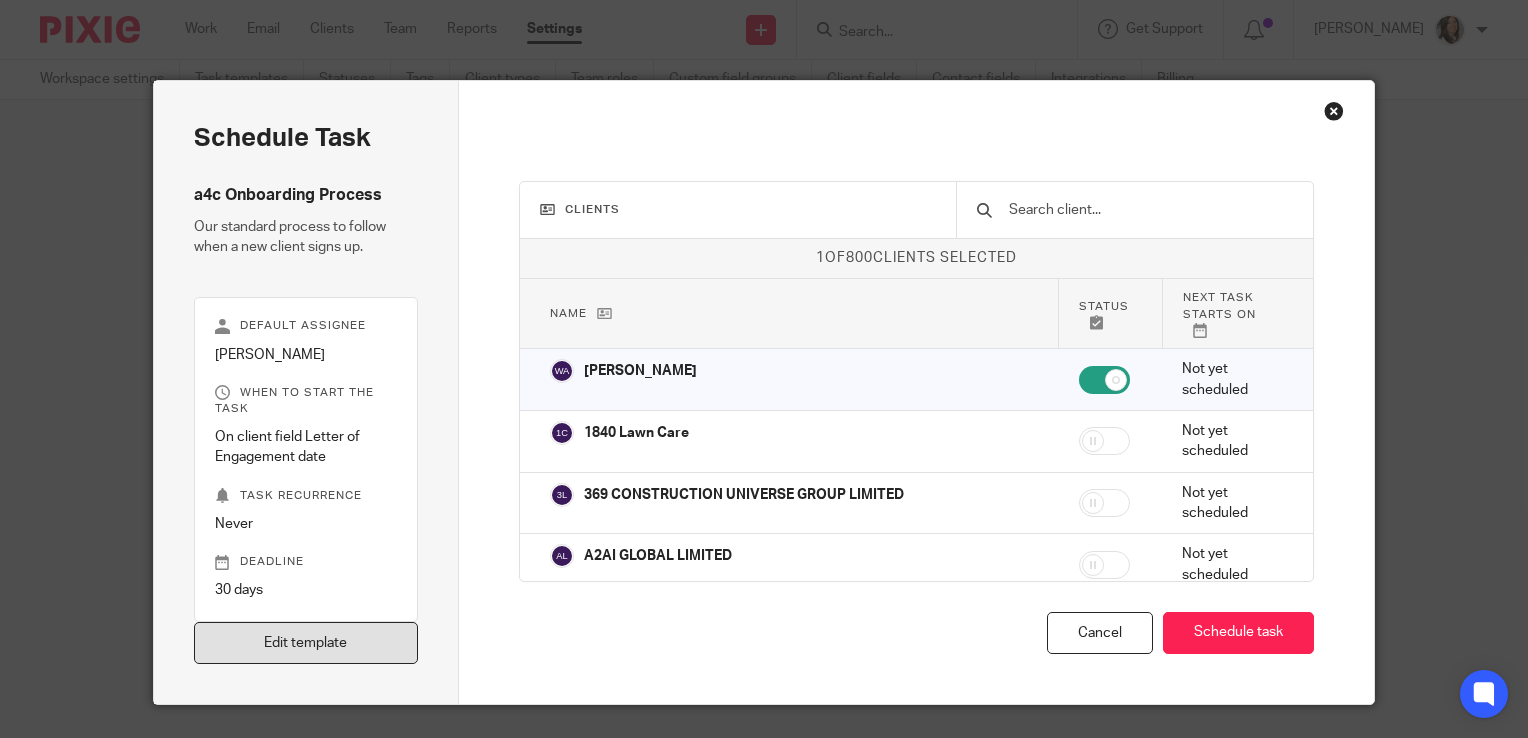 click on "Edit template" at bounding box center [306, 643] 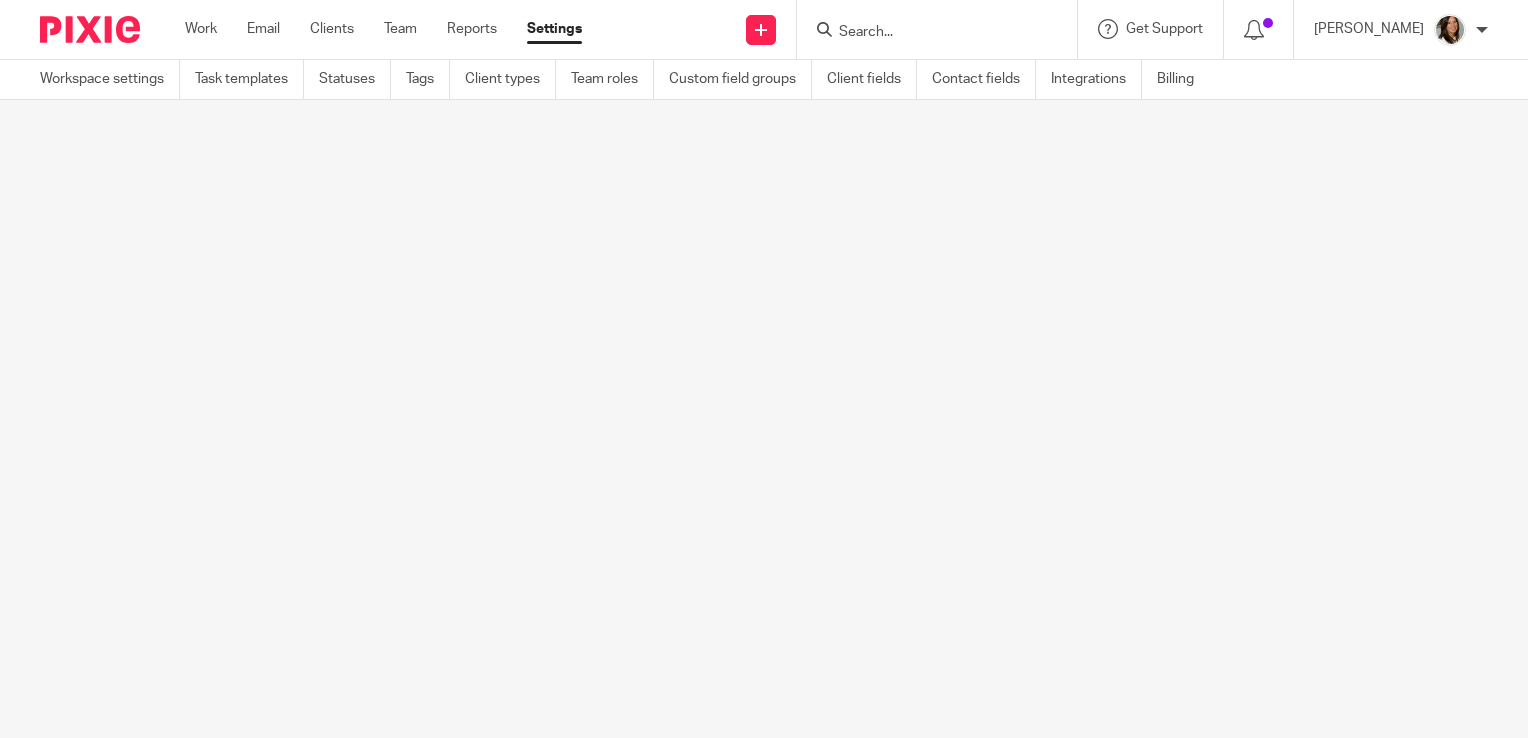 scroll, scrollTop: 0, scrollLeft: 0, axis: both 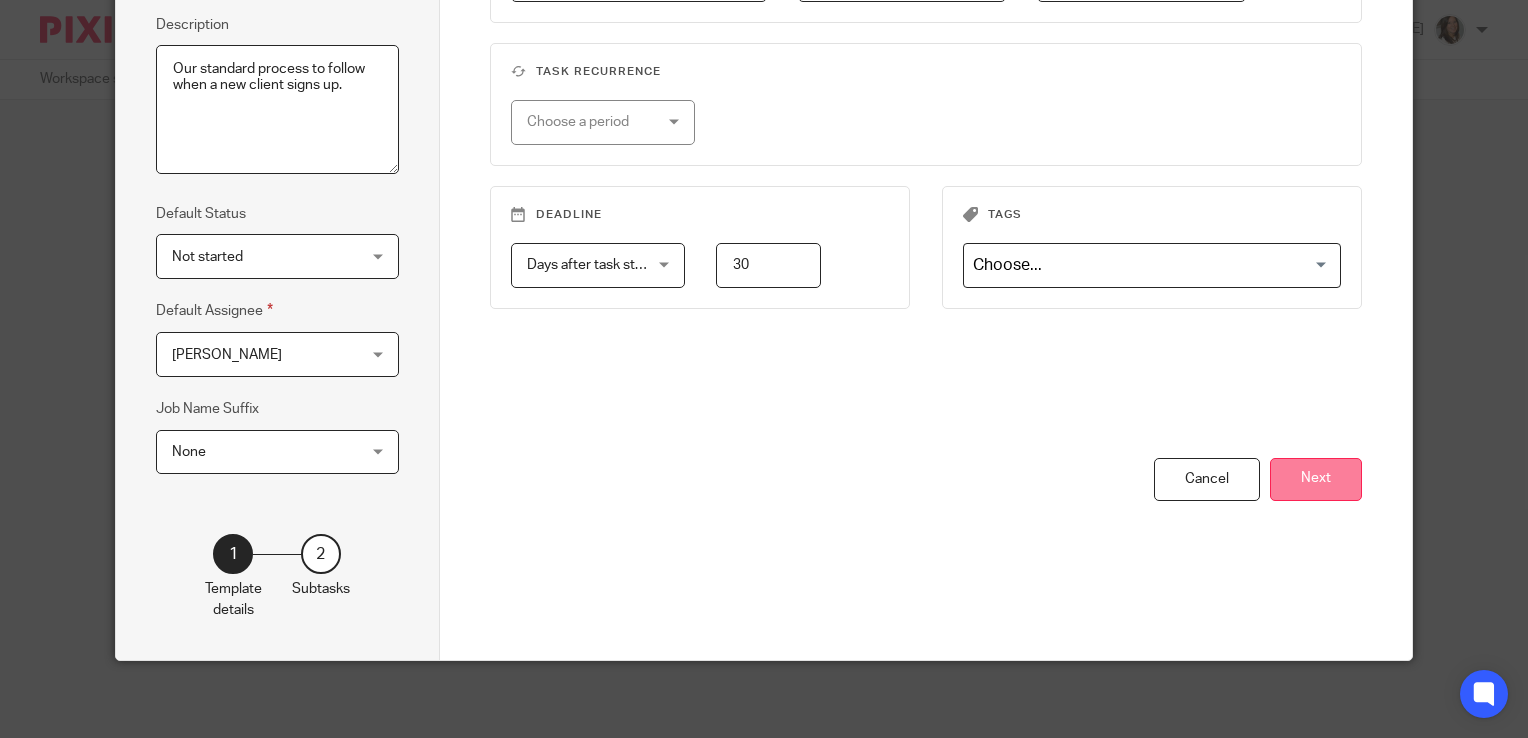 click on "Next" at bounding box center (1316, 479) 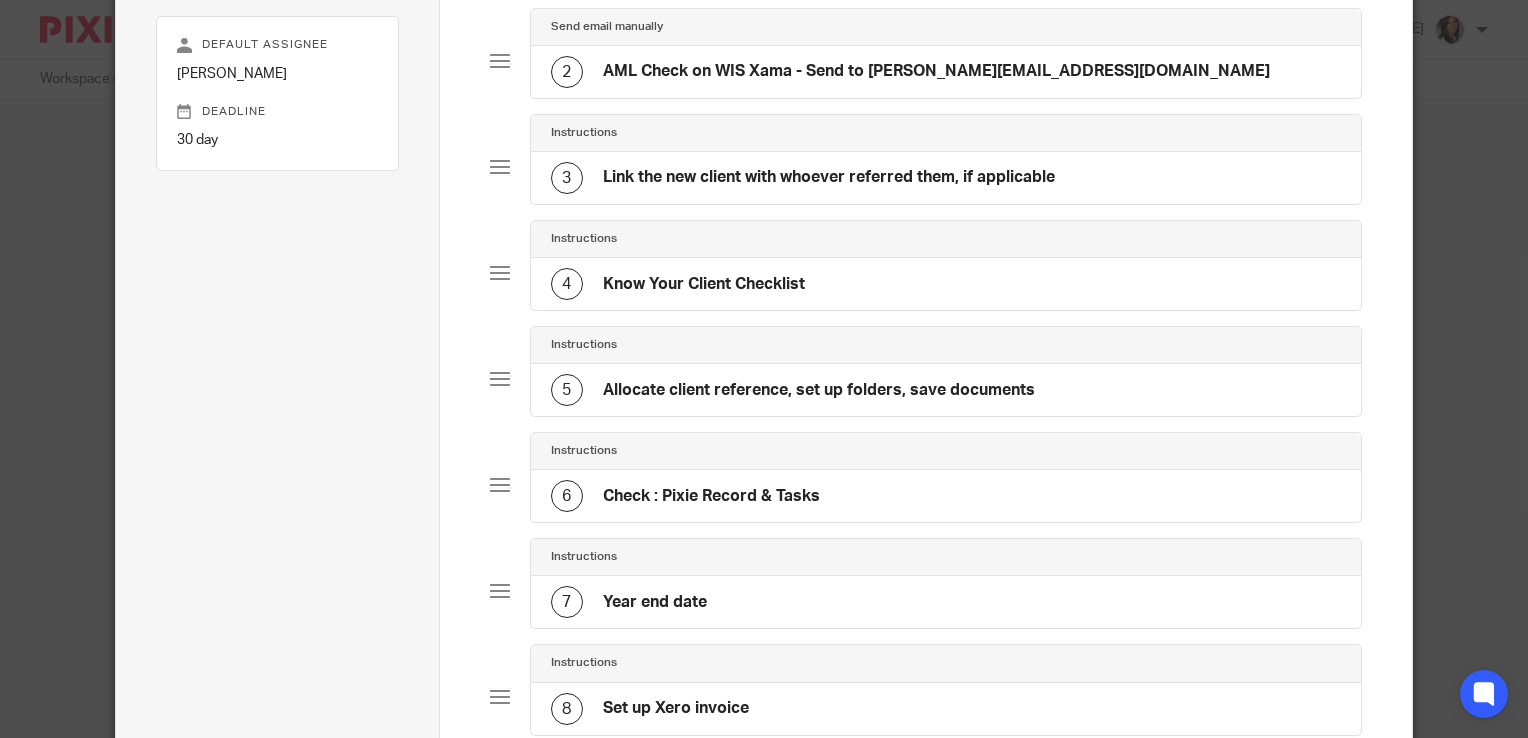 scroll, scrollTop: 0, scrollLeft: 0, axis: both 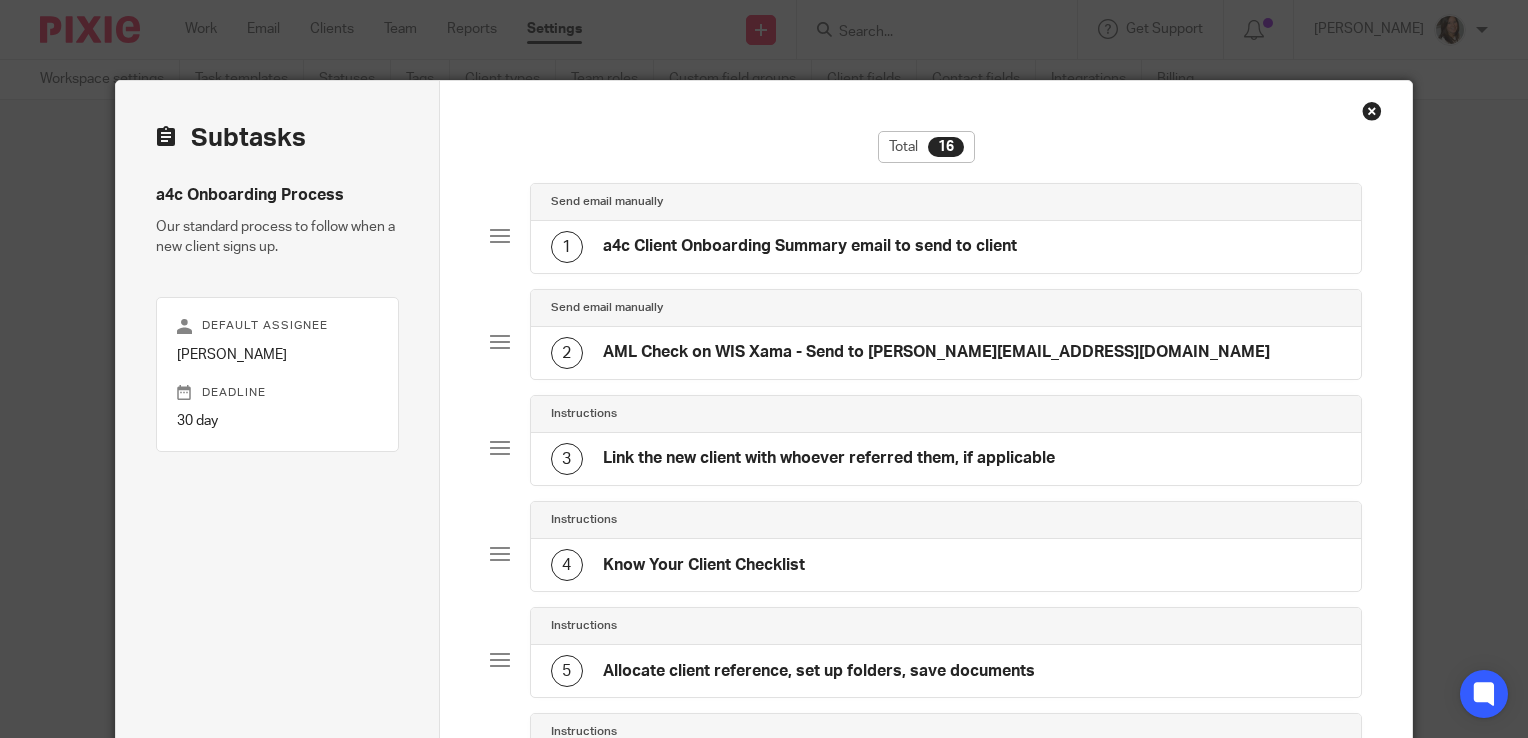 click on "a4c Client Onboarding Summary email to send to client" 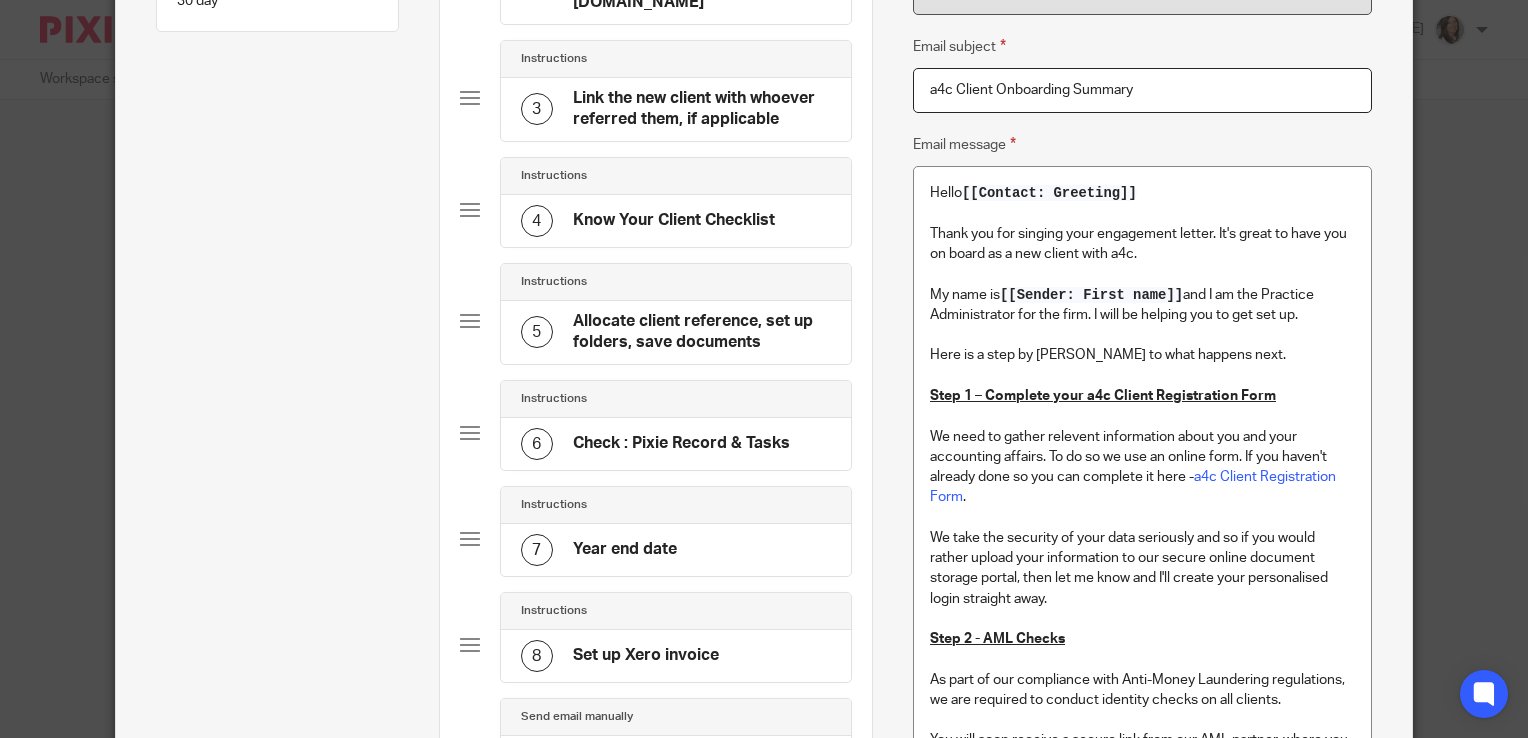 scroll, scrollTop: 420, scrollLeft: 0, axis: vertical 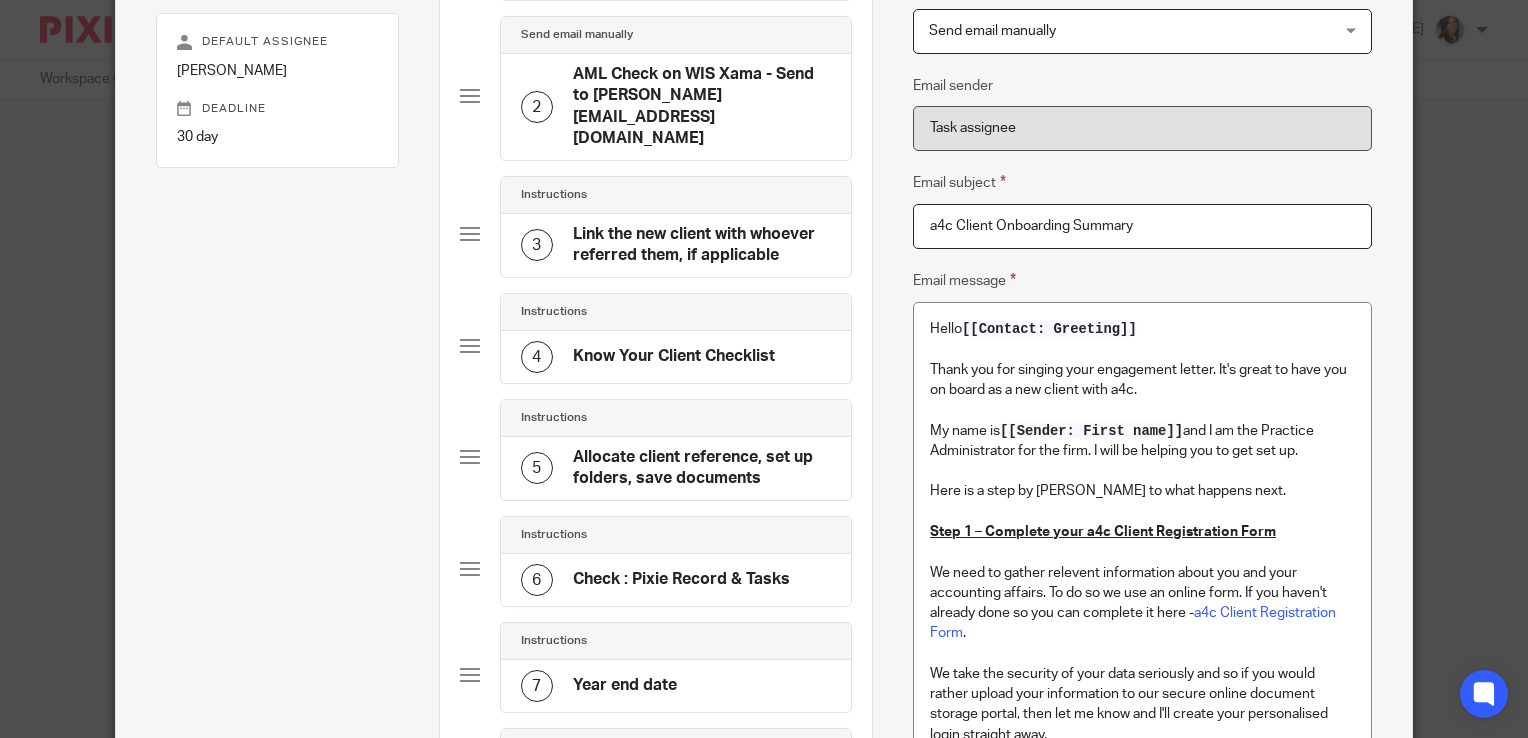 click on "Know Your Client Checklist" 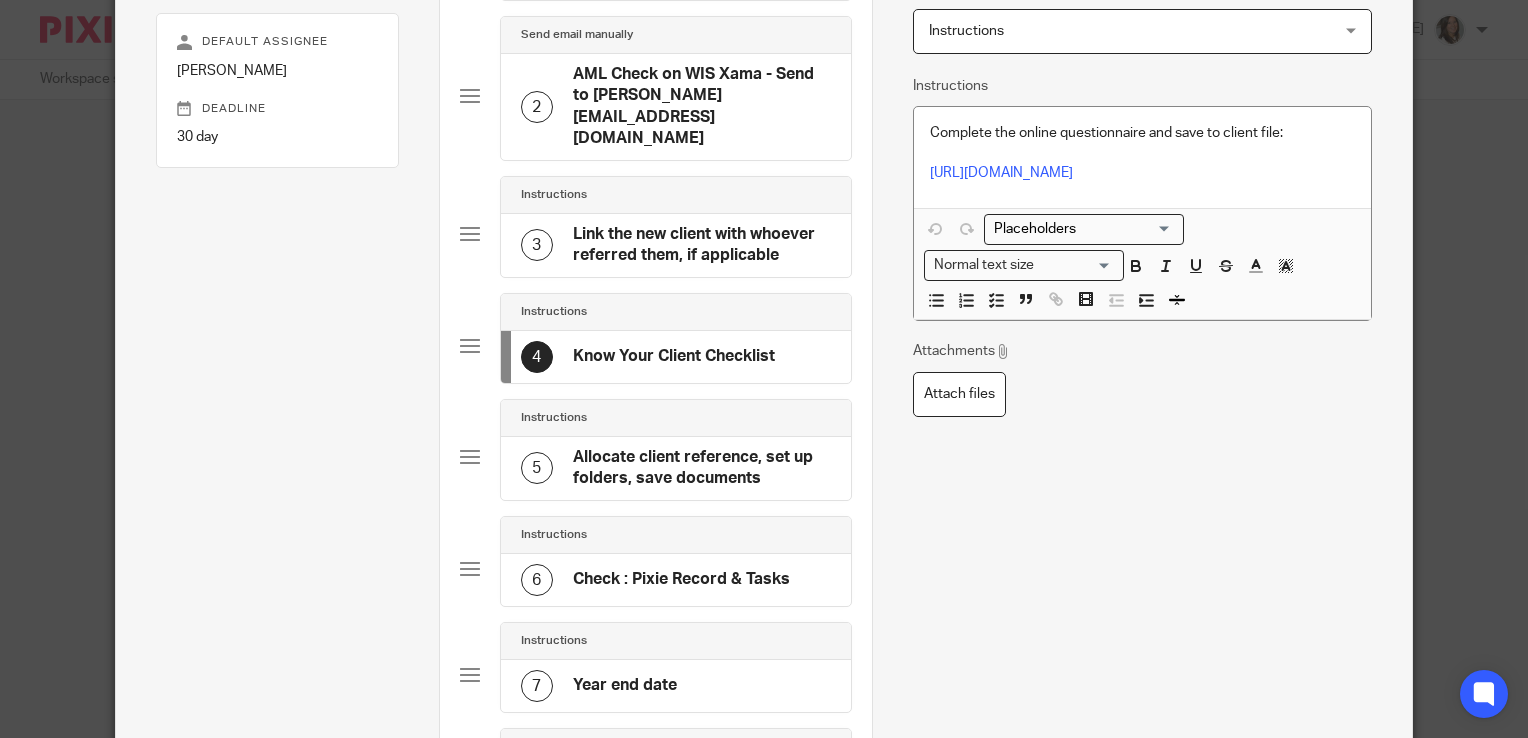 scroll, scrollTop: 0, scrollLeft: 0, axis: both 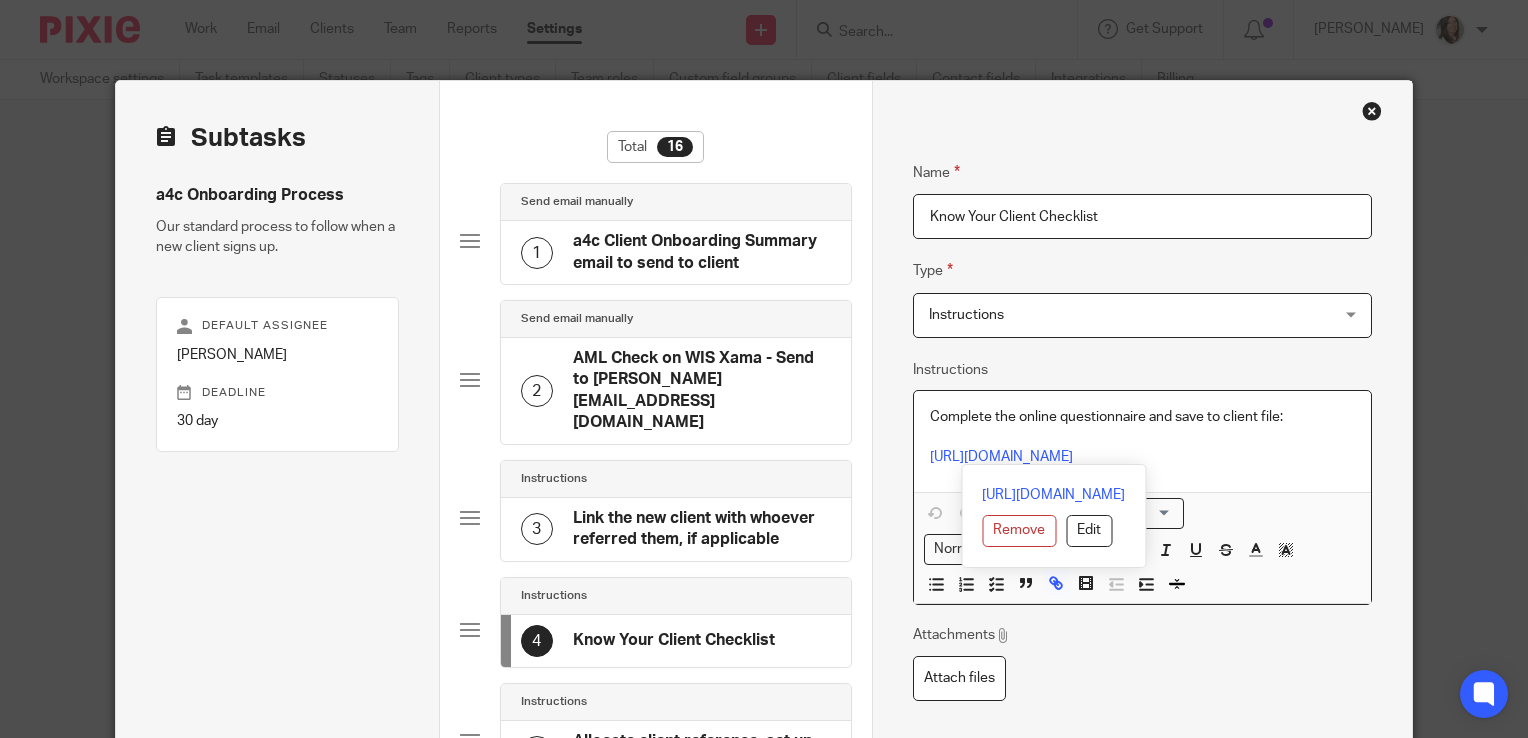 drag, startPoint x: 1184, startPoint y: 460, endPoint x: 865, endPoint y: 472, distance: 319.22562 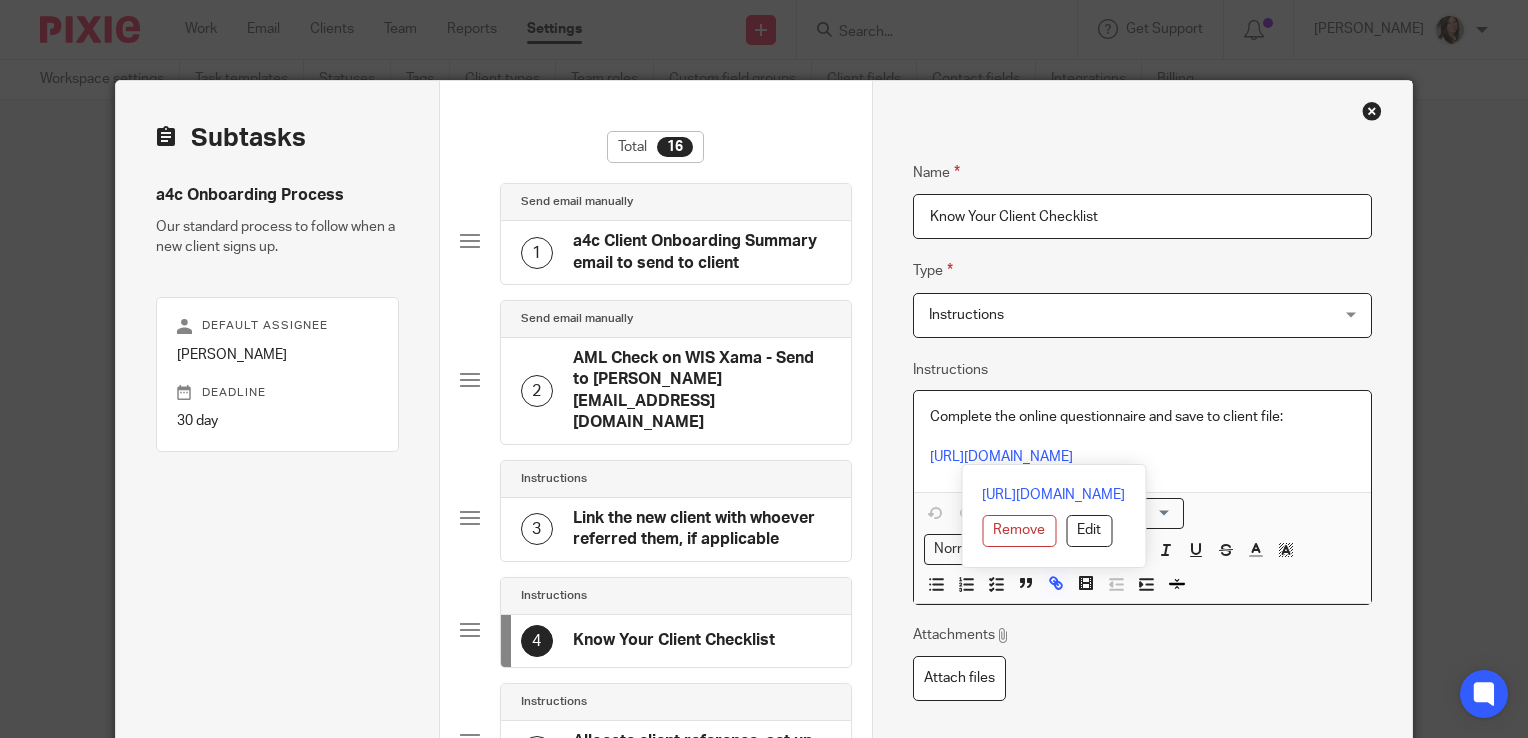 click on "Name
a4c Client Onboarding Summary email to send to client
Type
Send email manually
Send email manually
Instructions
Send automated email
Send email manually
Internal deadline
JobTemplate::TaskManualEmail
Email sender
Task assignee
Email subject
a4c Client Onboarding Summary
Email message
Hello  [[Contact: Greeting]] Thank you for singing your engagement letter. It's great to have you on board as a new client with a4c. My name is  [[Sender: First name]]  and I am the Practice Administrator for the firm. I will be helping you to get set up. Here is a step by step guide to what happens next. Step 1 – Complete your a4c Client Registration Form a4c Client Registration Form . Step 2 - AML Checks Step 3 - Set up your direct debit mandate . Step 4 – Xero and Dext" at bounding box center (1142, 1130) 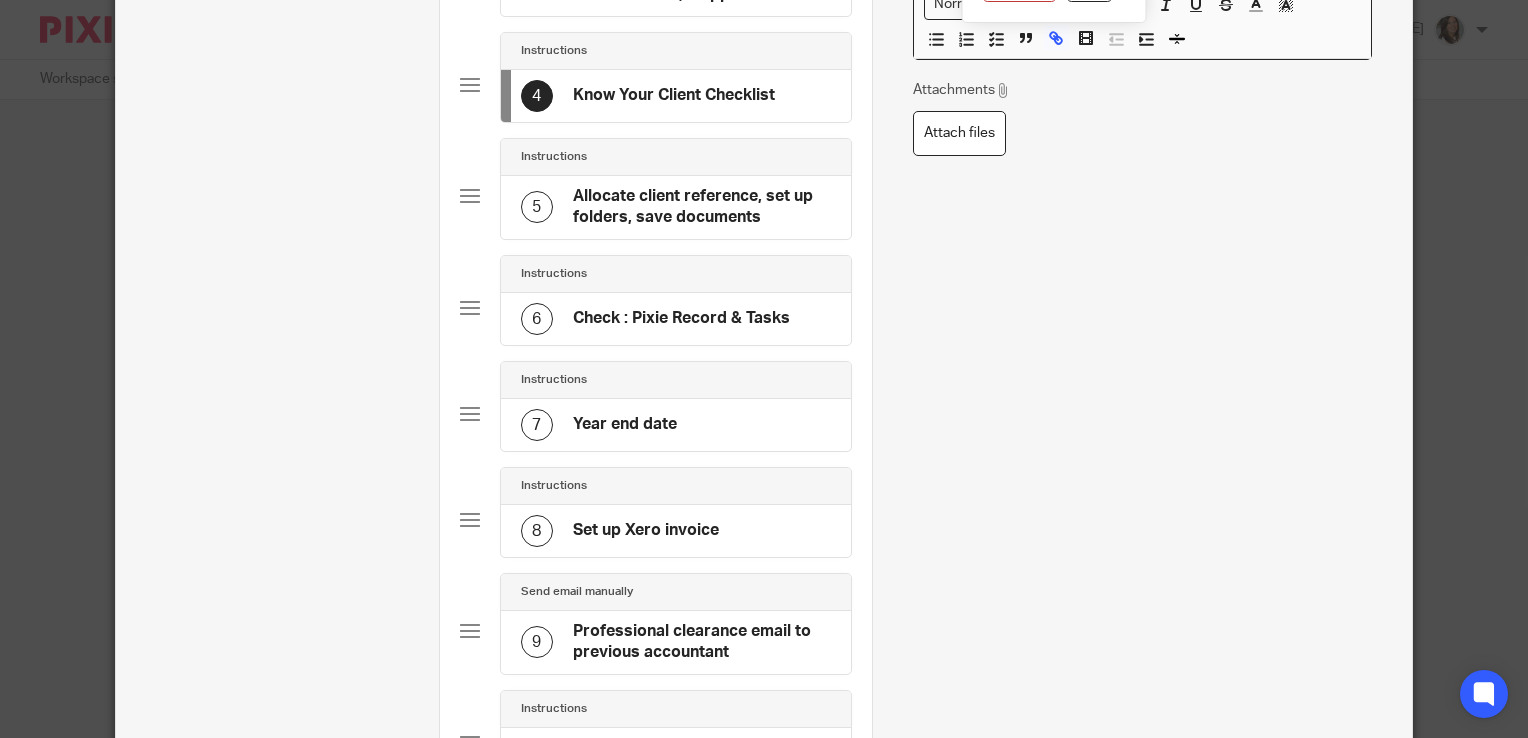 scroll, scrollTop: 537, scrollLeft: 0, axis: vertical 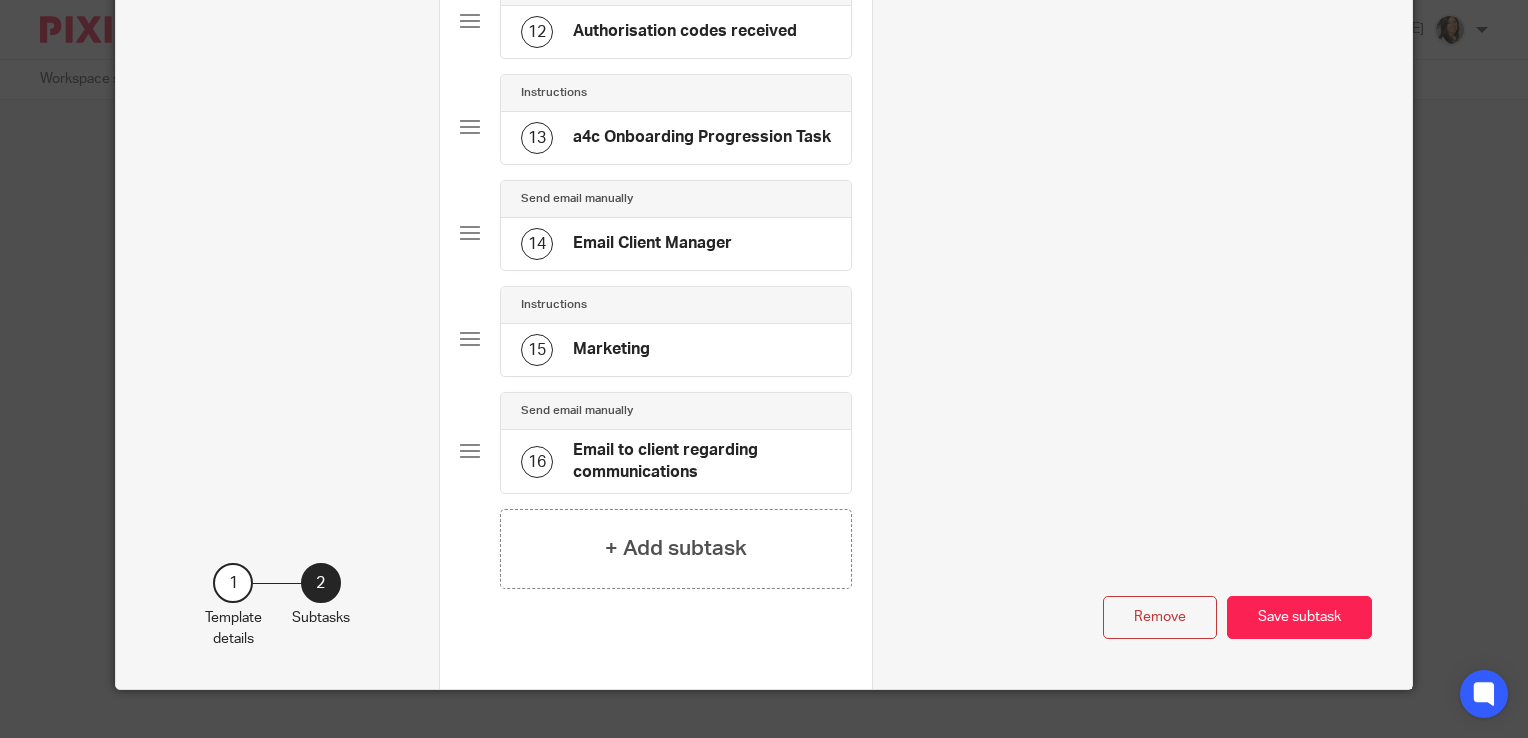 click on "15
Marketing" 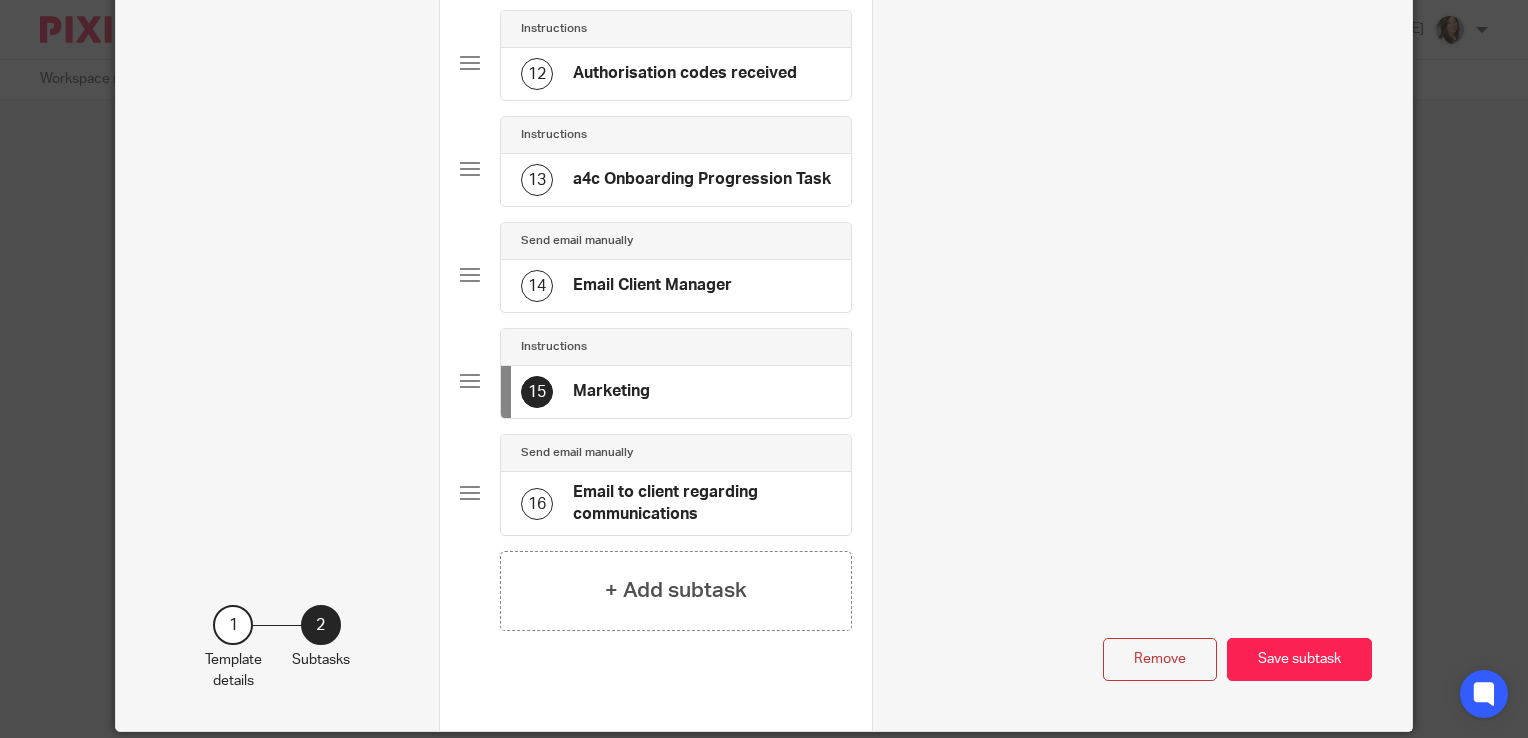 scroll, scrollTop: 1490, scrollLeft: 0, axis: vertical 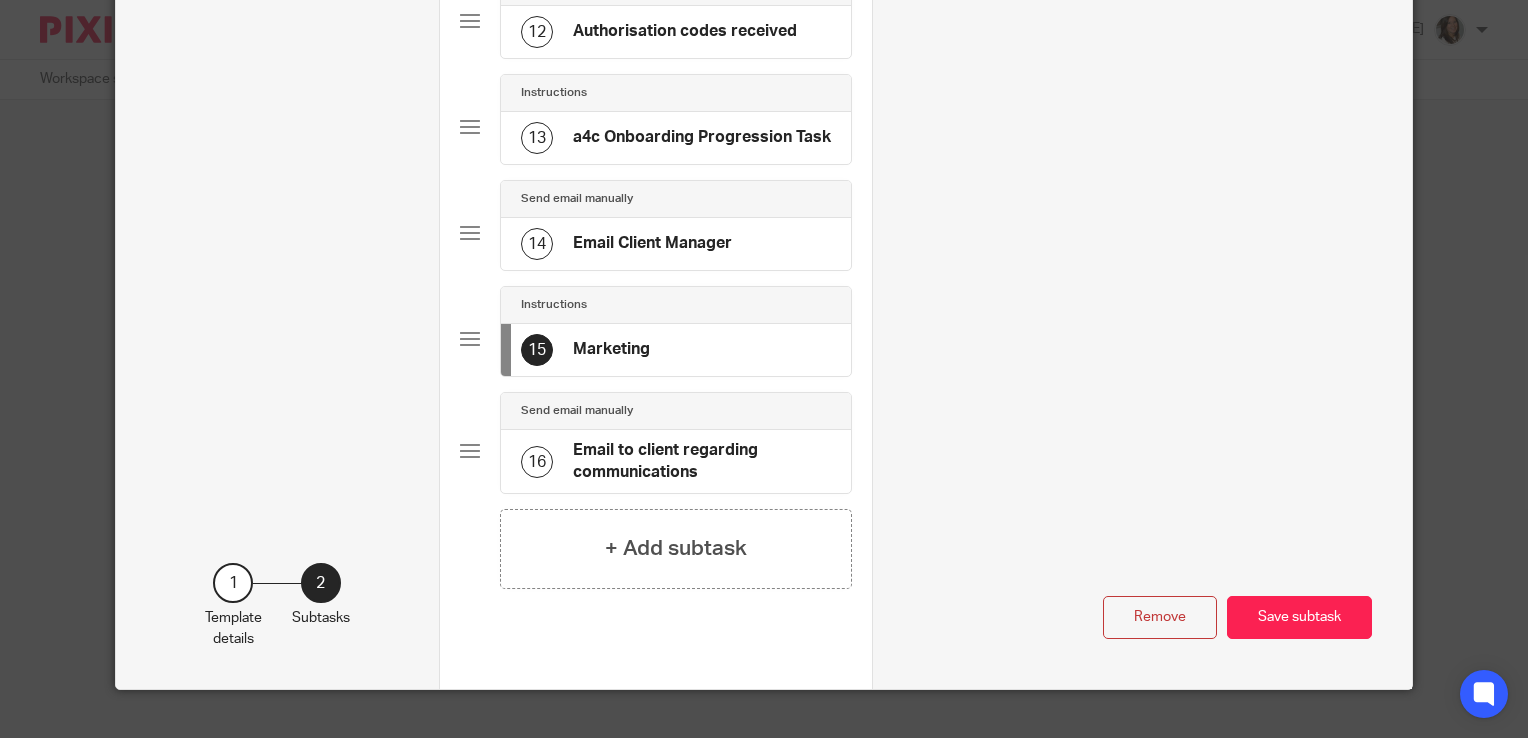click on "Email to client regarding communications" 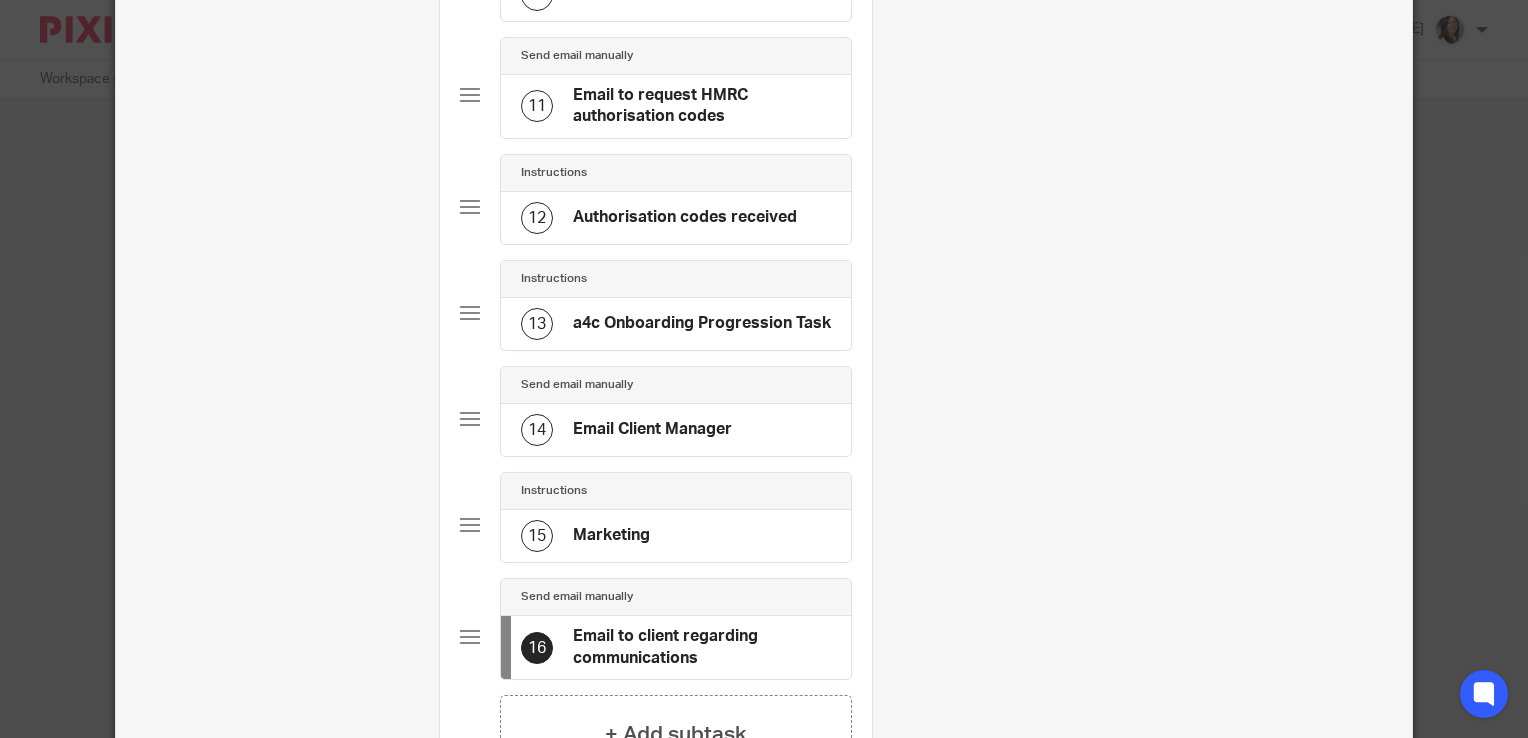 scroll, scrollTop: 1456, scrollLeft: 0, axis: vertical 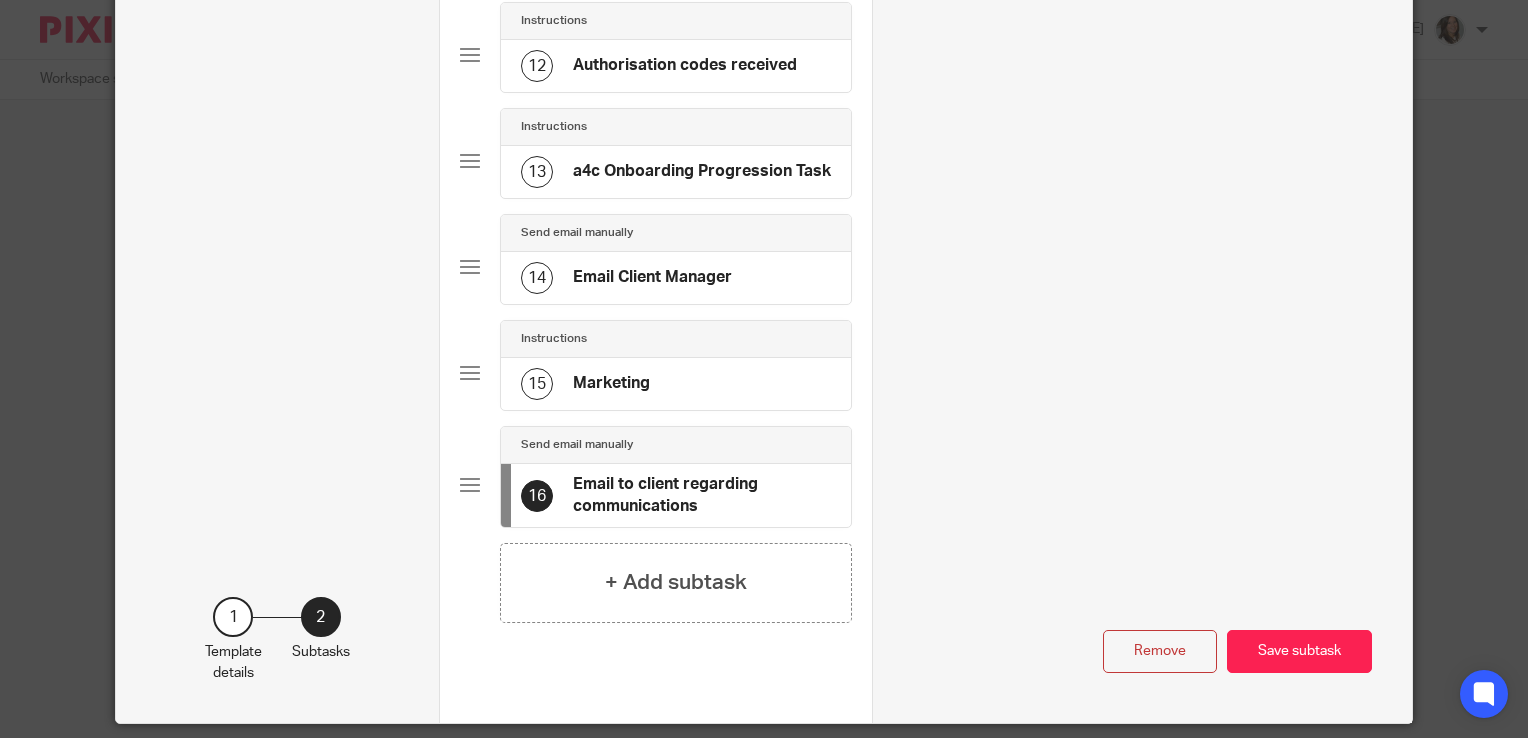 click on "Email to client regarding communications" 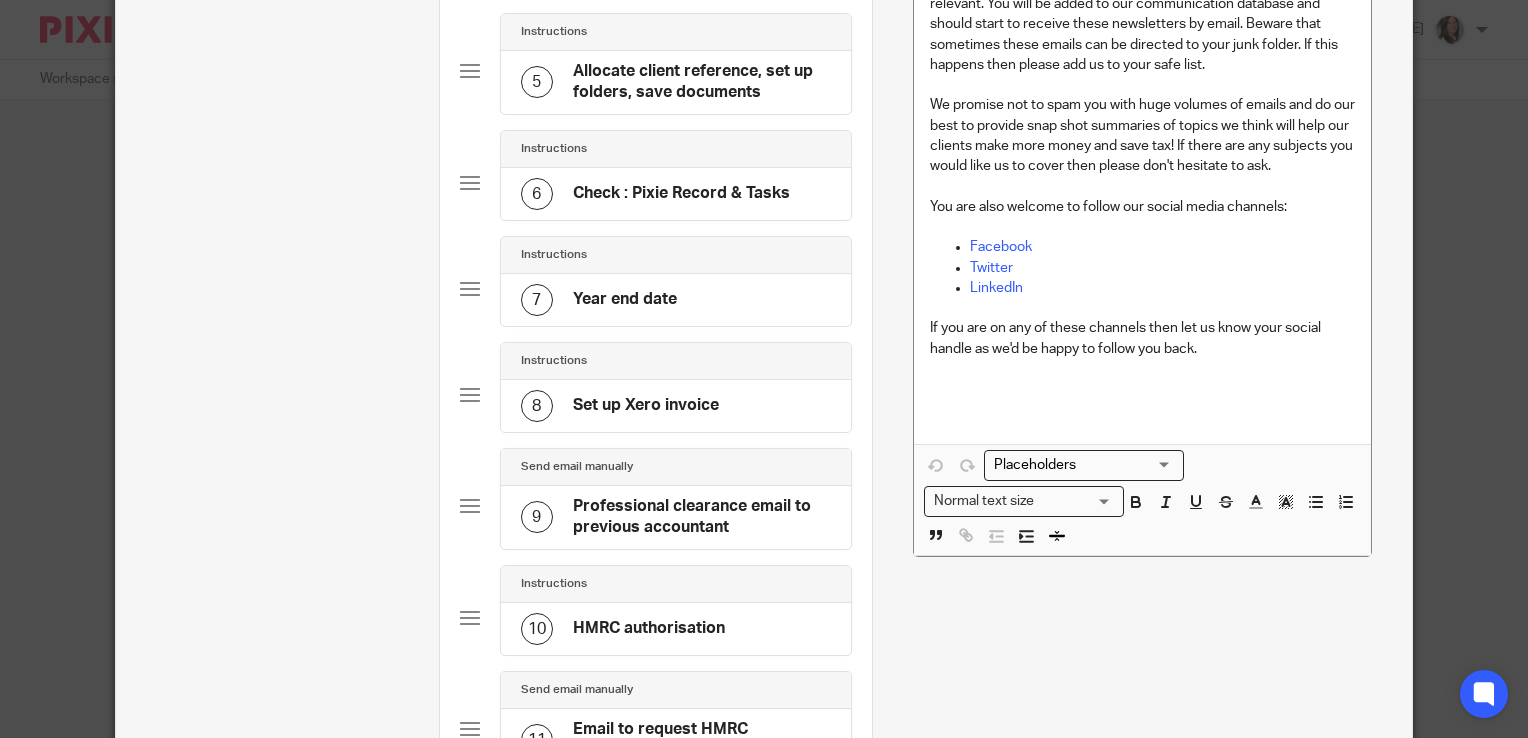 scroll, scrollTop: 0, scrollLeft: 0, axis: both 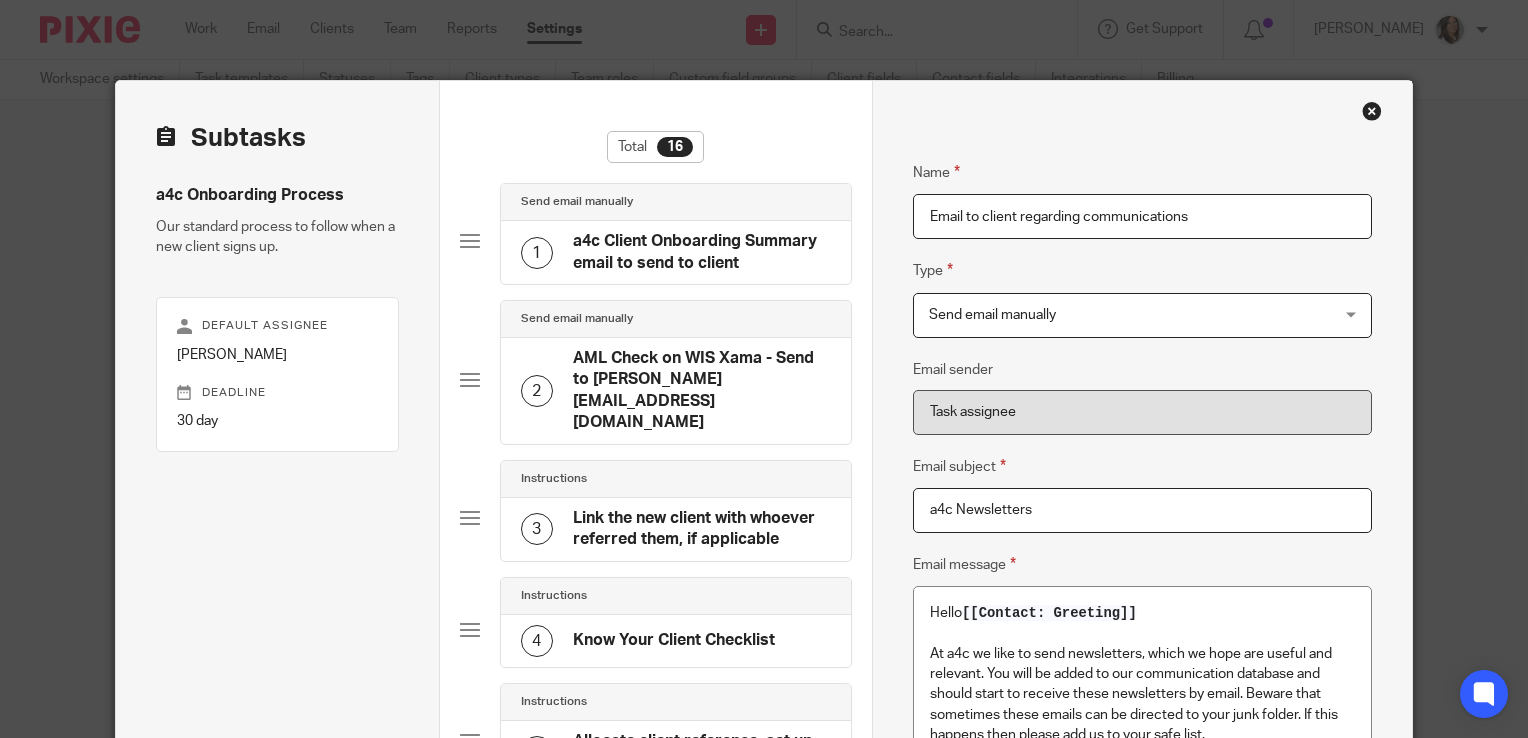 click at bounding box center (1372, 111) 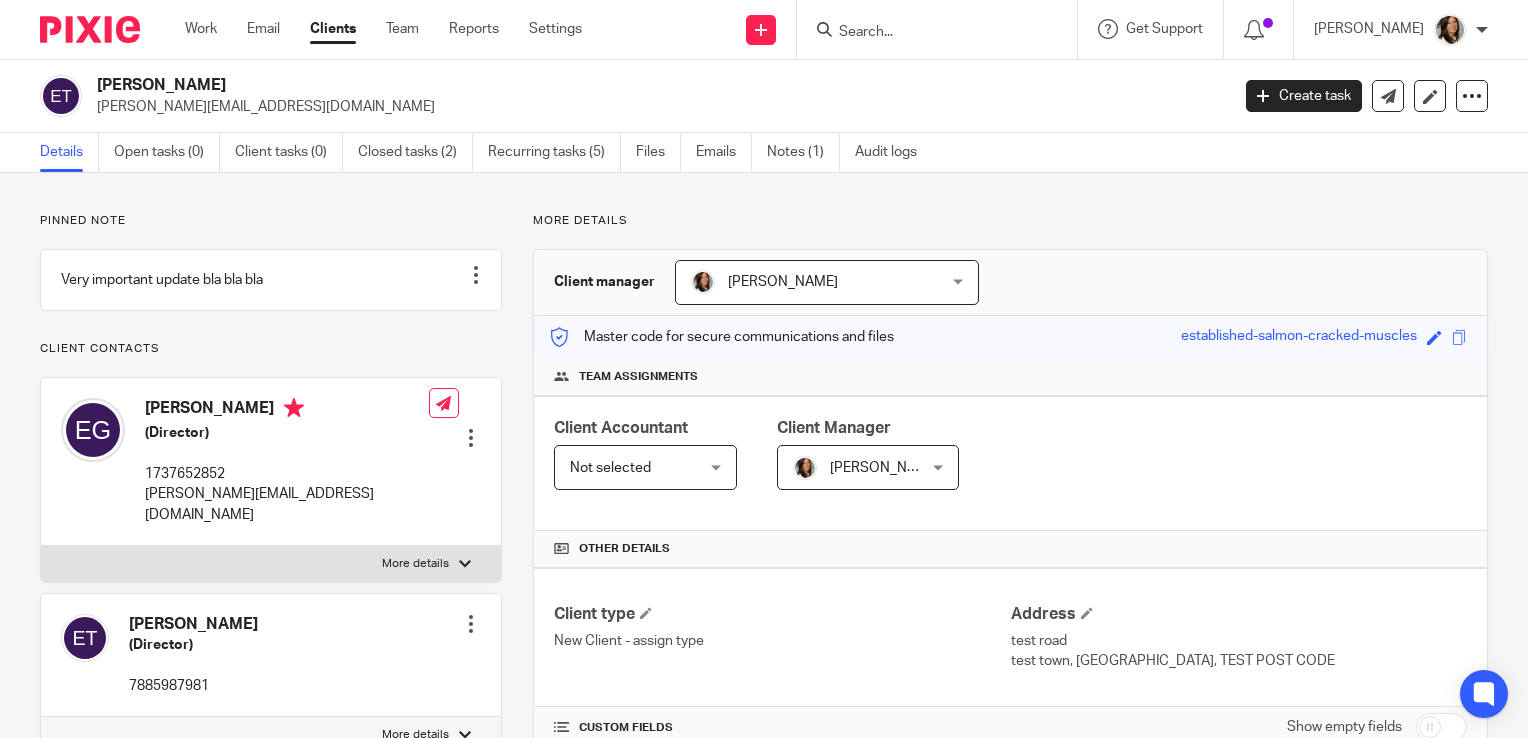 scroll, scrollTop: 0, scrollLeft: 0, axis: both 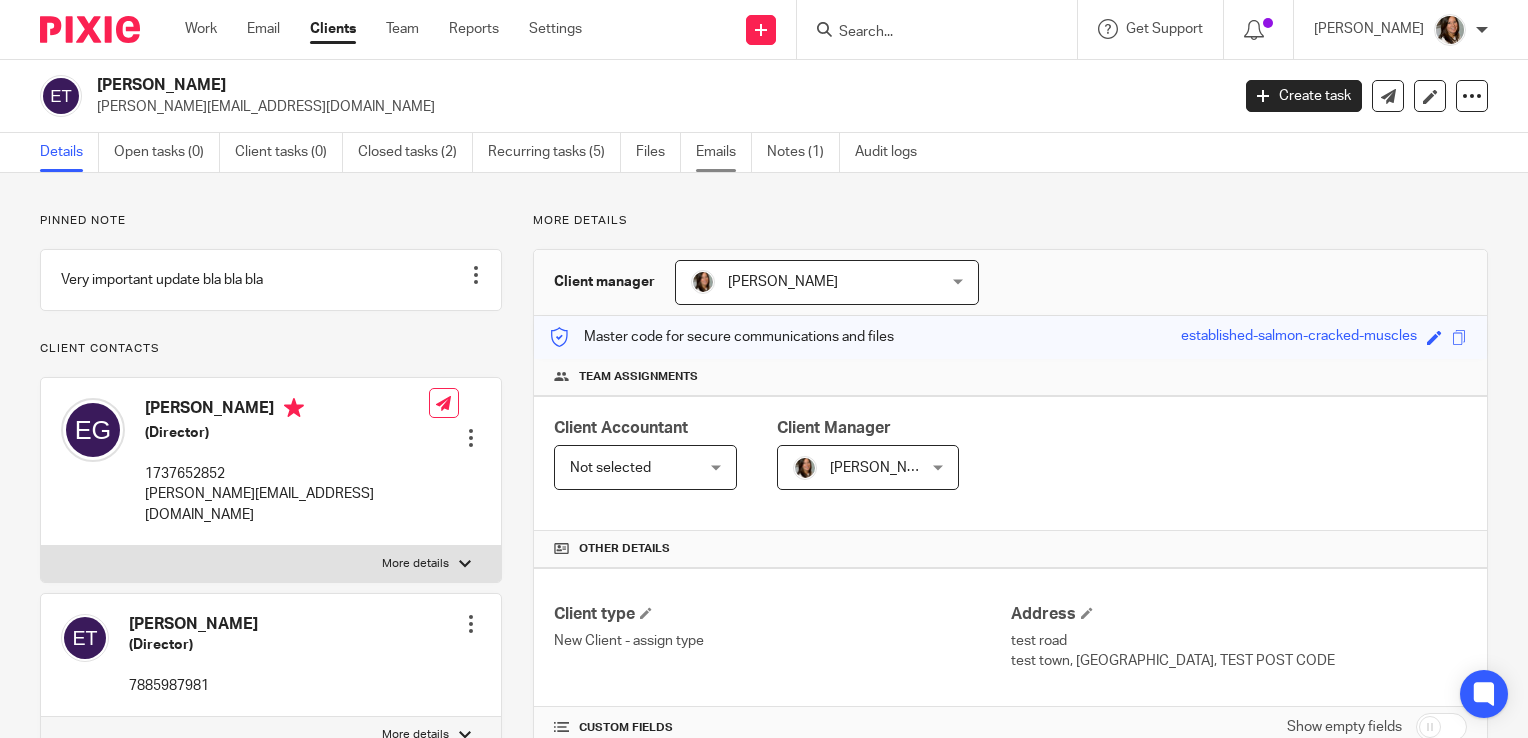 click on "Emails" at bounding box center (724, 152) 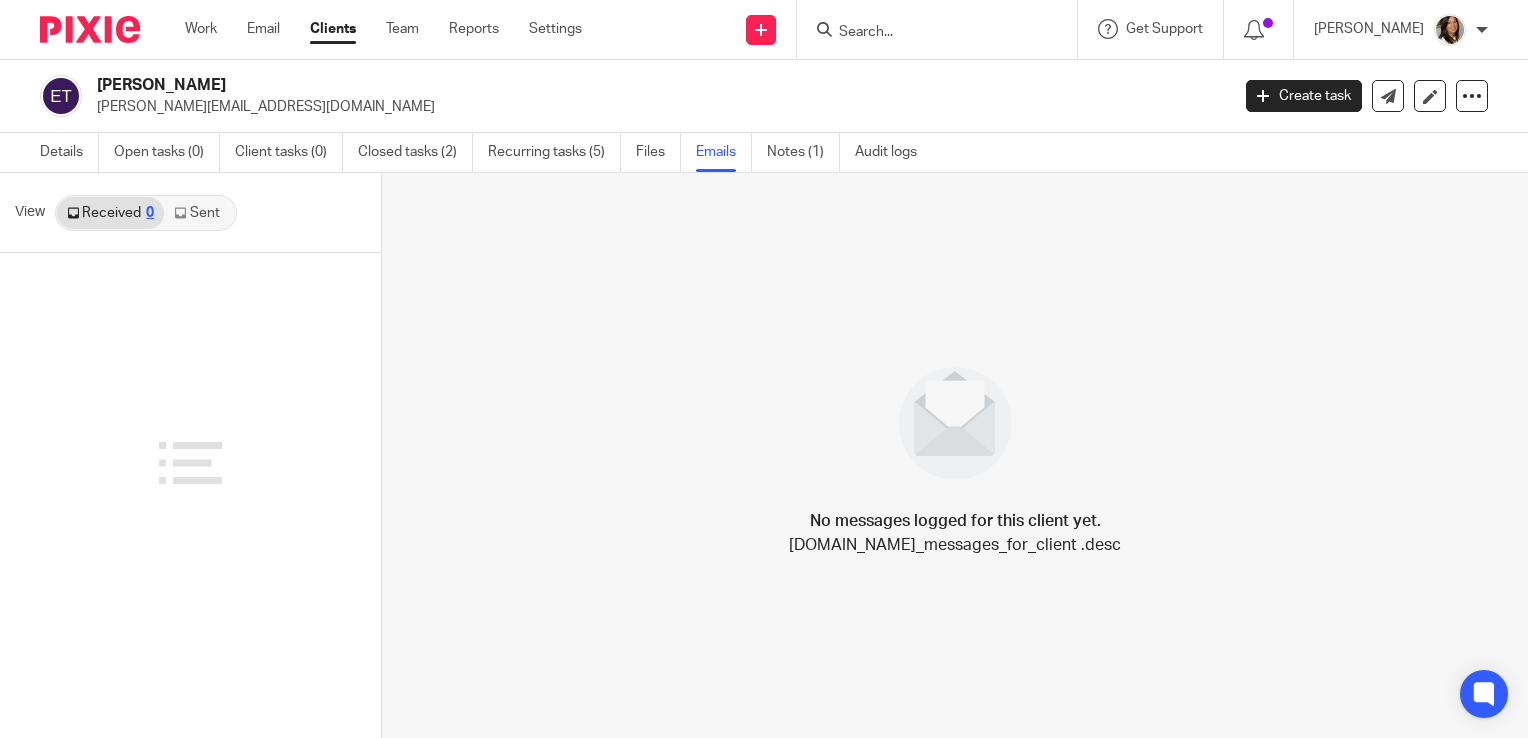 scroll, scrollTop: 0, scrollLeft: 0, axis: both 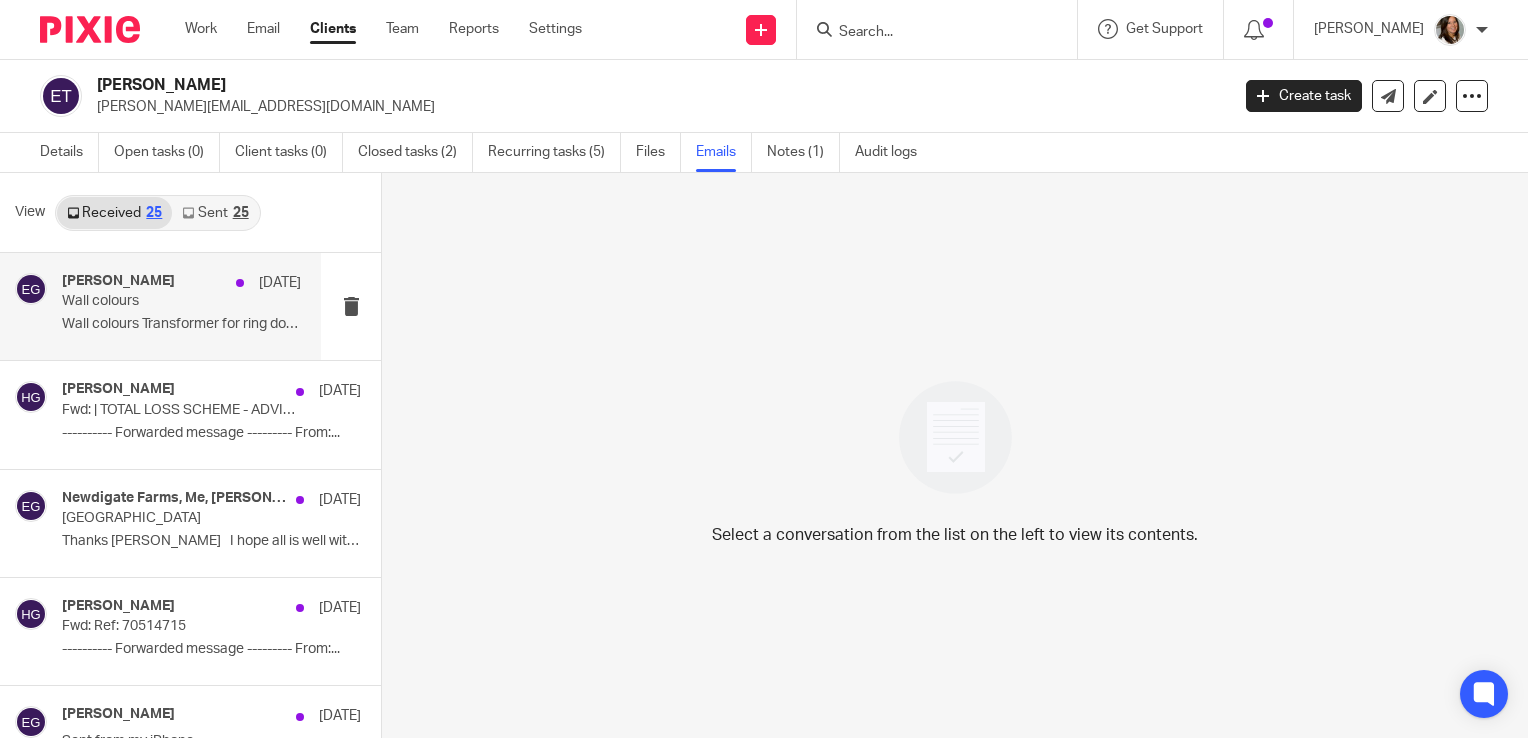 click on "Wall colours" at bounding box center (157, 301) 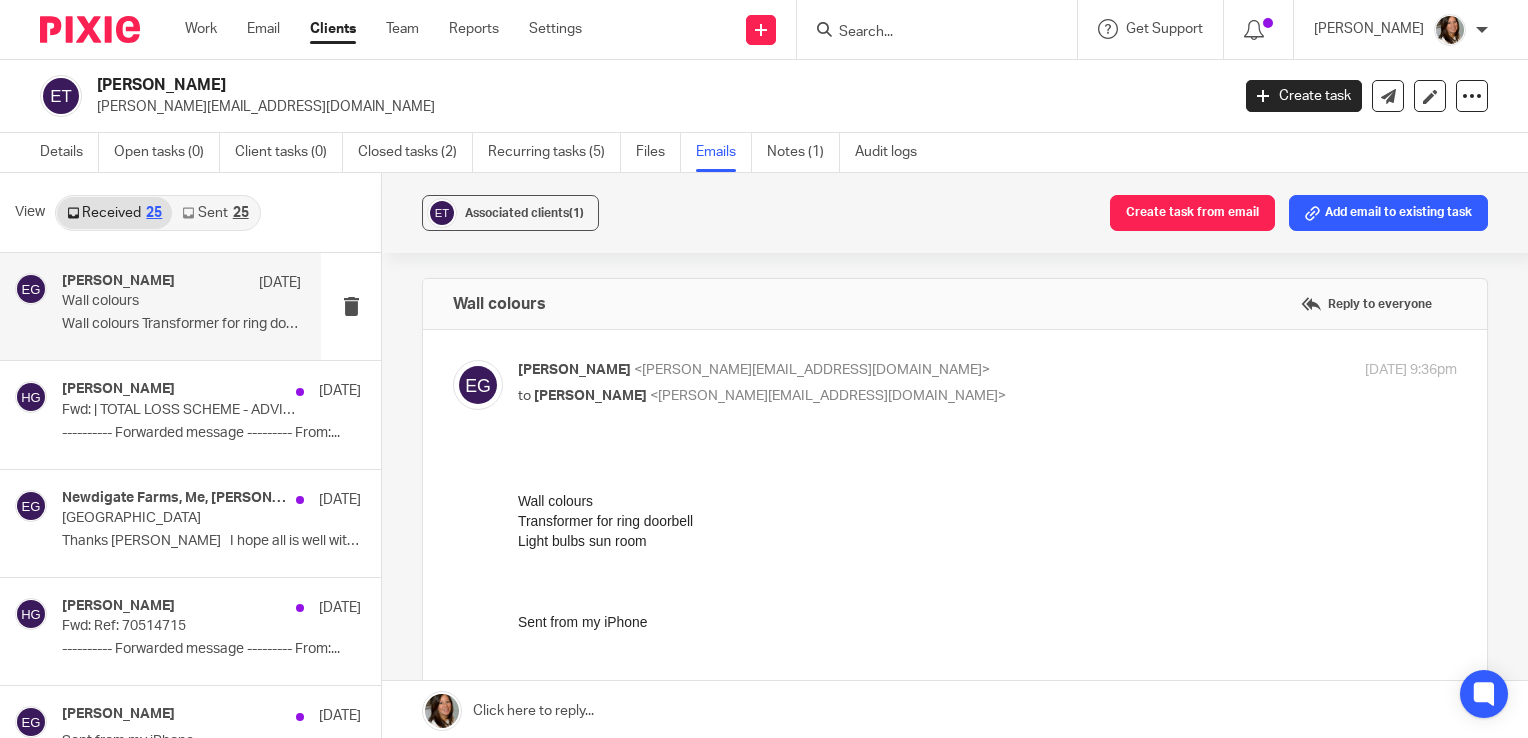 scroll, scrollTop: 0, scrollLeft: 0, axis: both 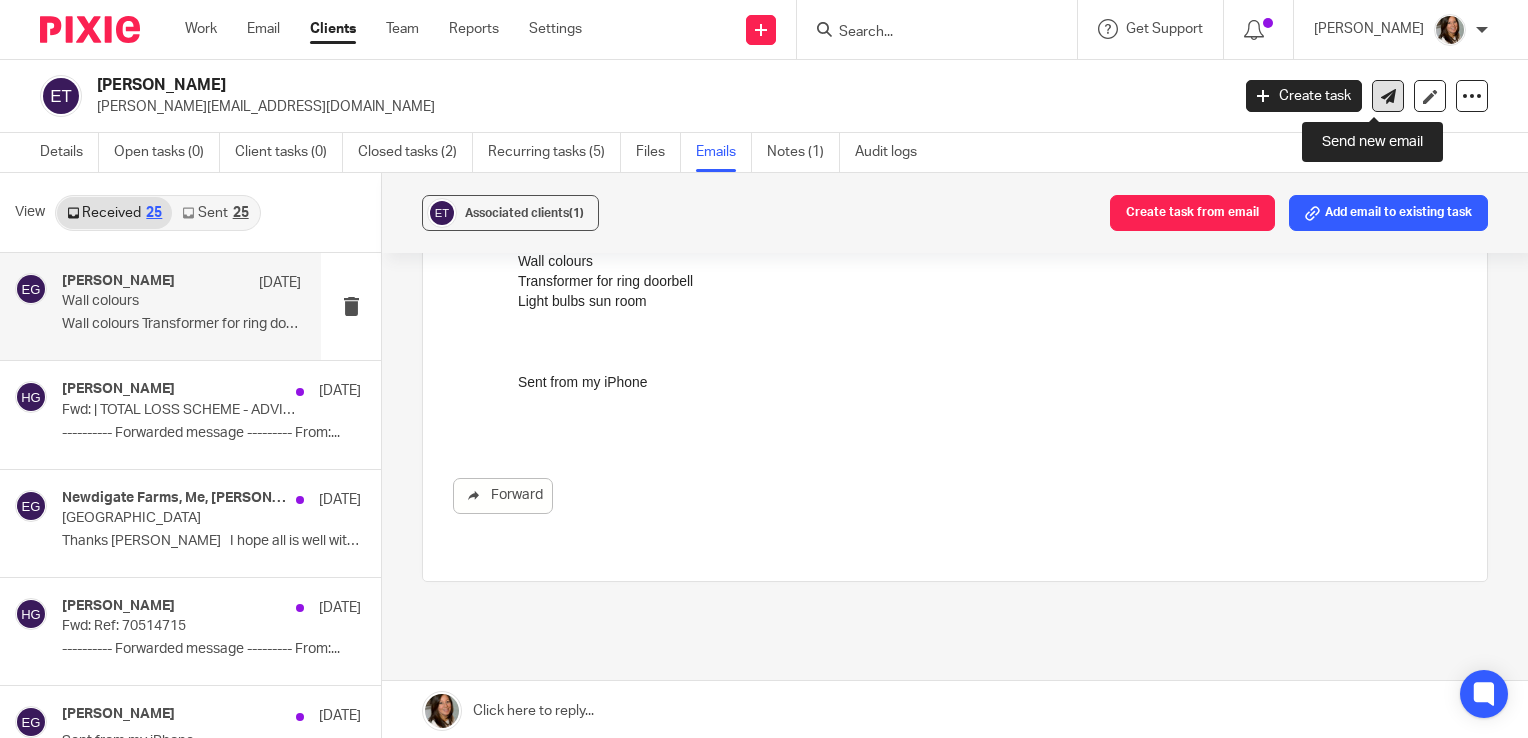 click at bounding box center [1388, 96] 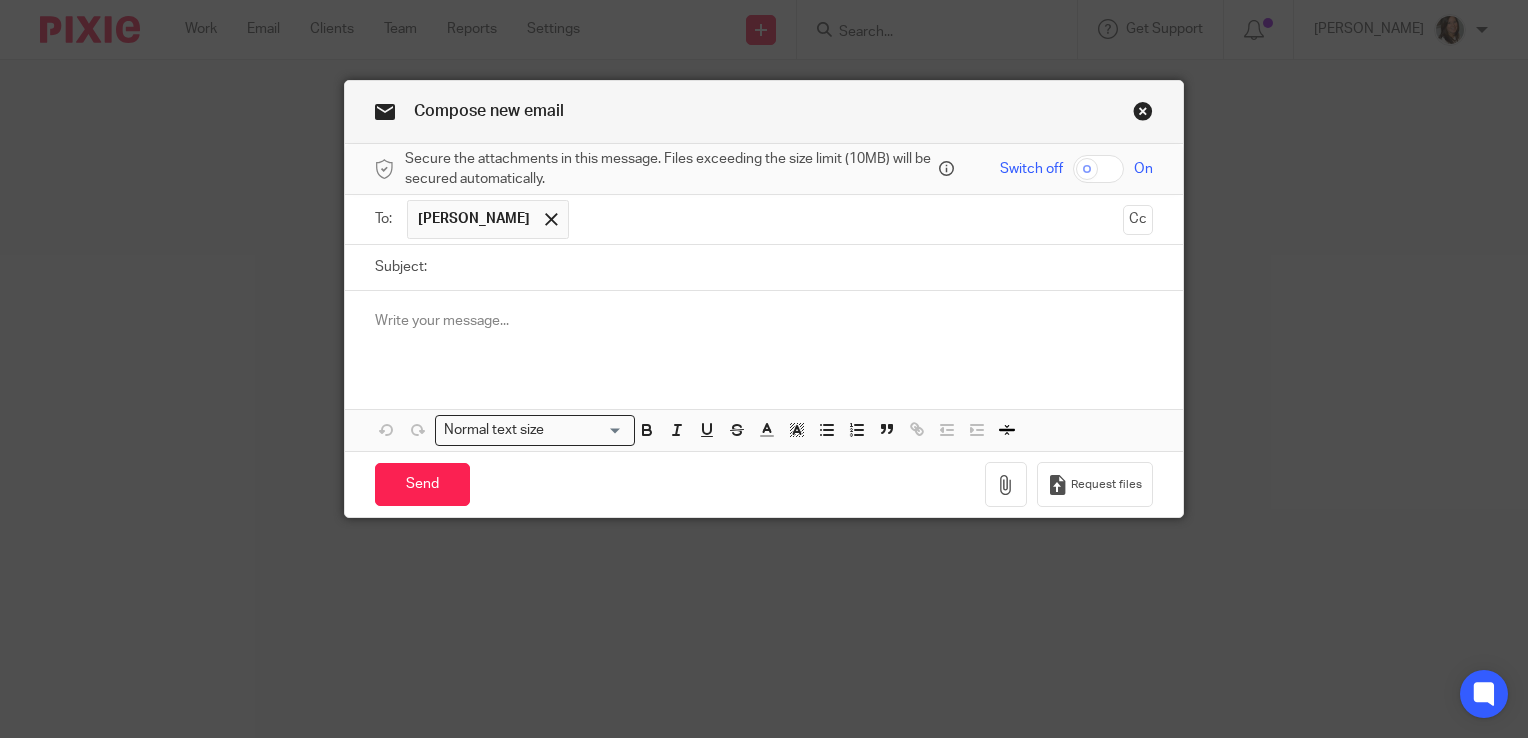 scroll, scrollTop: 0, scrollLeft: 0, axis: both 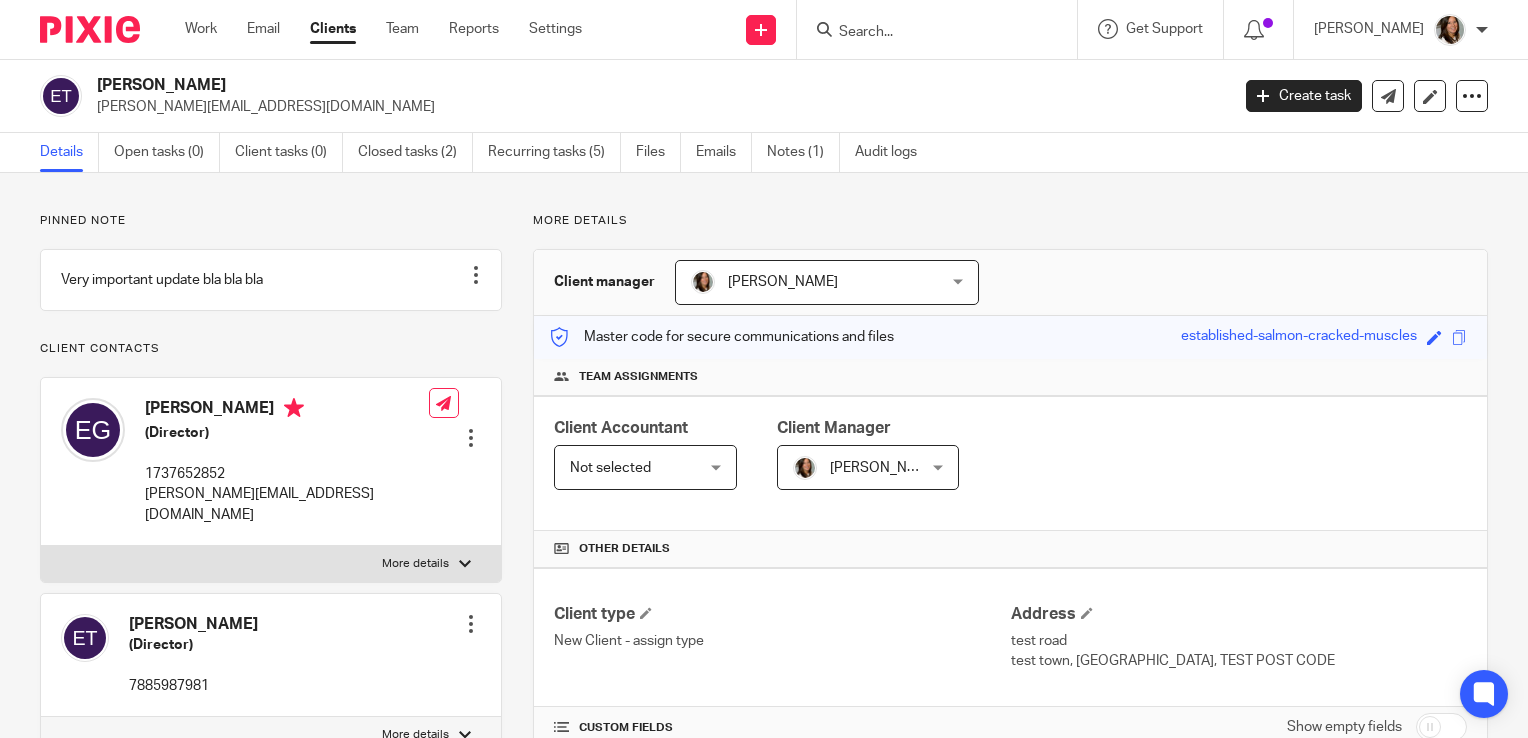 click on "Details" at bounding box center (69, 152) 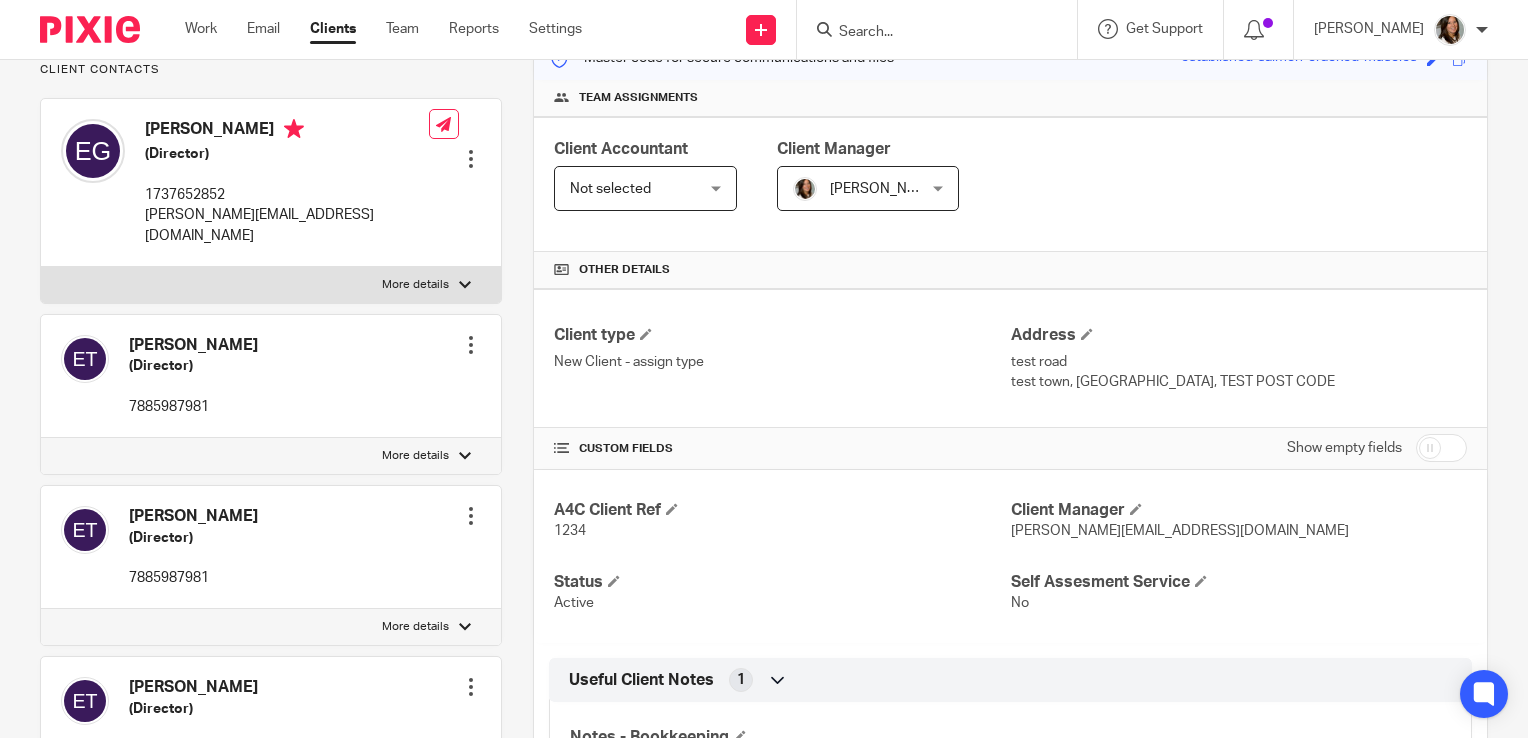scroll, scrollTop: 280, scrollLeft: 0, axis: vertical 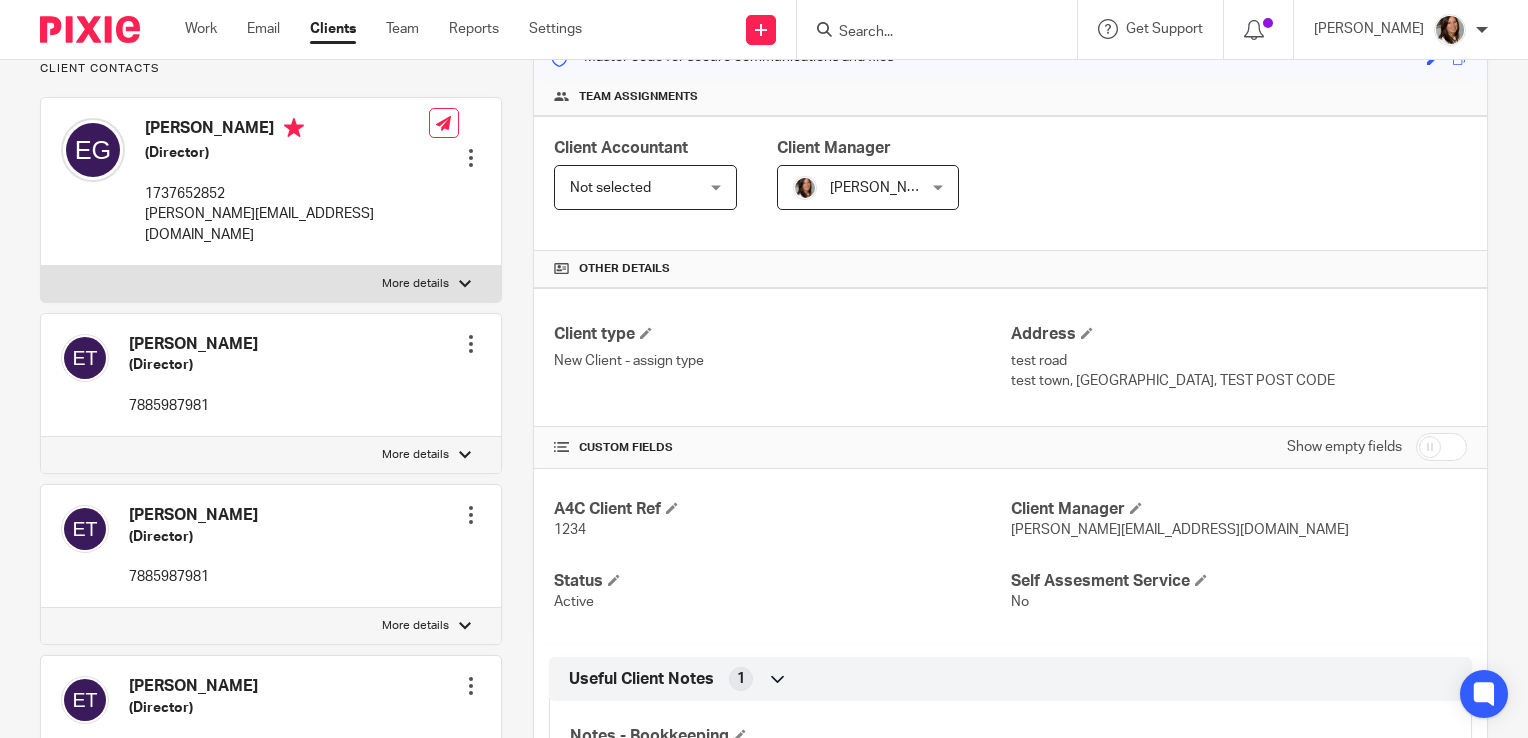 click on "More details" at bounding box center [271, 284] 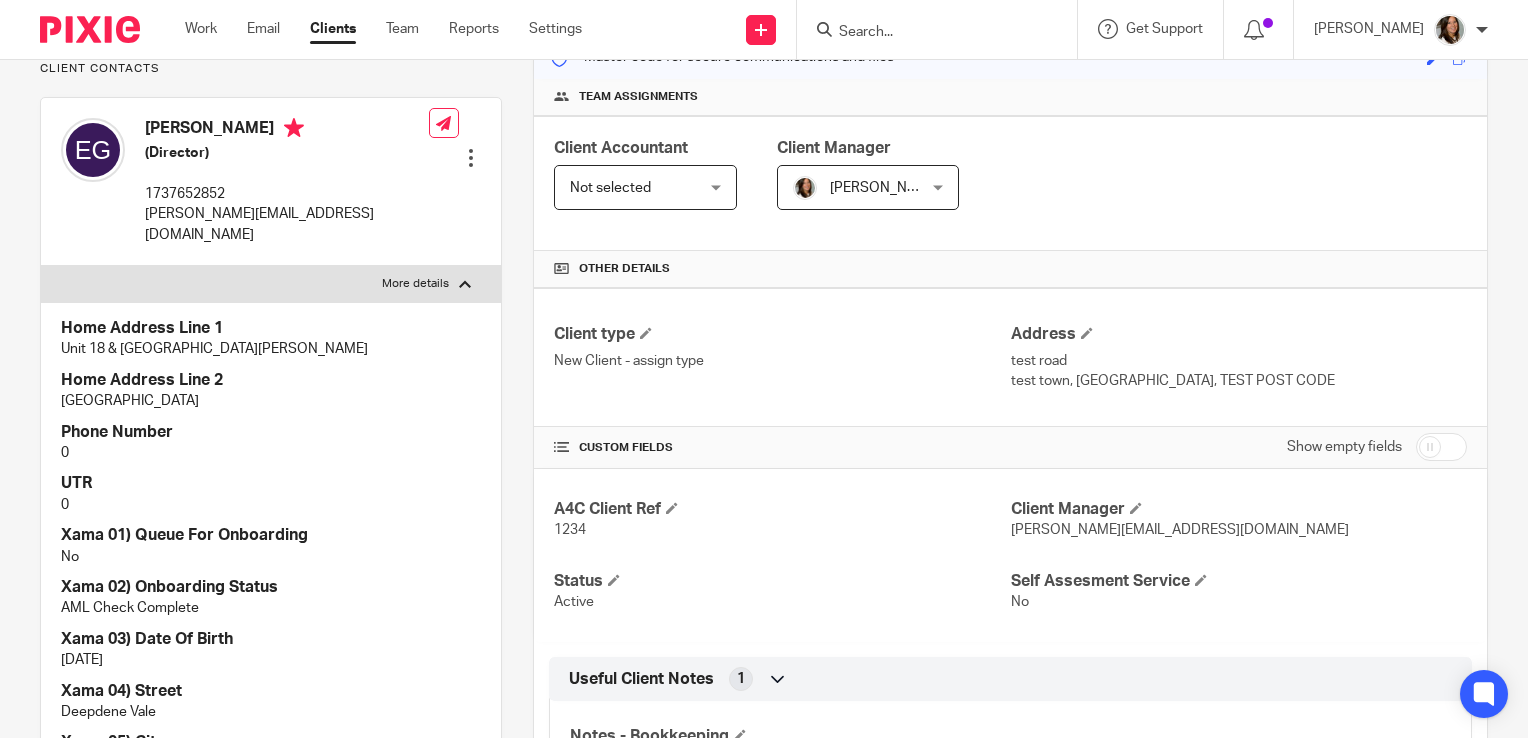 click on "Pinned note
Very important update bla bla bla
Unpin note
Edit note
Client contacts
Esther Guy
(Director)
1737652852
esther.a.guy@gmail.com
Edit contact
Create client from contact
0" at bounding box center [255, 1418] 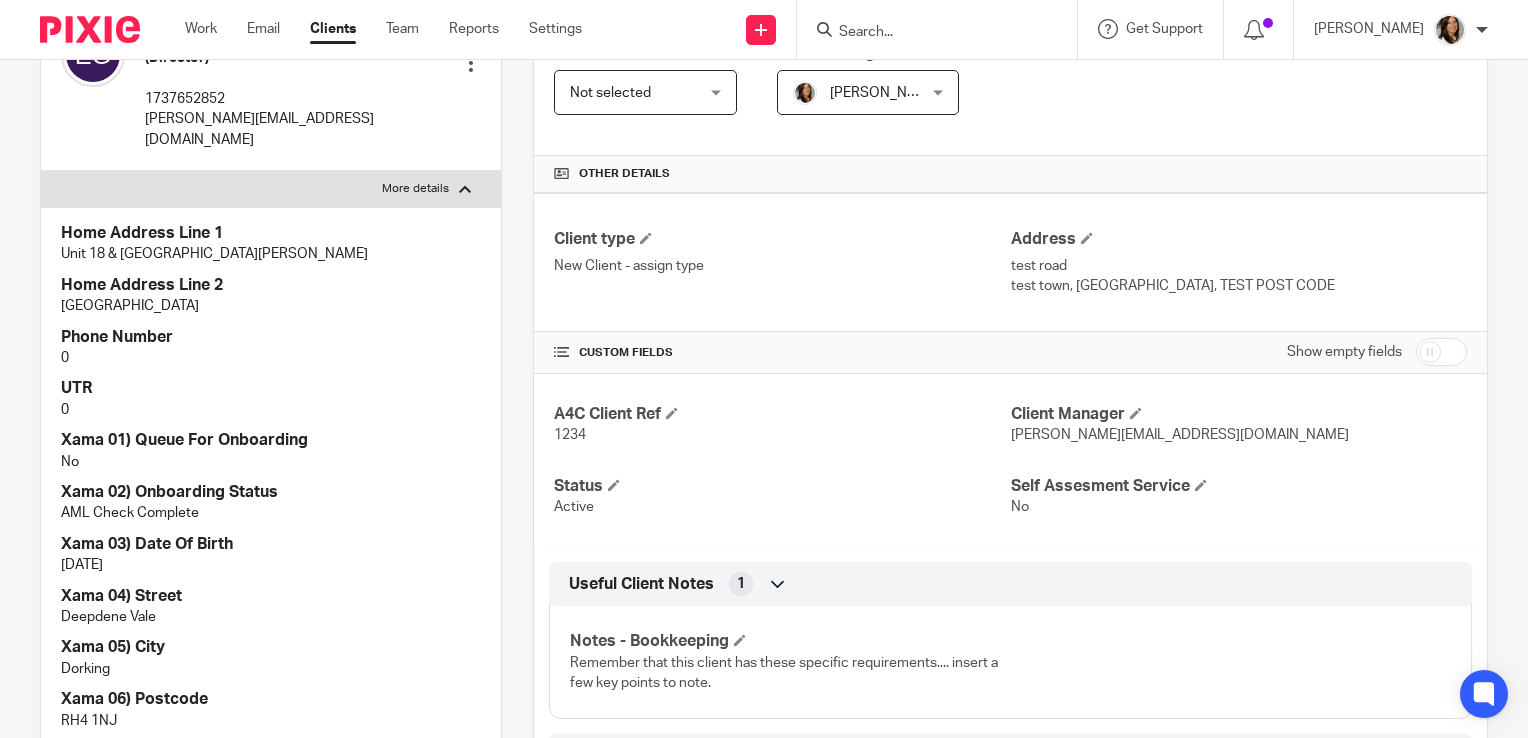 scroll, scrollTop: 370, scrollLeft: 0, axis: vertical 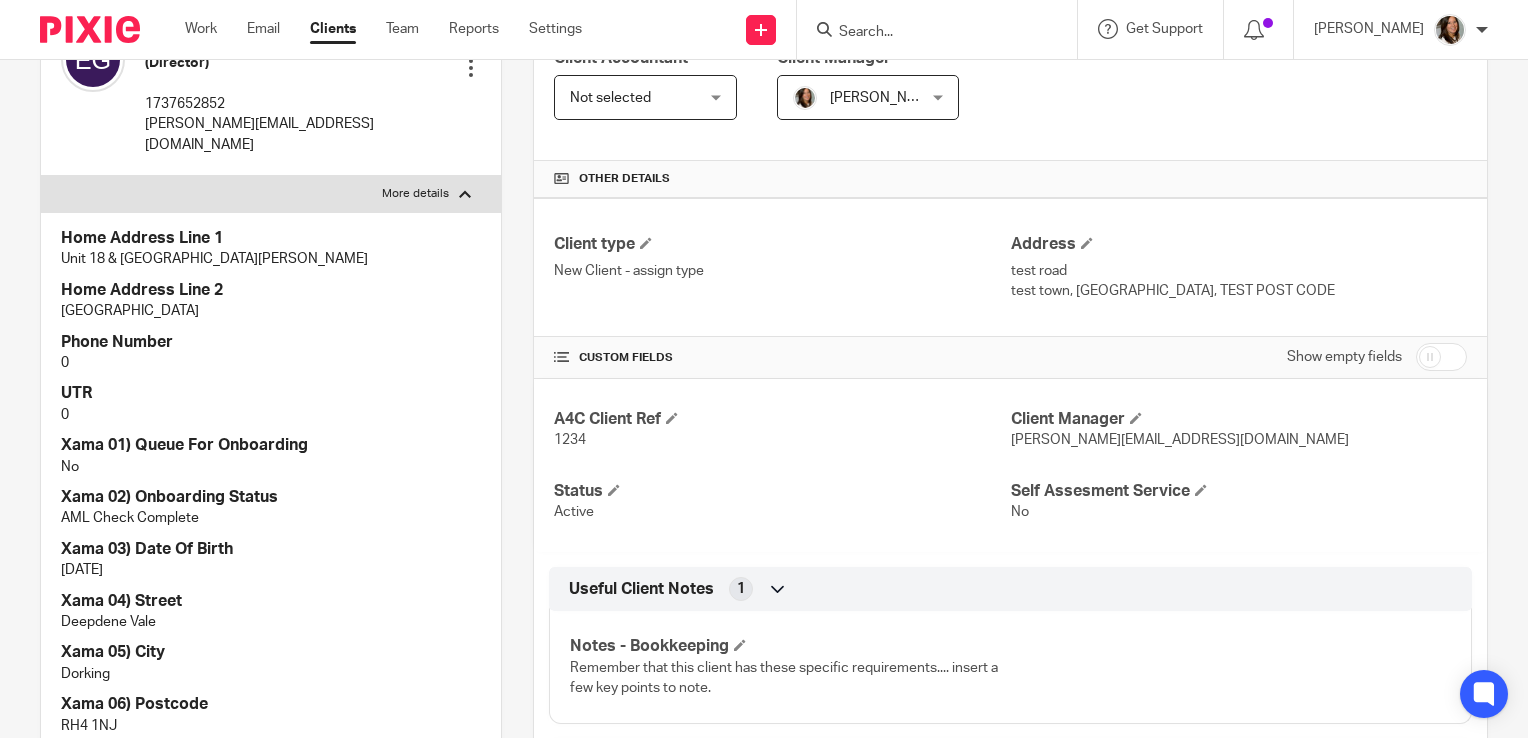 click on "More details" at bounding box center (415, 194) 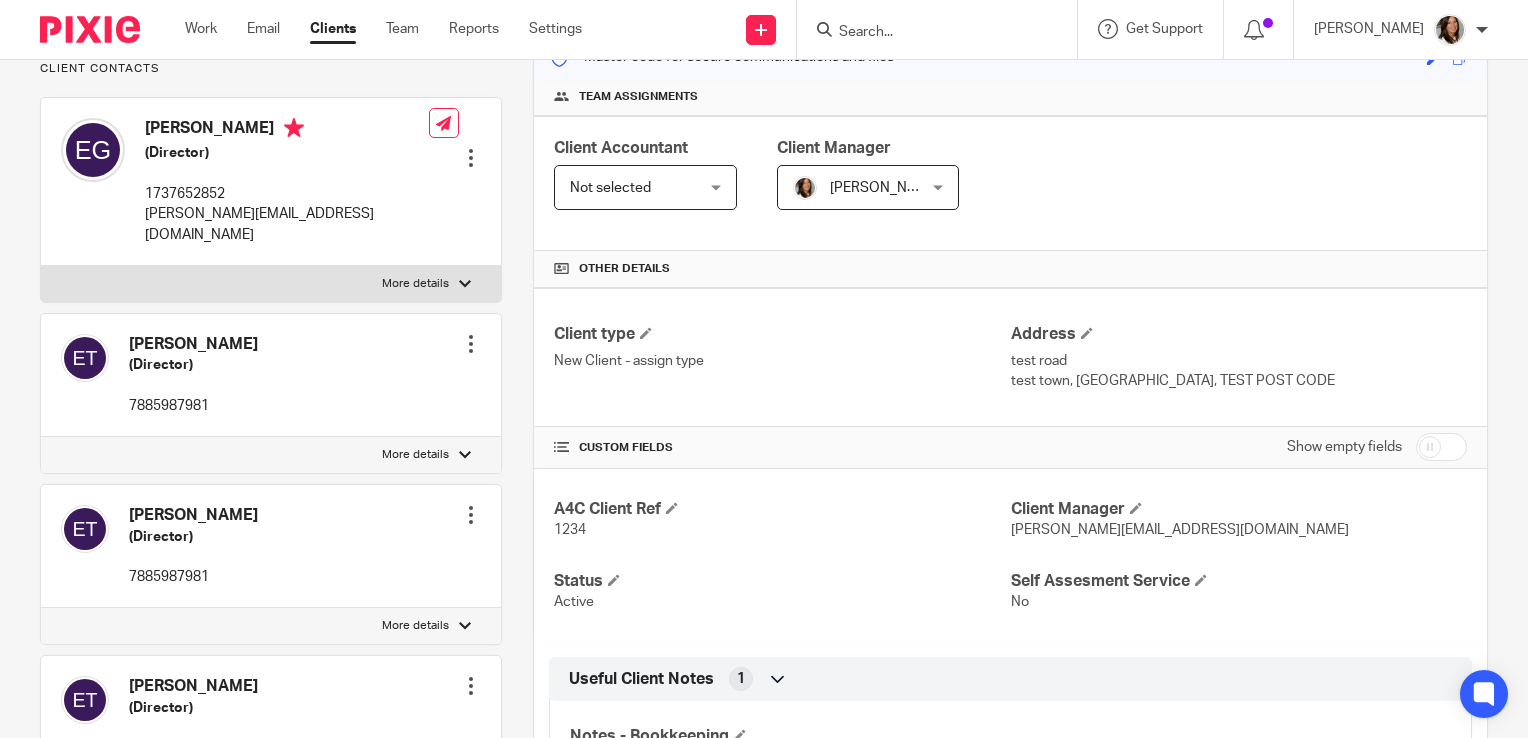 scroll, scrollTop: 279, scrollLeft: 0, axis: vertical 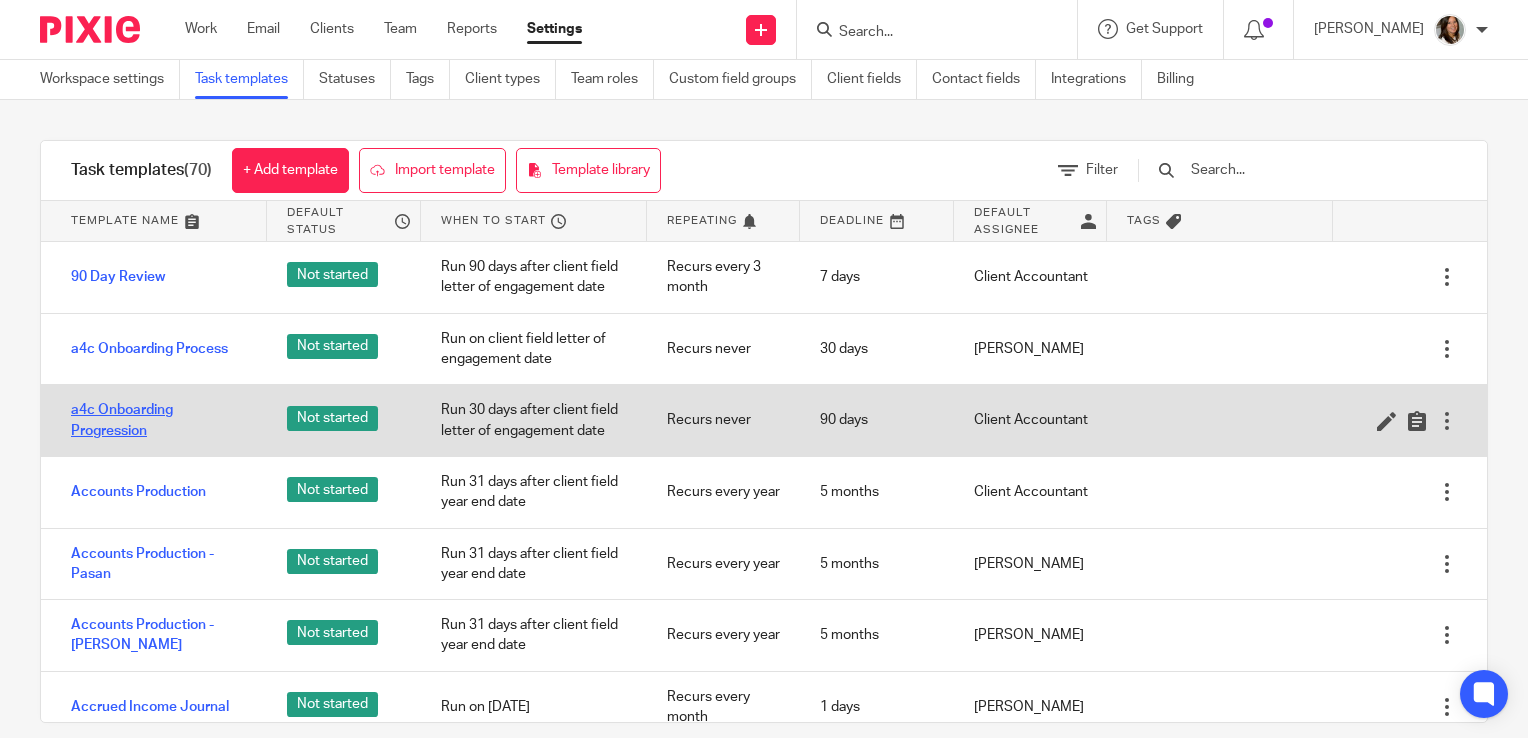 click on "a4c Onboarding Progression" at bounding box center [159, 420] 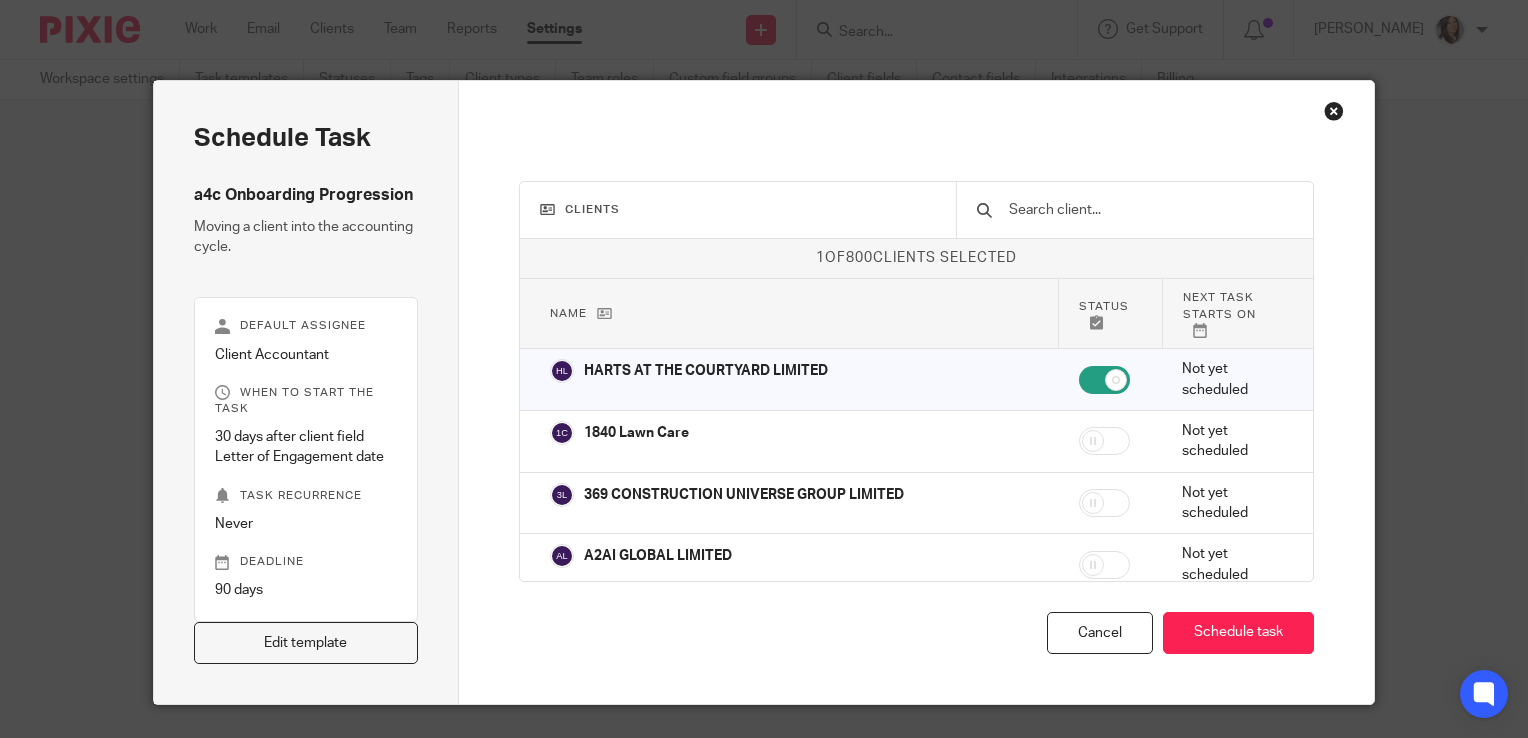 scroll, scrollTop: 0, scrollLeft: 0, axis: both 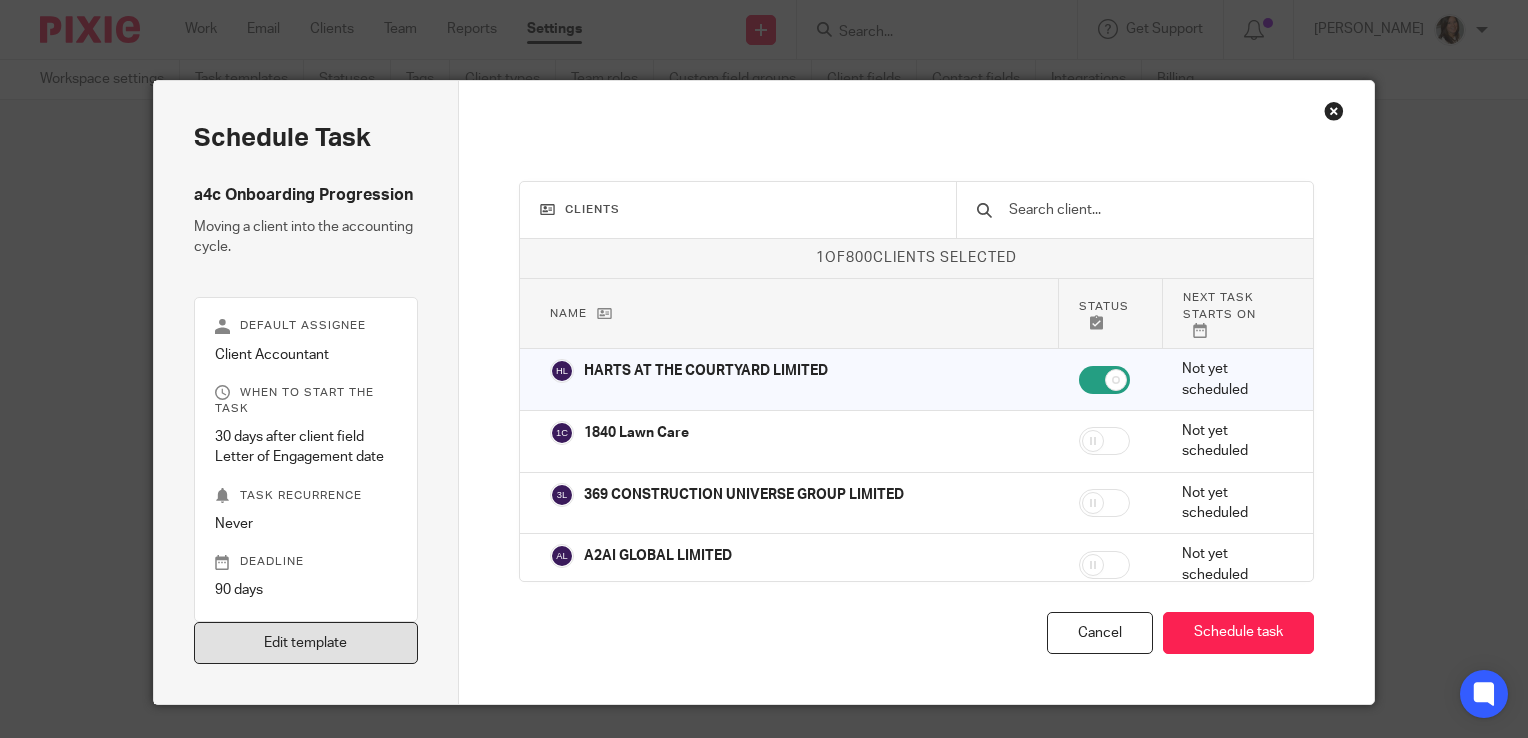 click on "Edit template" at bounding box center (306, 643) 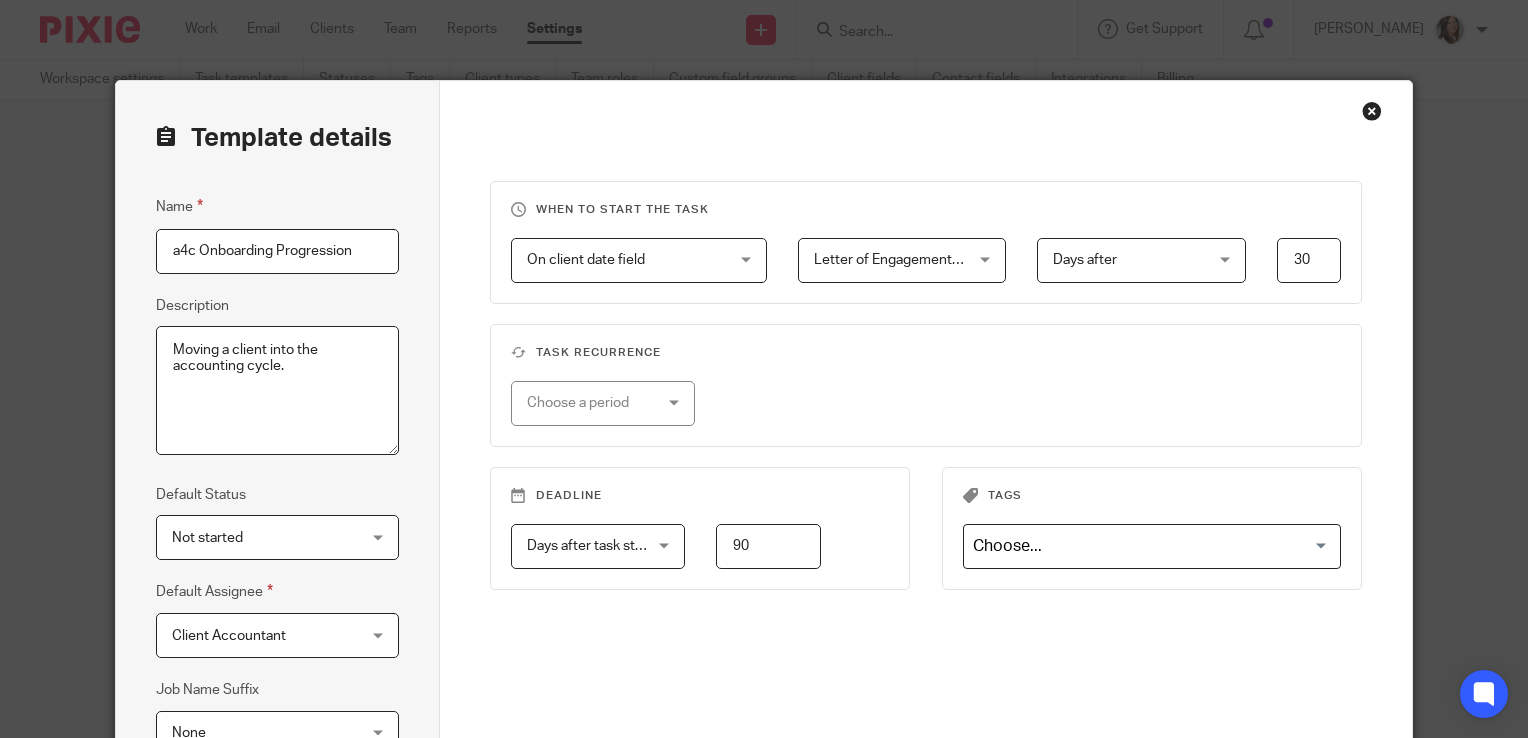 scroll, scrollTop: 0, scrollLeft: 0, axis: both 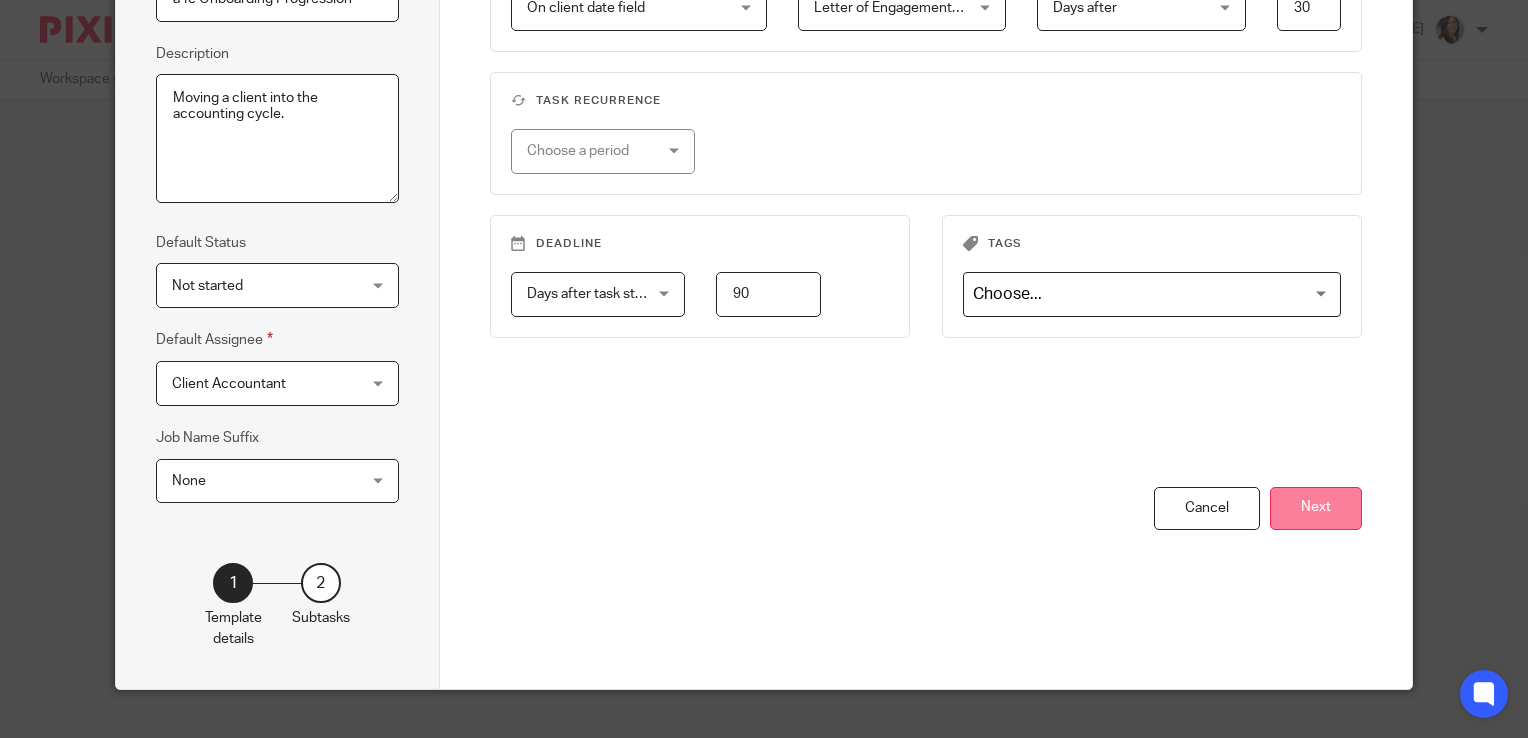 click on "Next" at bounding box center (1316, 508) 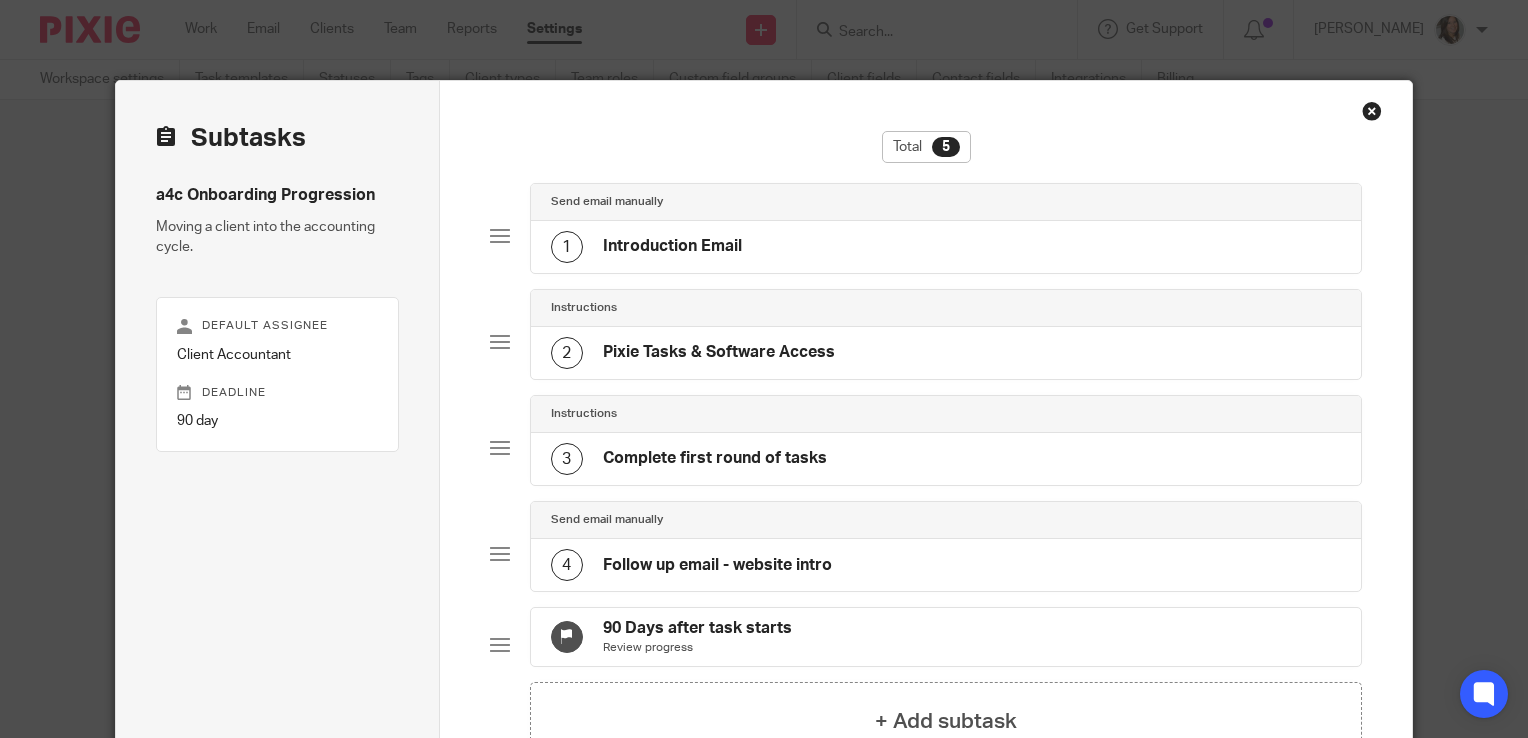 scroll, scrollTop: 0, scrollLeft: 0, axis: both 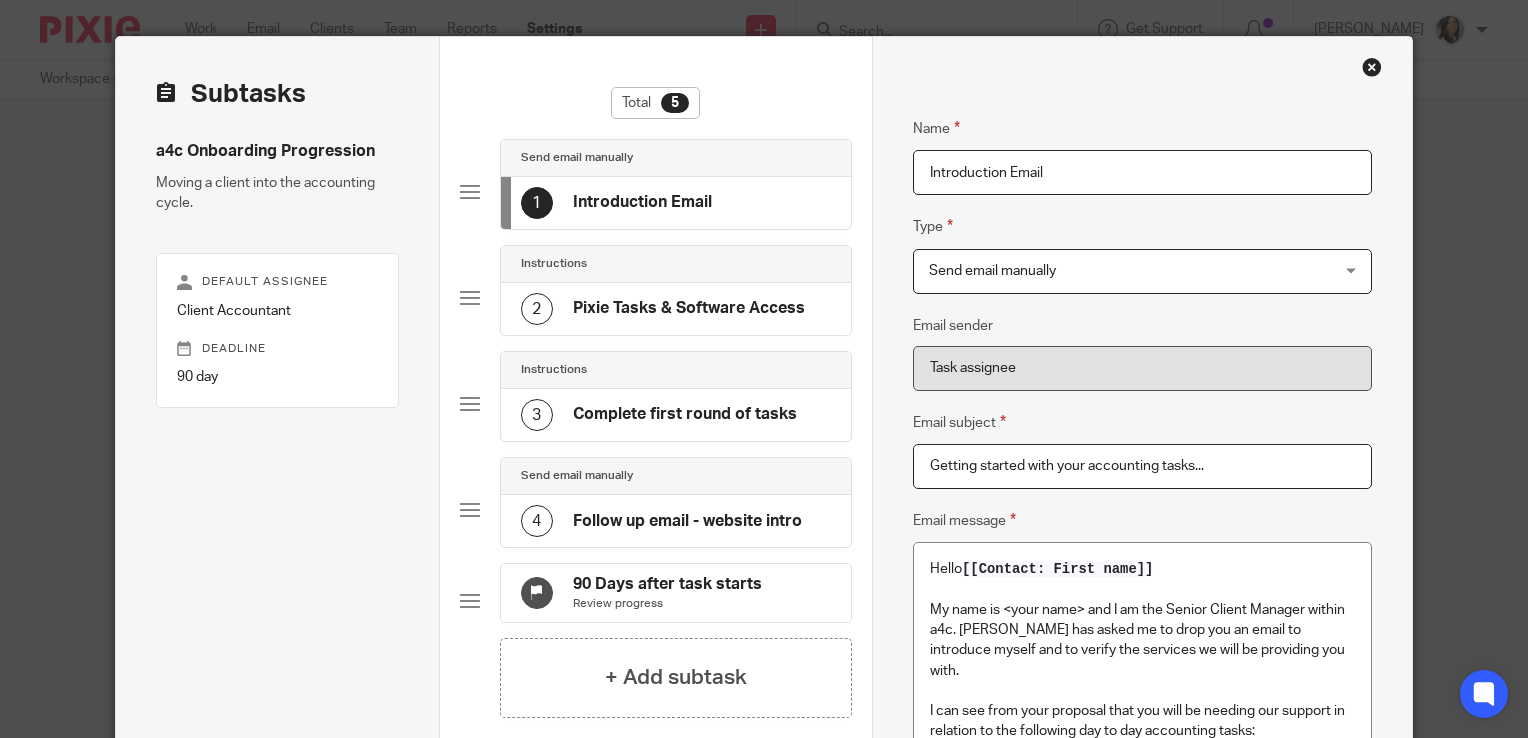 click on "Pixie Tasks & Software Access" 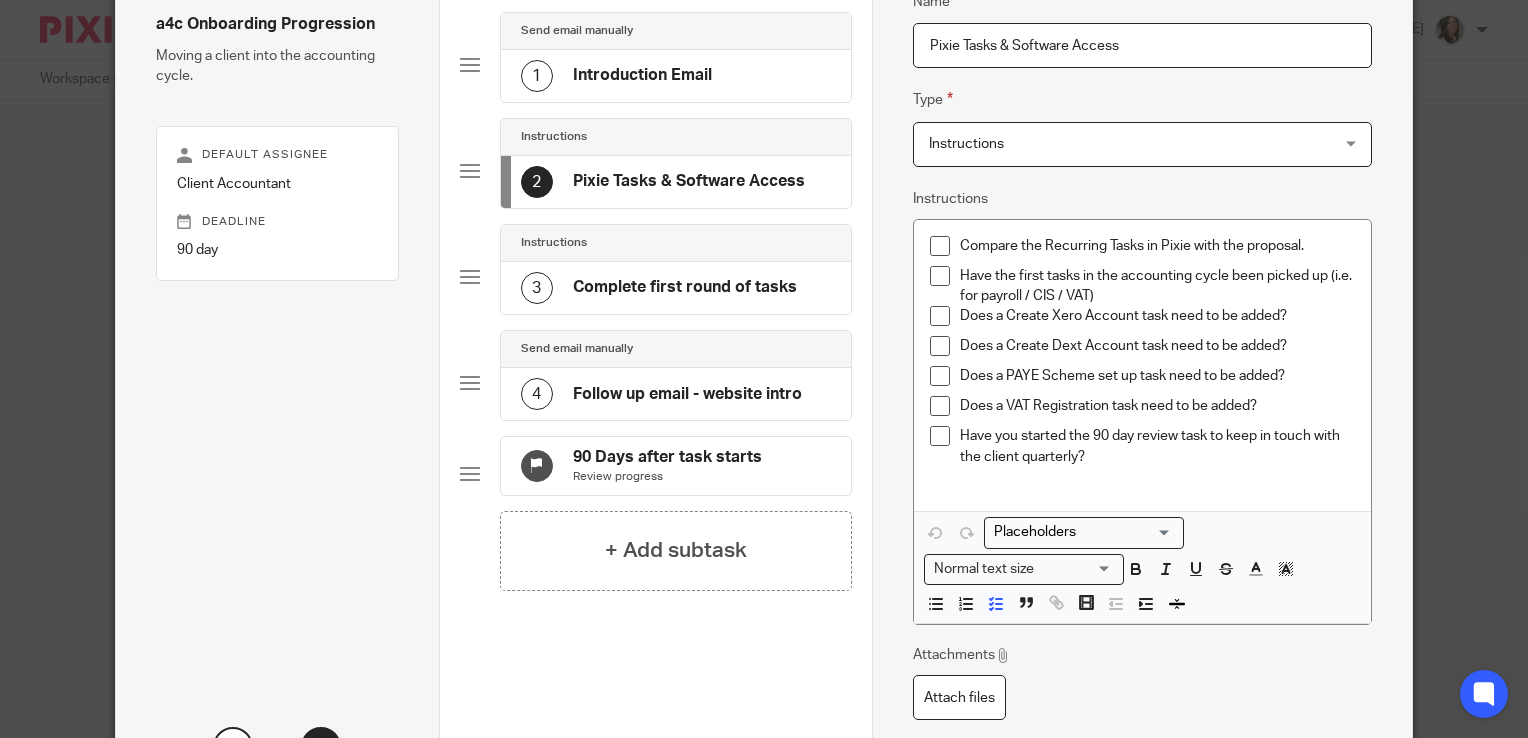 scroll, scrollTop: 172, scrollLeft: 0, axis: vertical 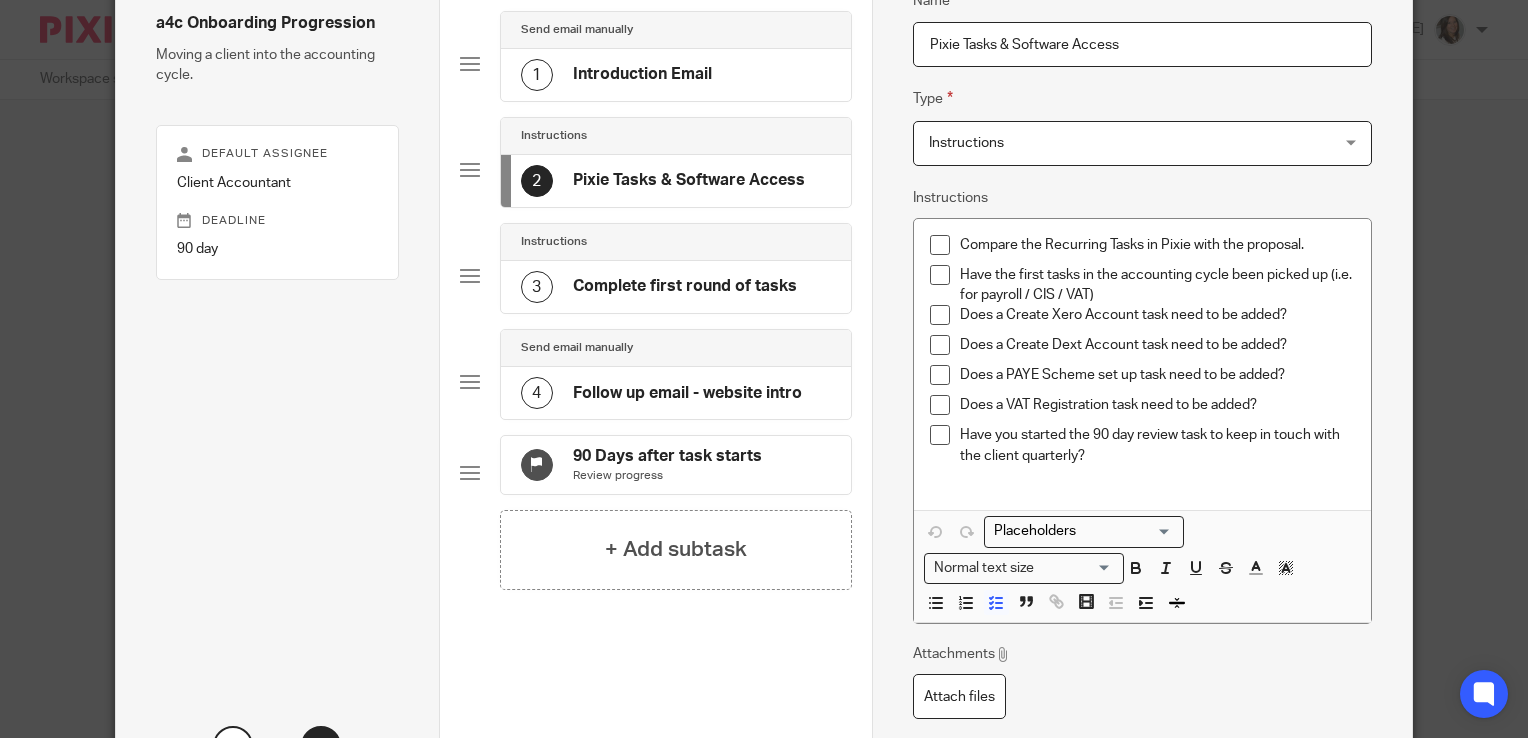 click on "Complete first round of tasks" 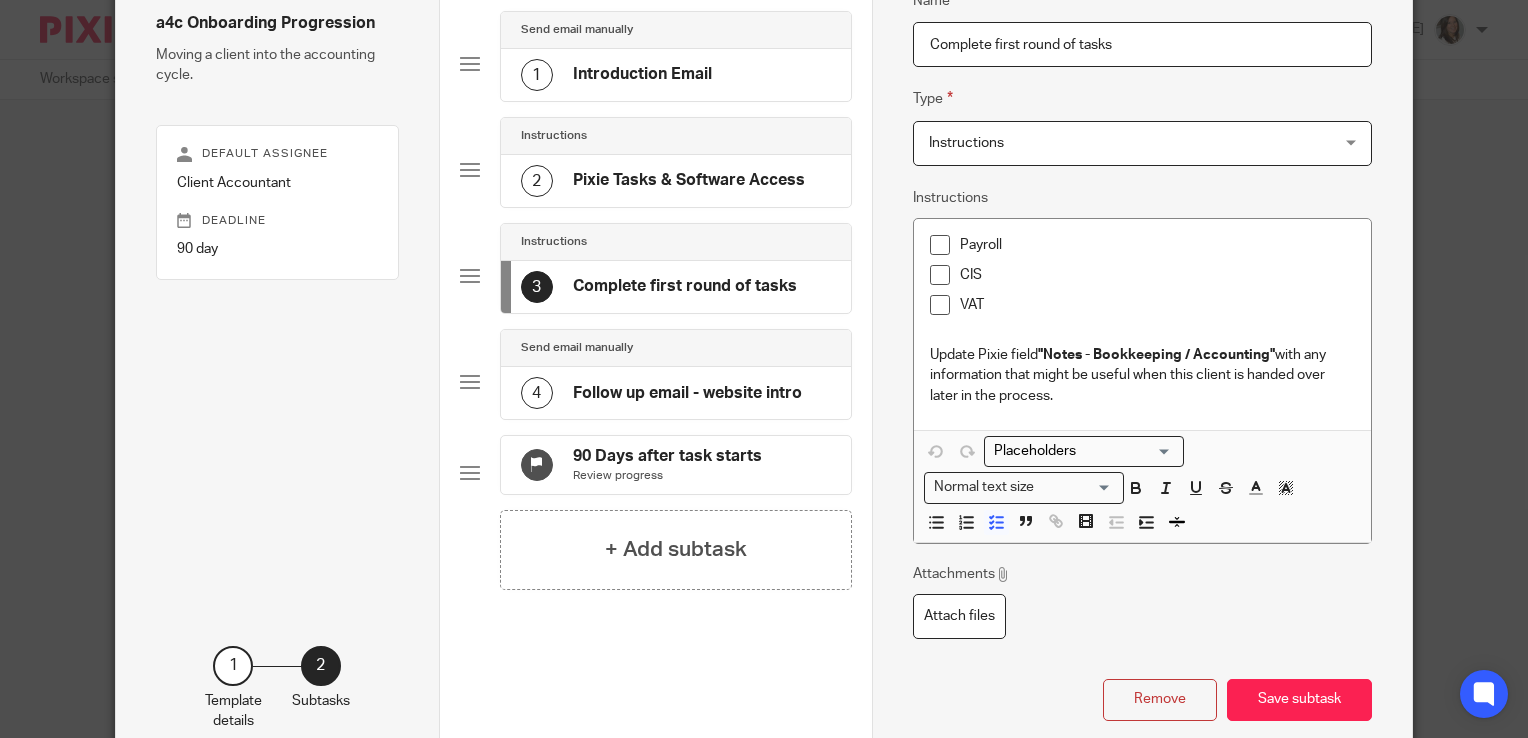 click on "Follow up email - website intro" 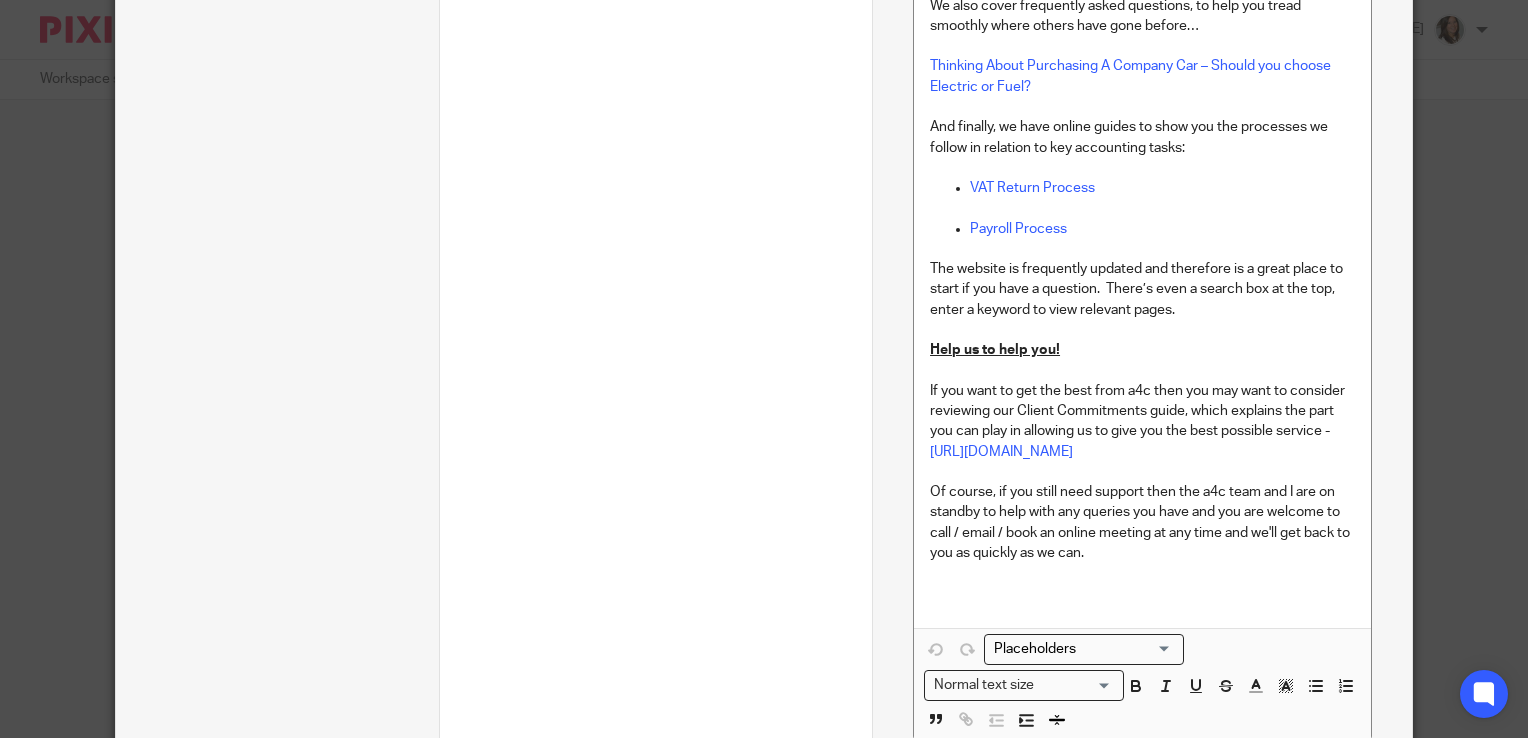 scroll, scrollTop: 1112, scrollLeft: 0, axis: vertical 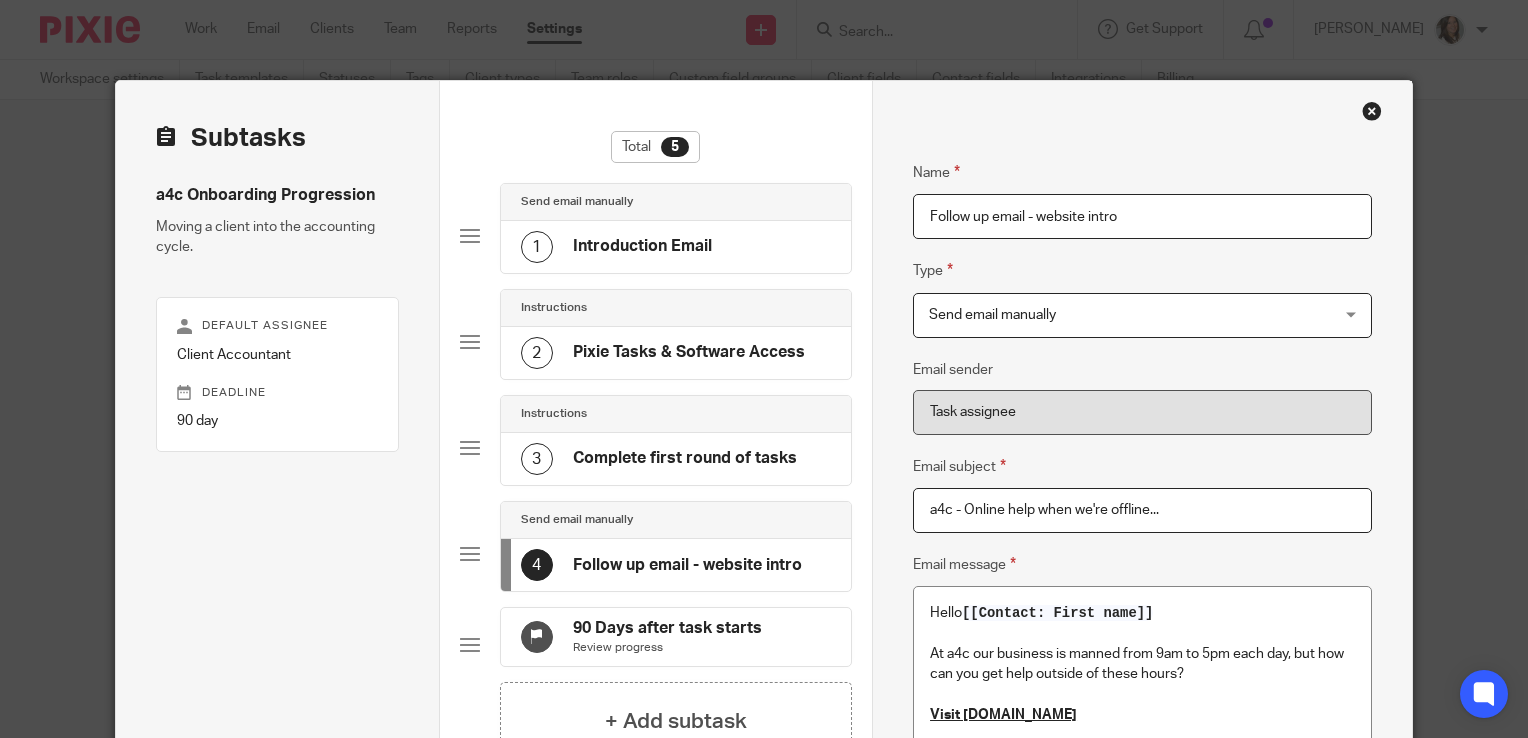 click at bounding box center [1372, 111] 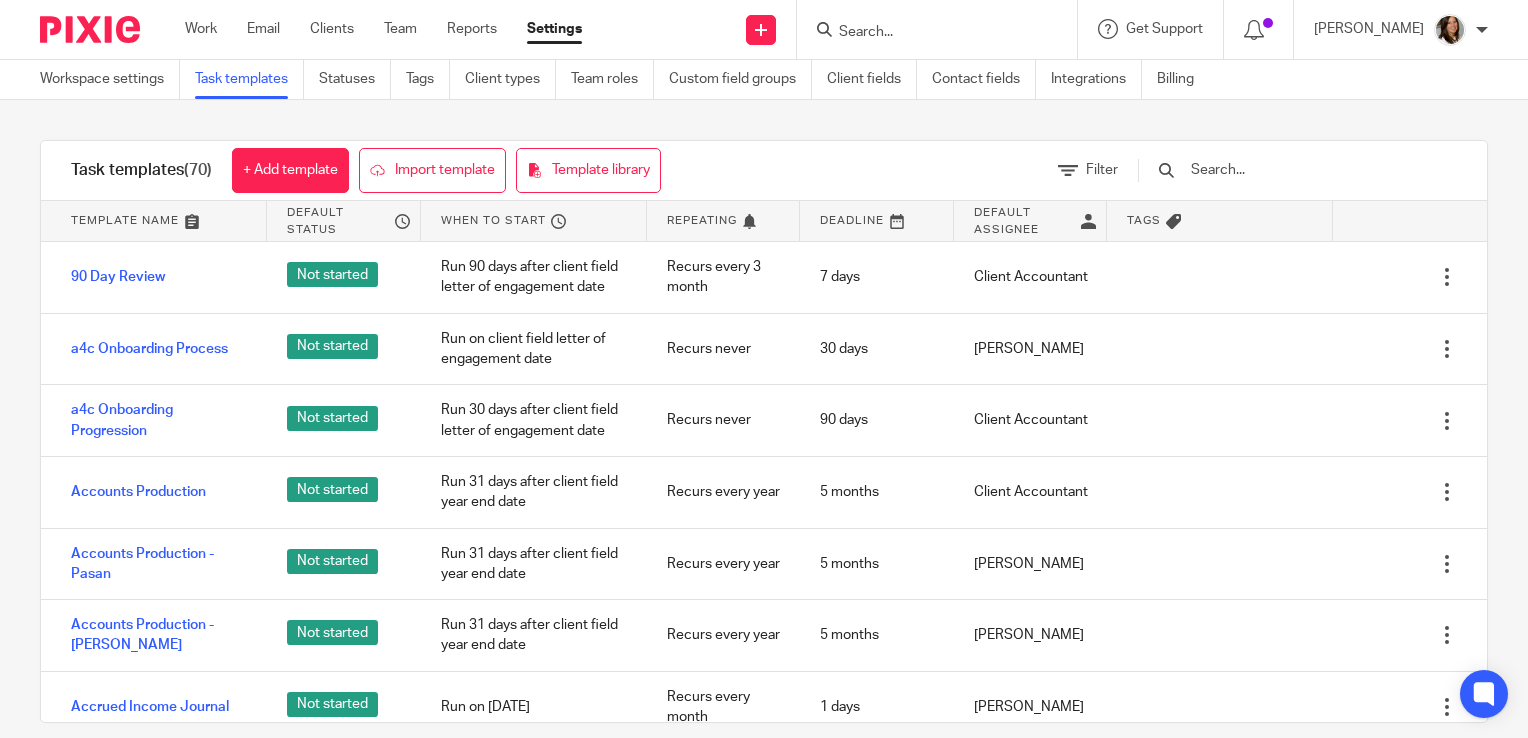 scroll, scrollTop: 0, scrollLeft: 0, axis: both 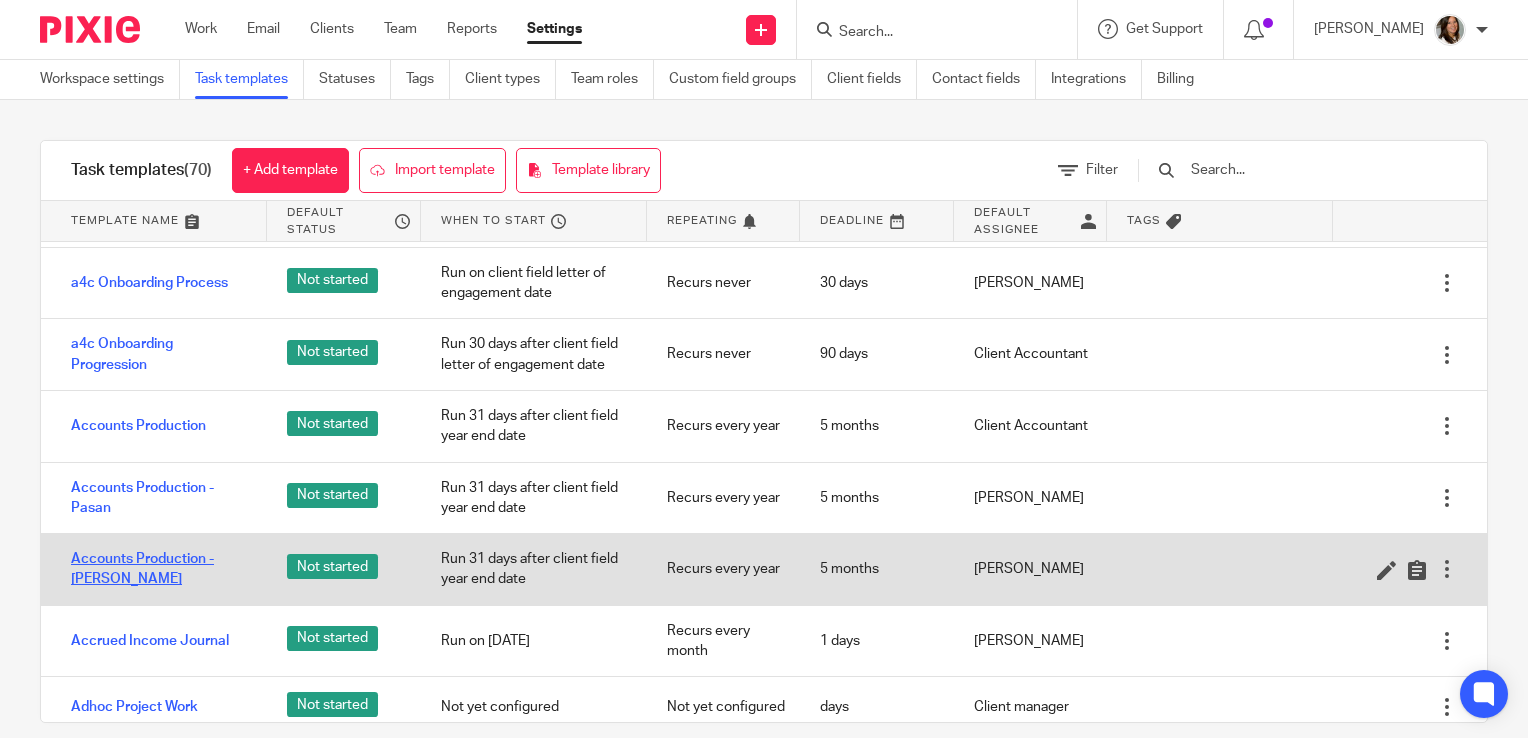 click on "Accounts Production - [PERSON_NAME]" at bounding box center [159, 569] 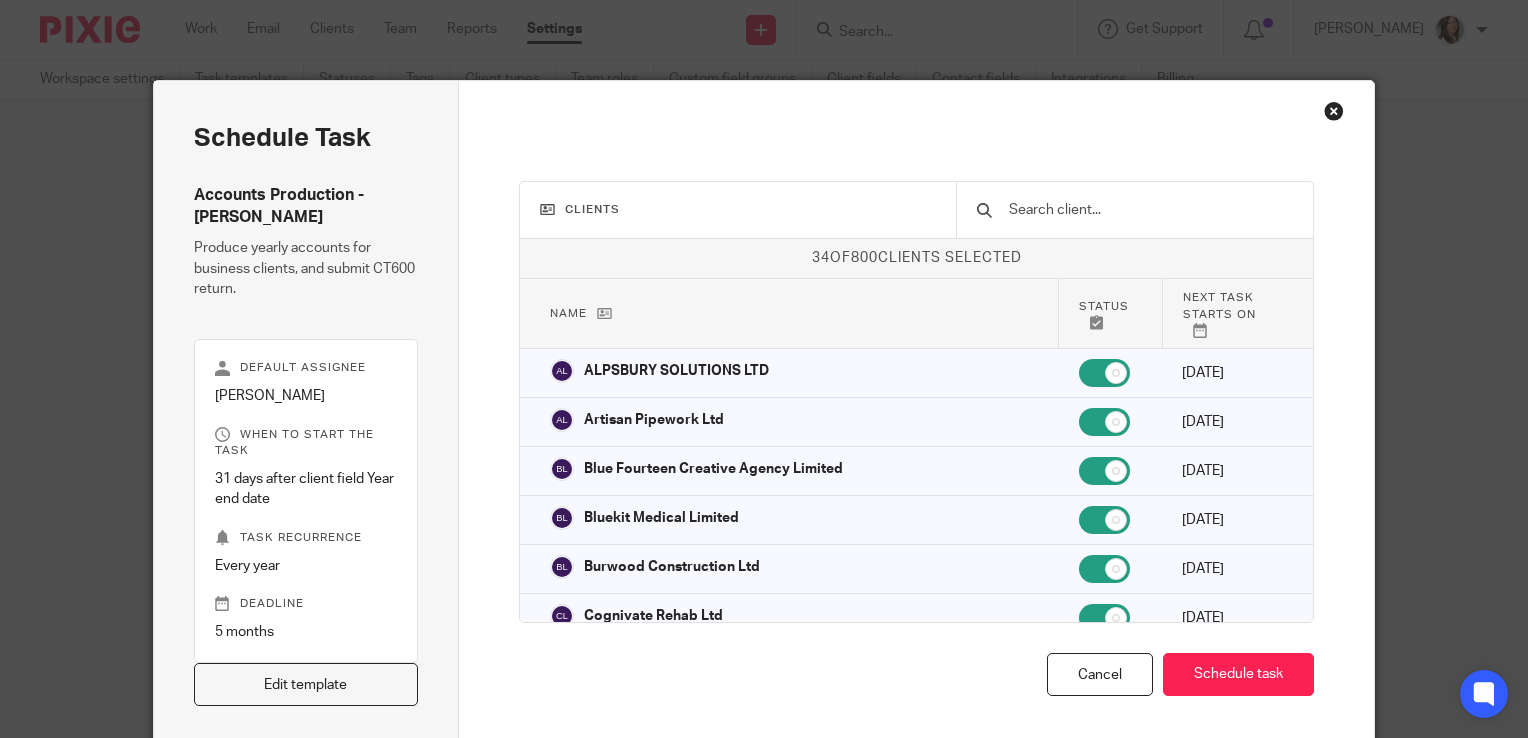 scroll, scrollTop: 0, scrollLeft: 0, axis: both 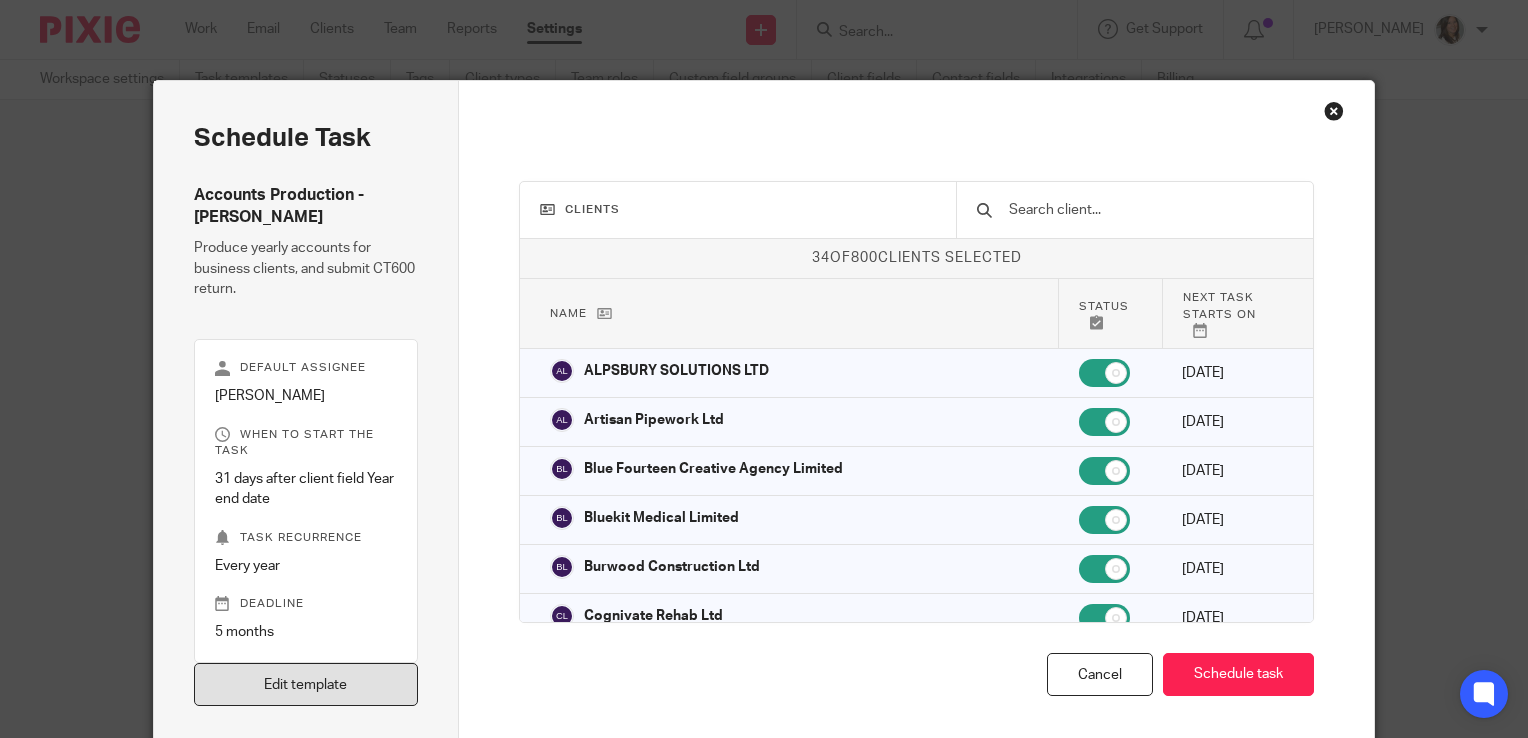 click on "Edit template" at bounding box center (306, 684) 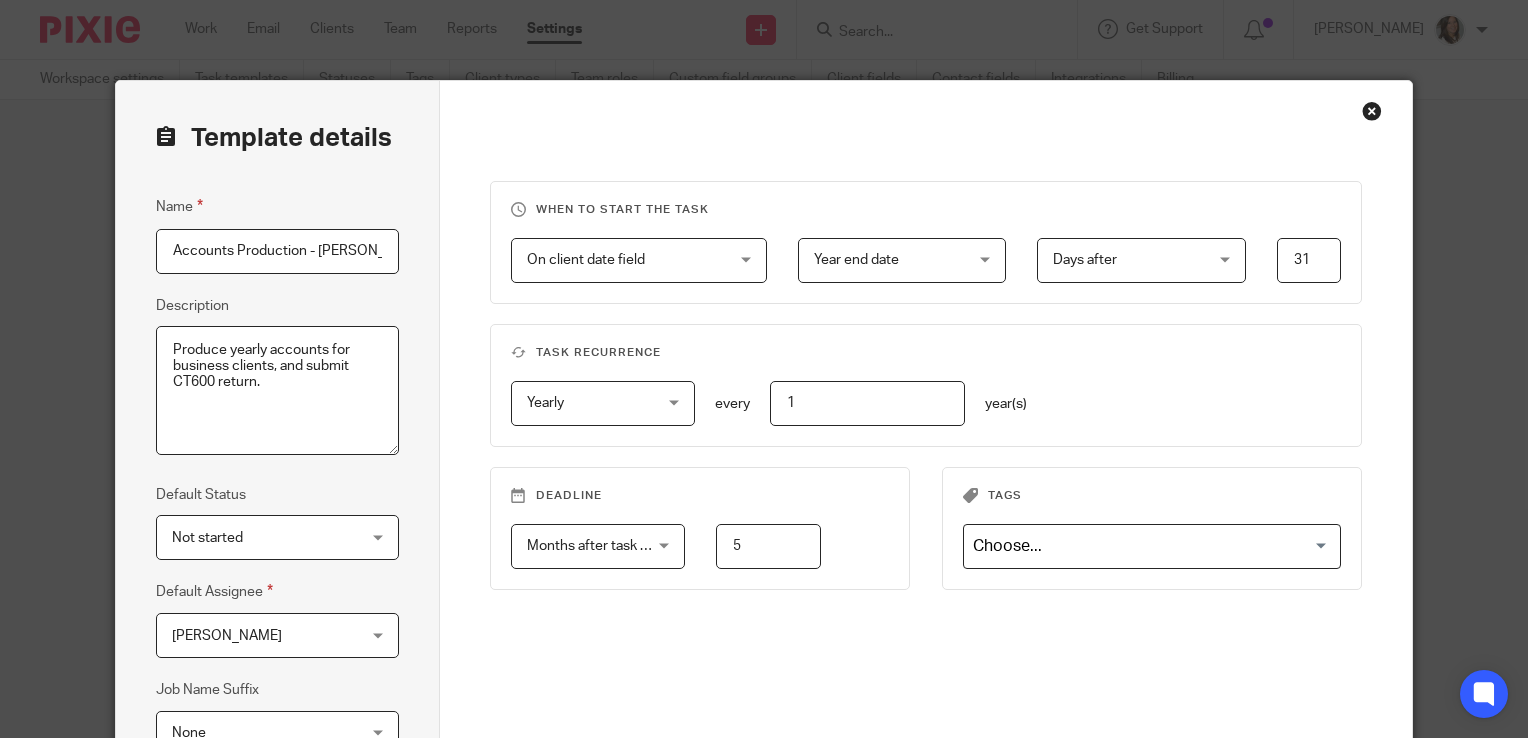 scroll, scrollTop: 0, scrollLeft: 0, axis: both 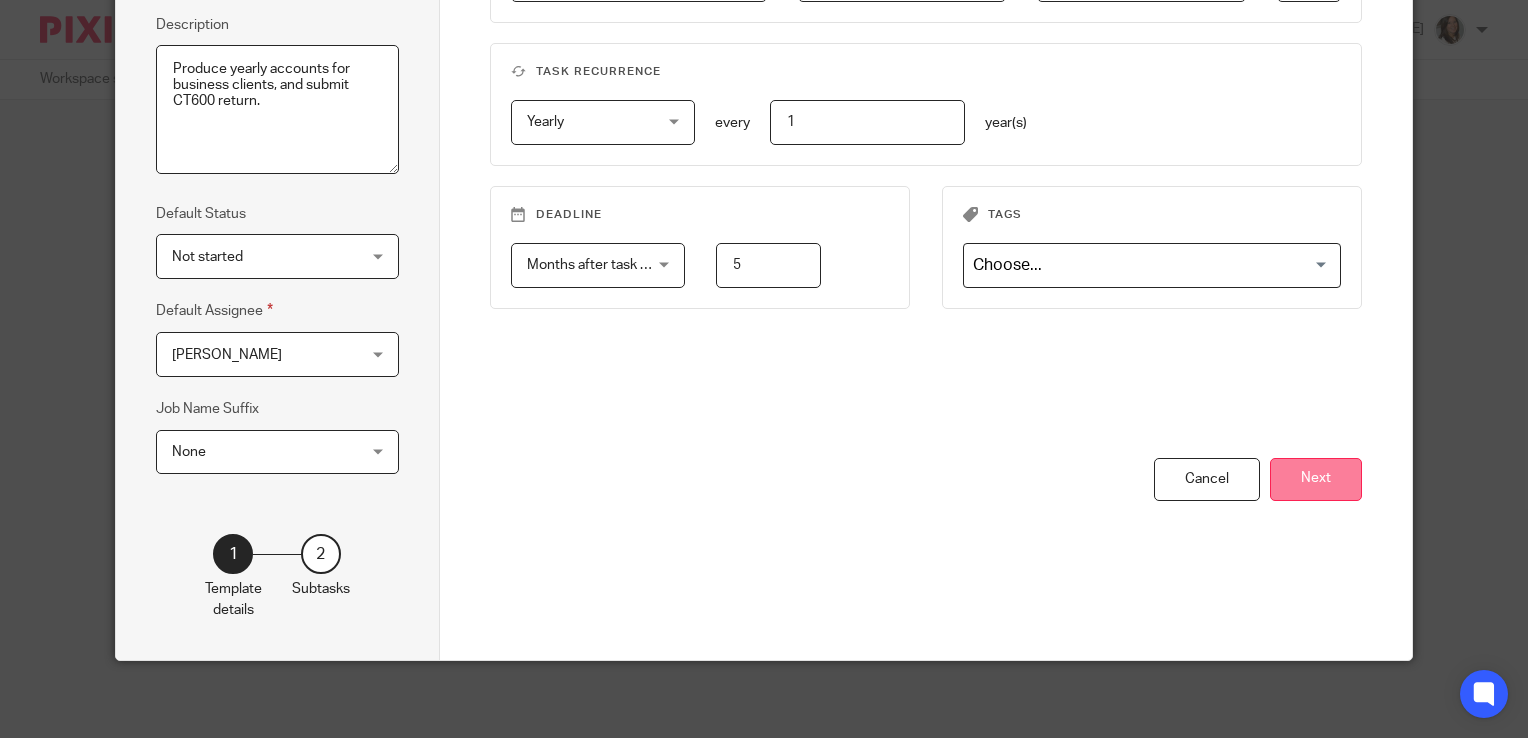 click on "Next" at bounding box center (1316, 479) 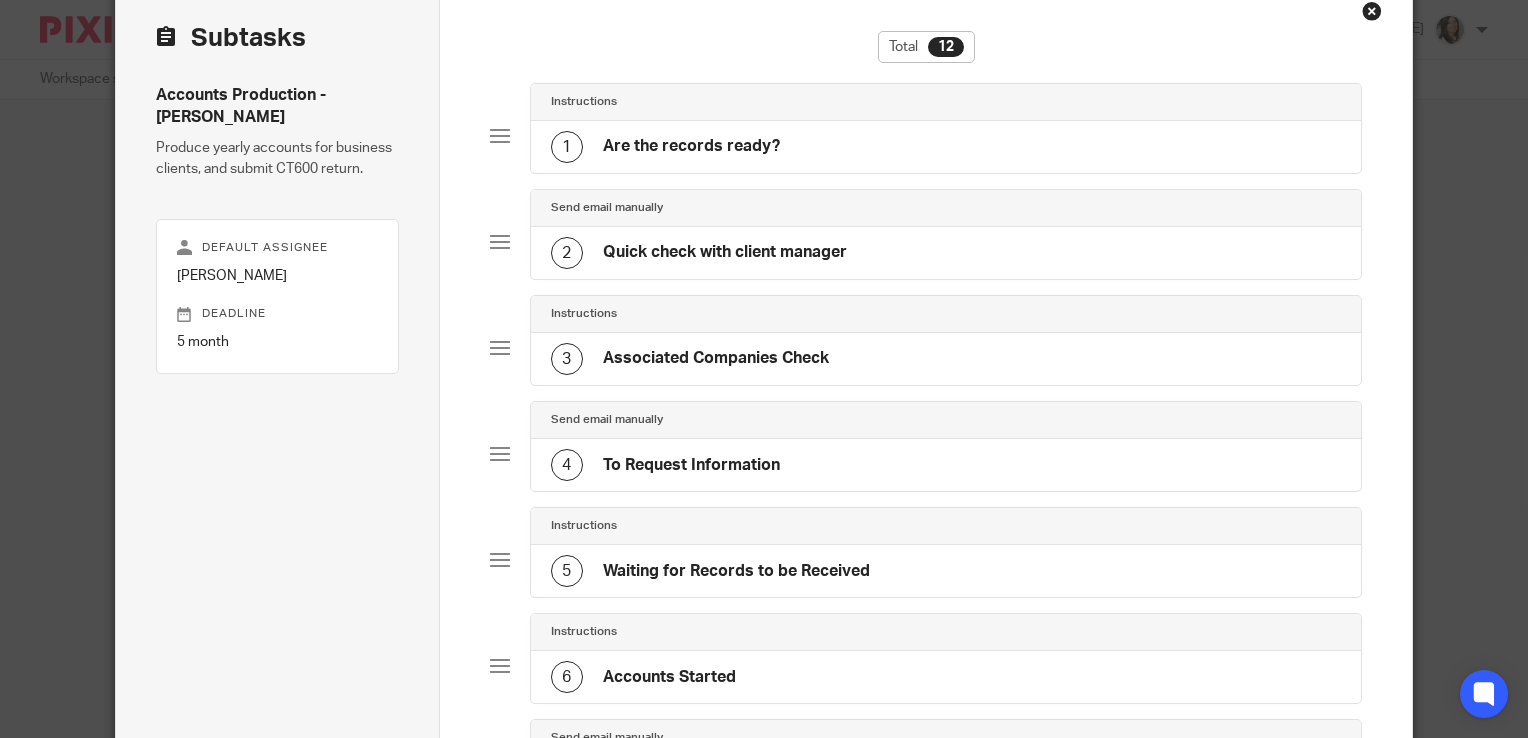 scroll, scrollTop: 0, scrollLeft: 0, axis: both 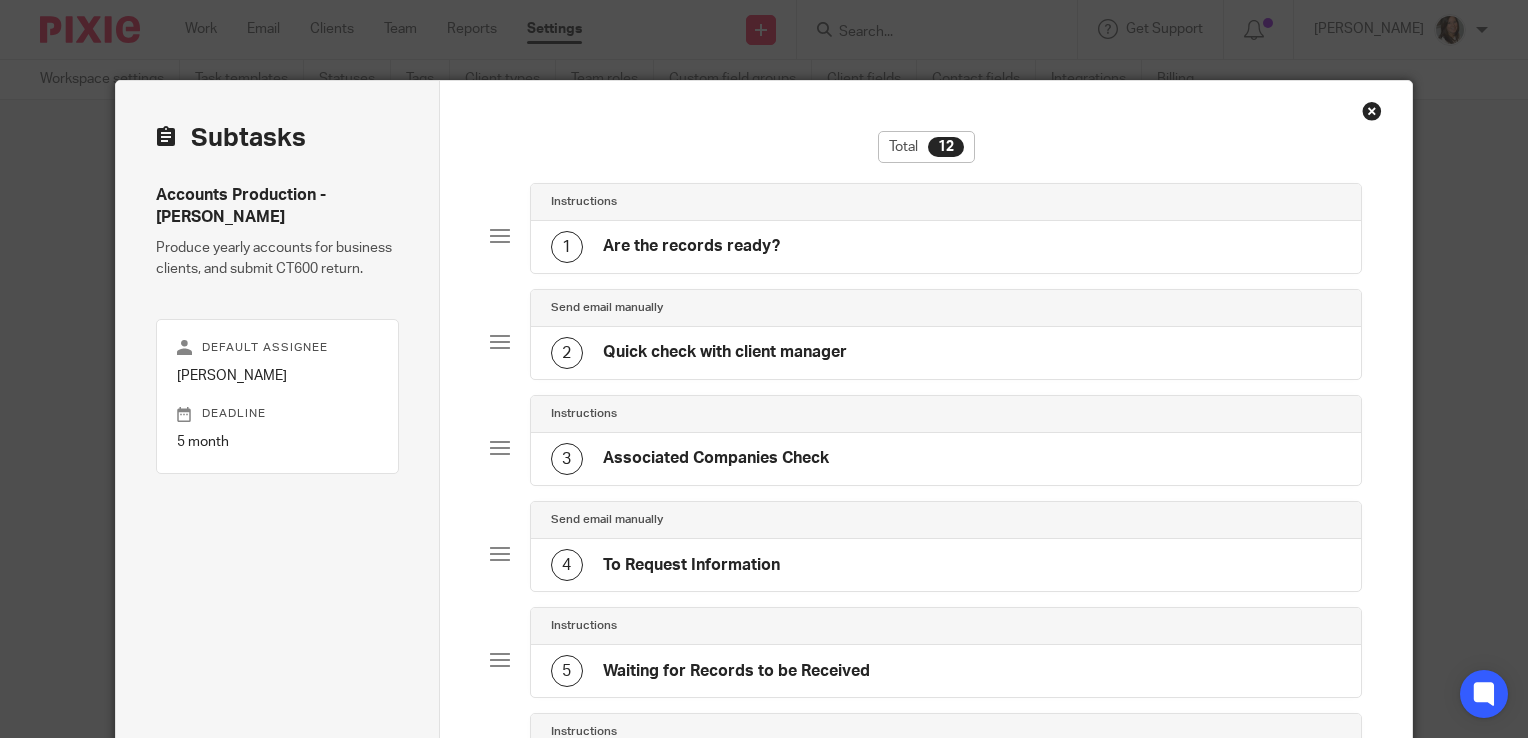 click on "1
Are the records ready?" 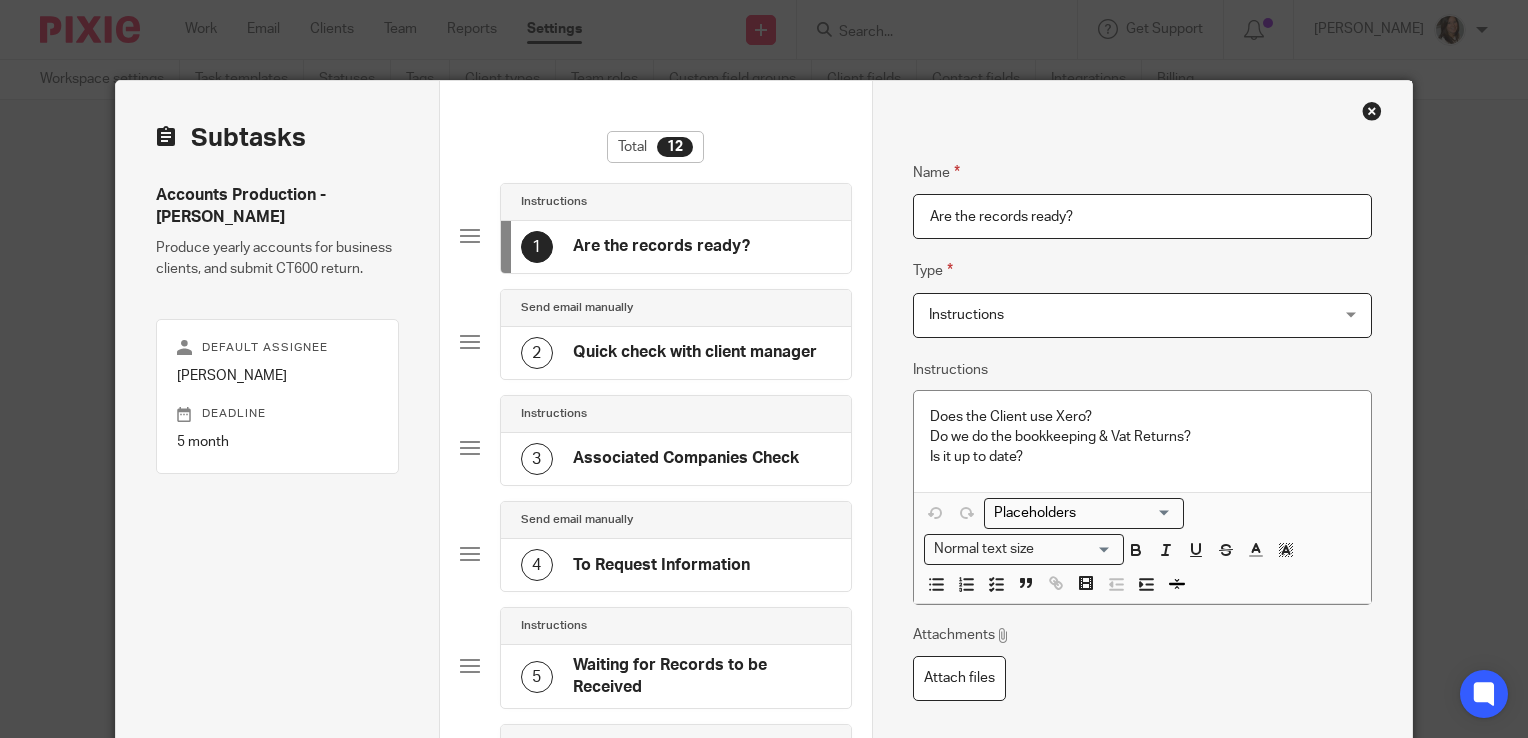 click on "Quick check with client manager" 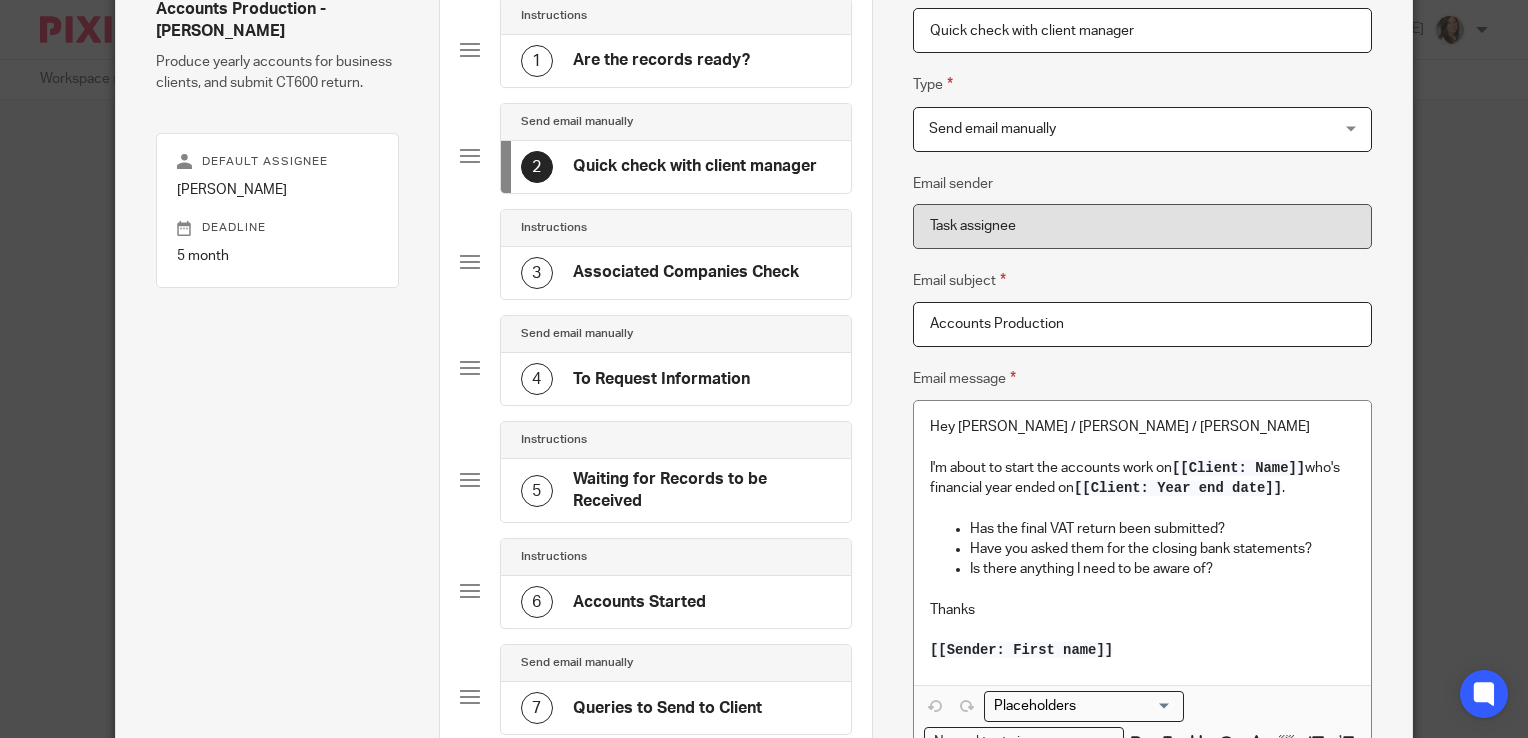 scroll, scrollTop: 191, scrollLeft: 0, axis: vertical 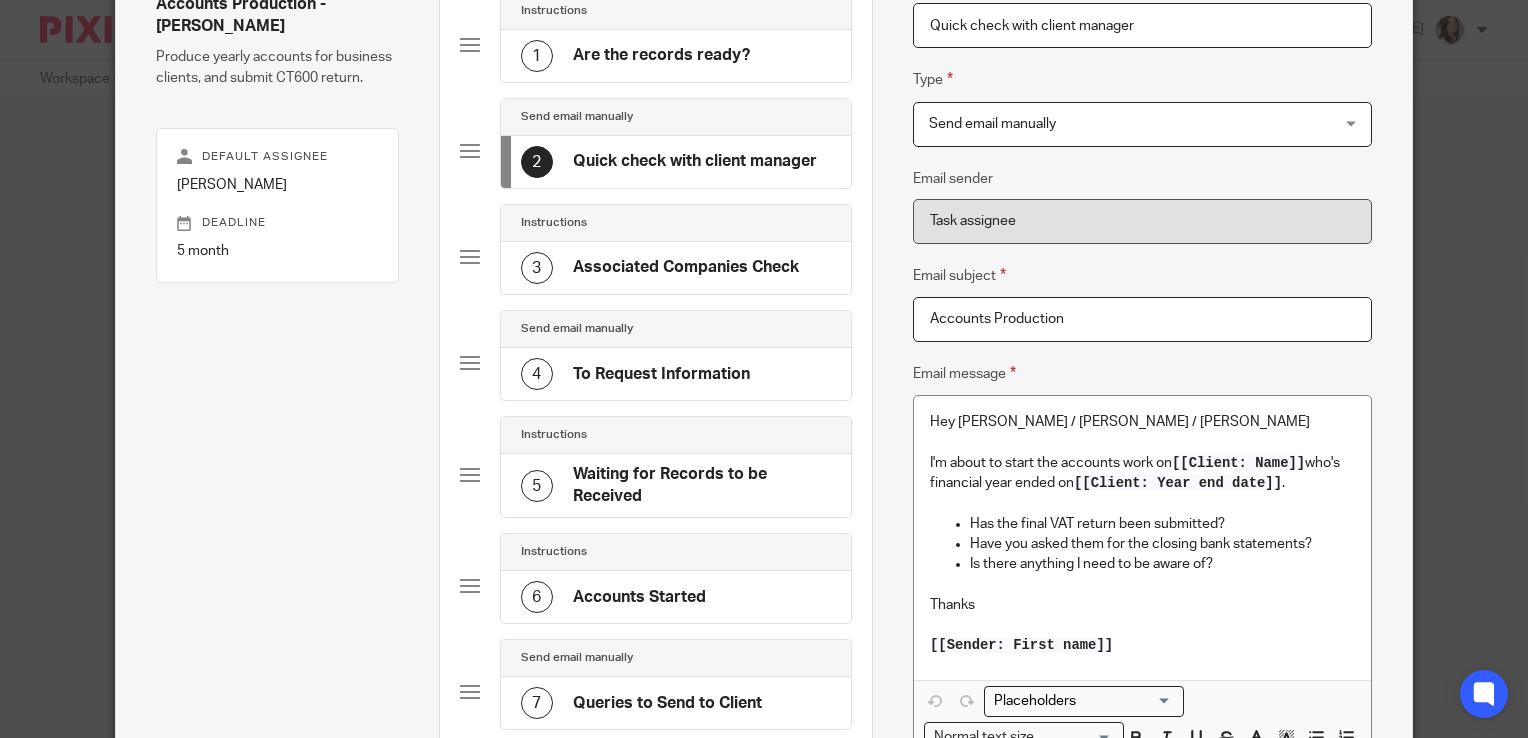 click on "3
Associated Companies Check" 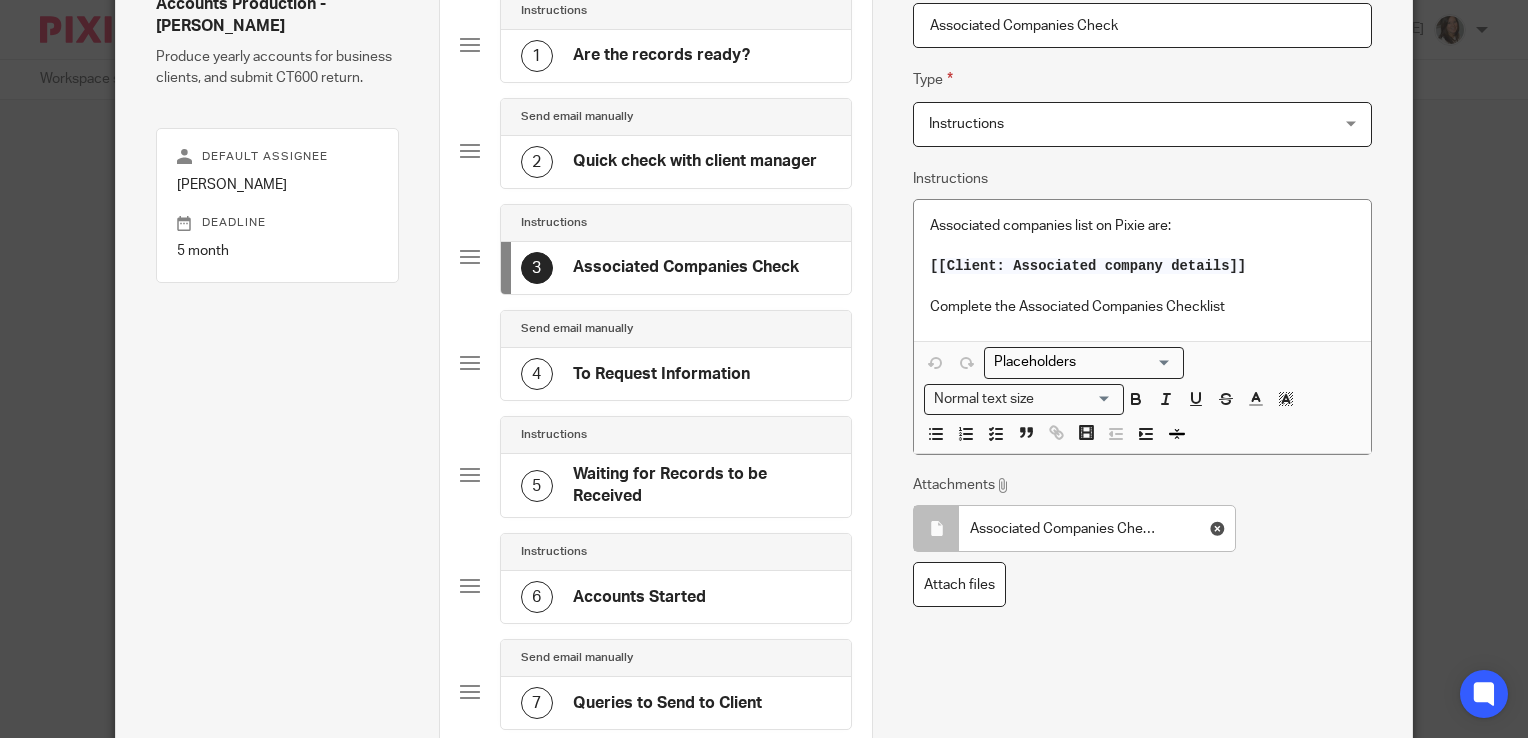 click on "To Request Information" 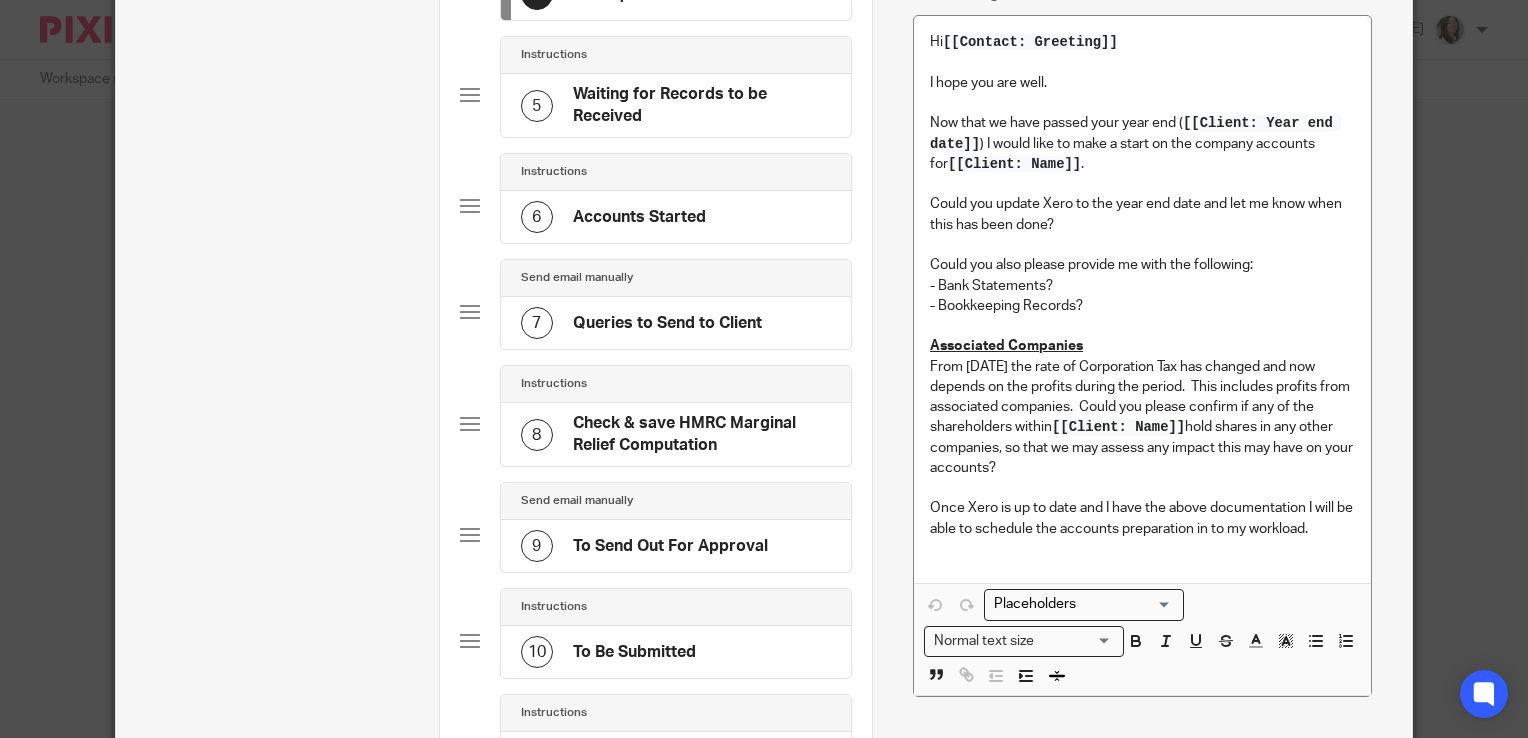 scroll, scrollTop: 628, scrollLeft: 0, axis: vertical 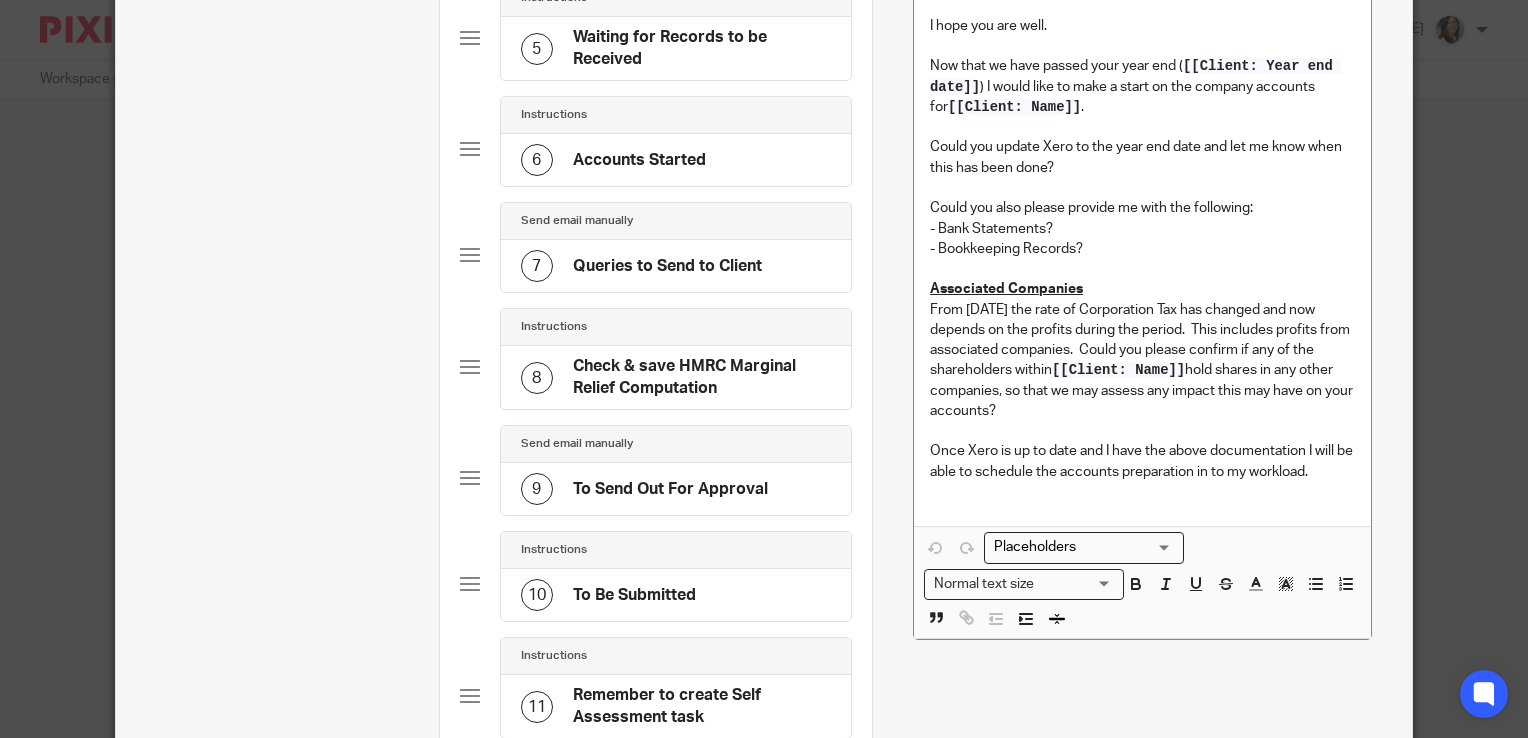 click on "6
Accounts Started" 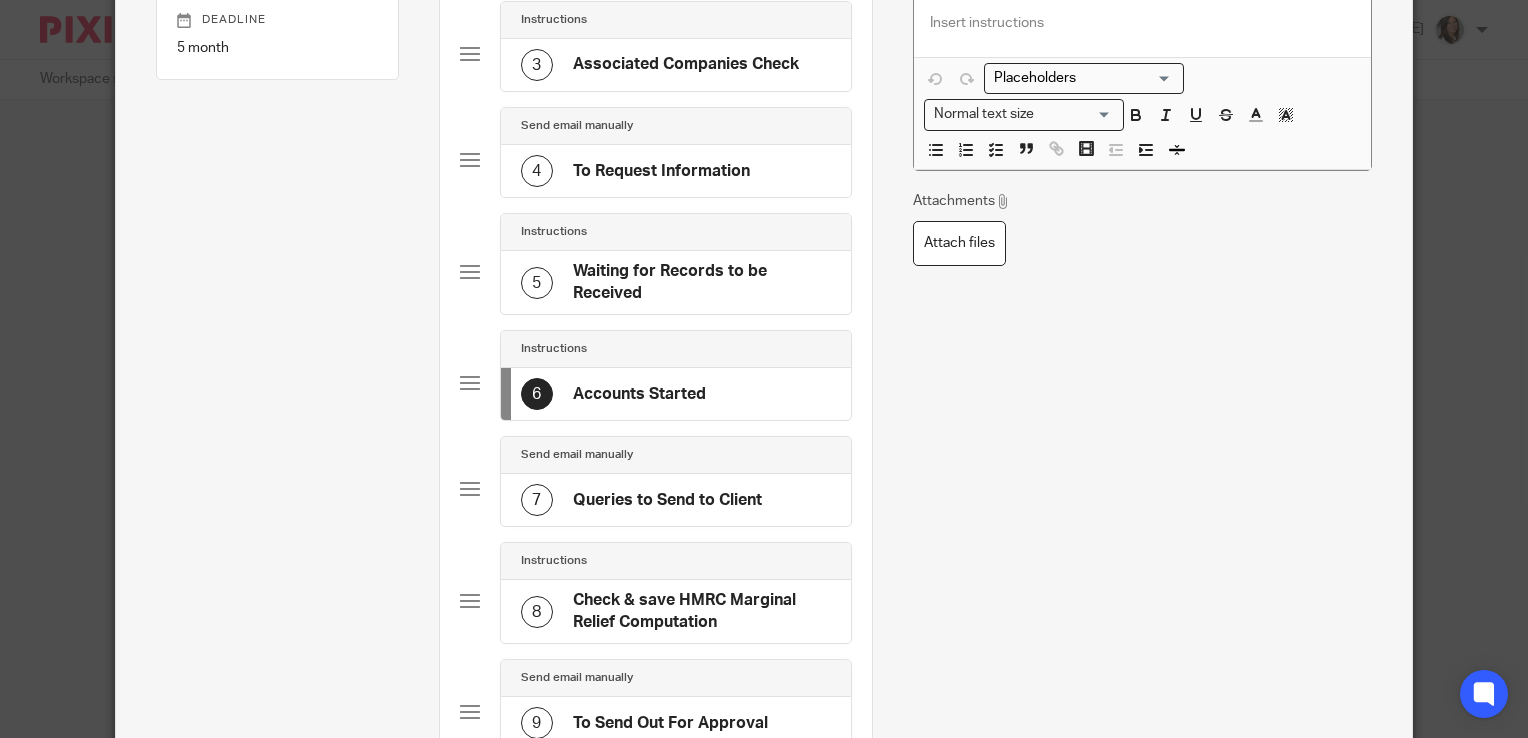 scroll, scrollTop: 396, scrollLeft: 0, axis: vertical 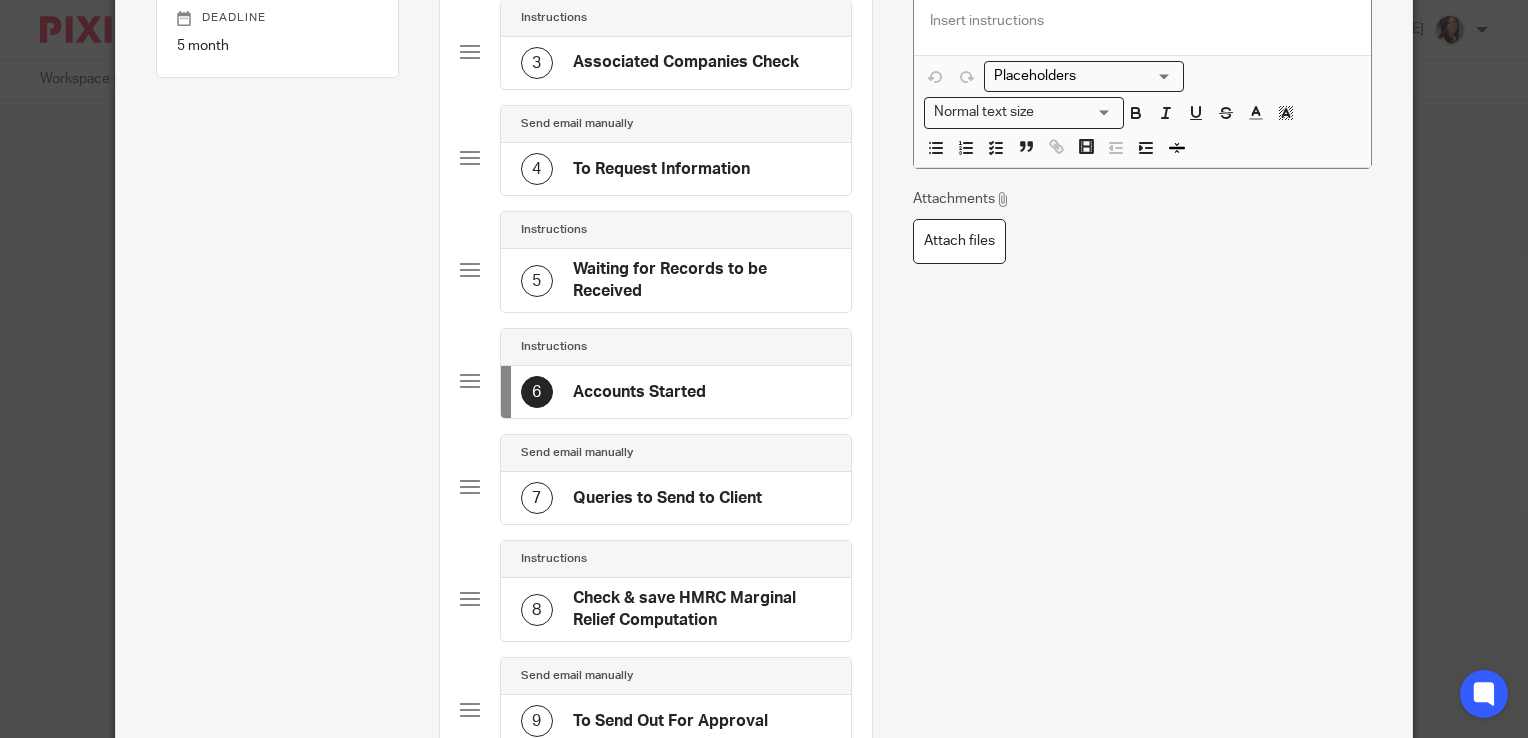 click on "Queries to Send to Client" 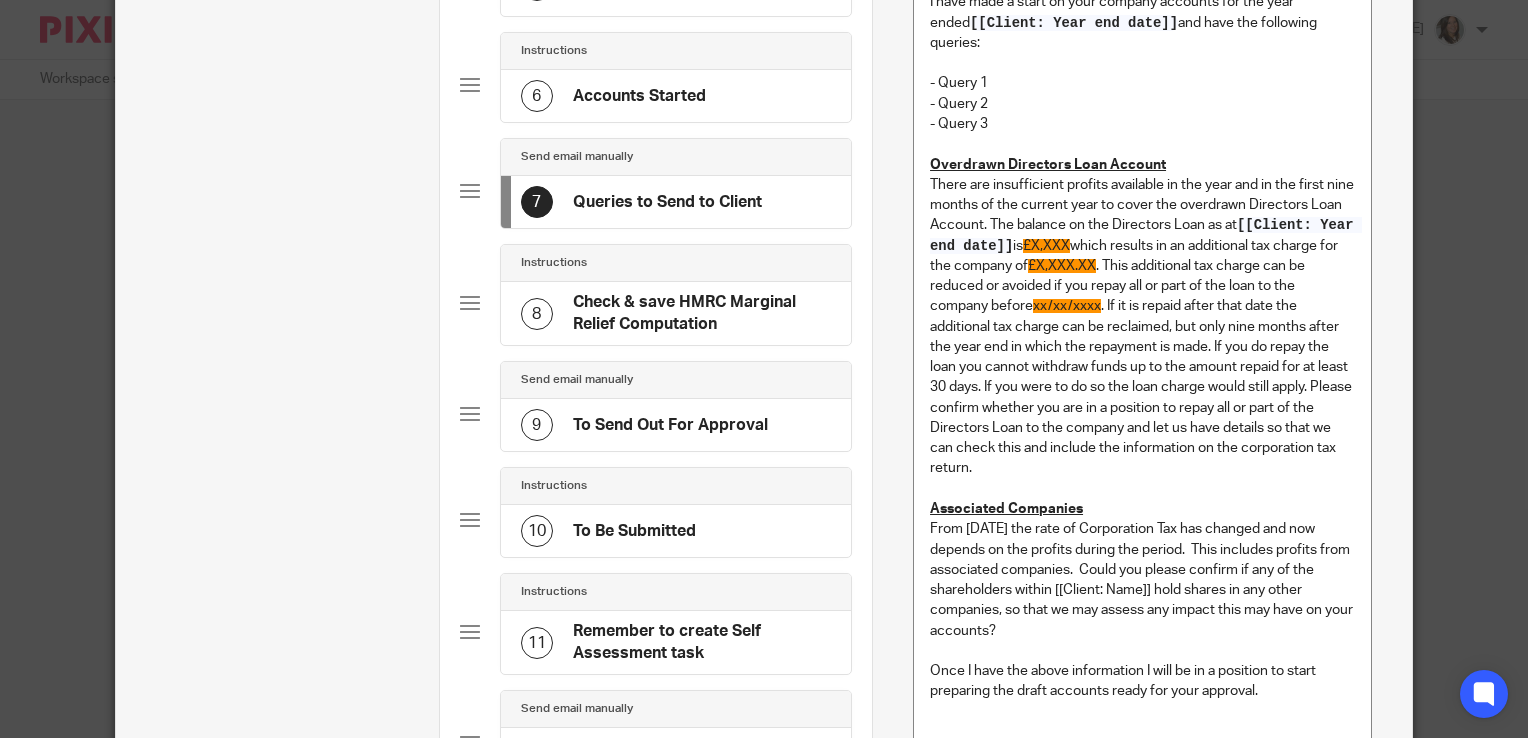 scroll, scrollTop: 693, scrollLeft: 0, axis: vertical 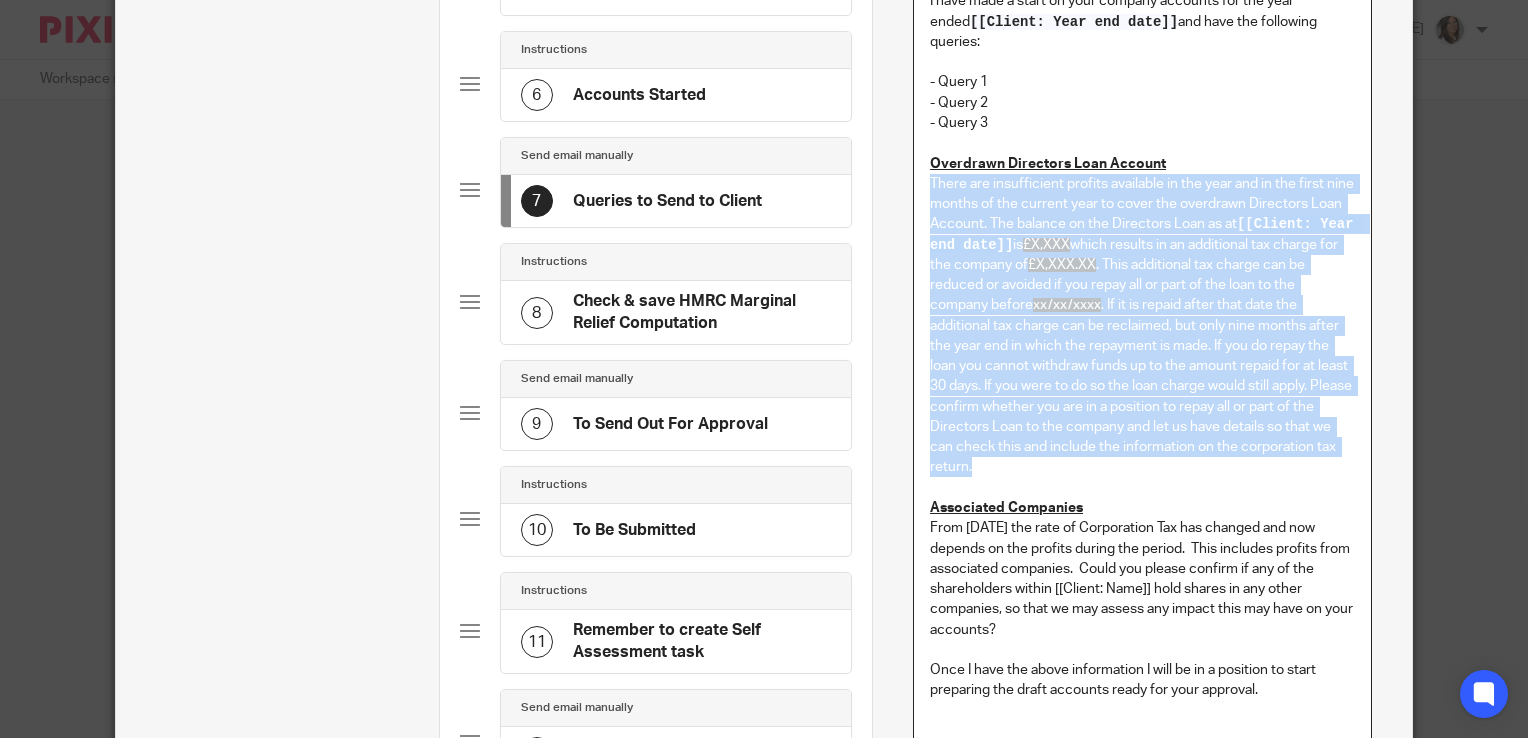 drag, startPoint x: 1025, startPoint y: 474, endPoint x: 894, endPoint y: 190, distance: 312.75708 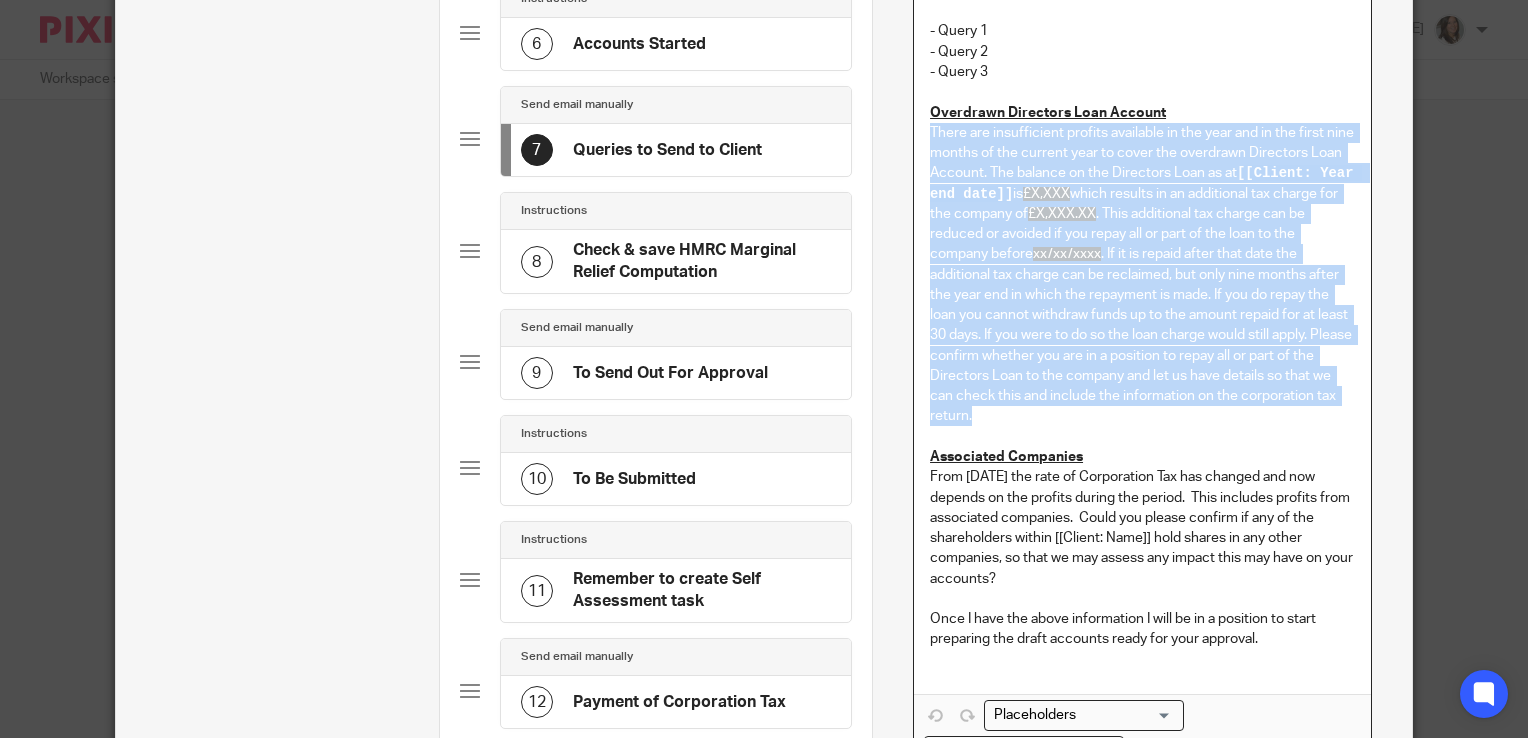scroll, scrollTop: 745, scrollLeft: 0, axis: vertical 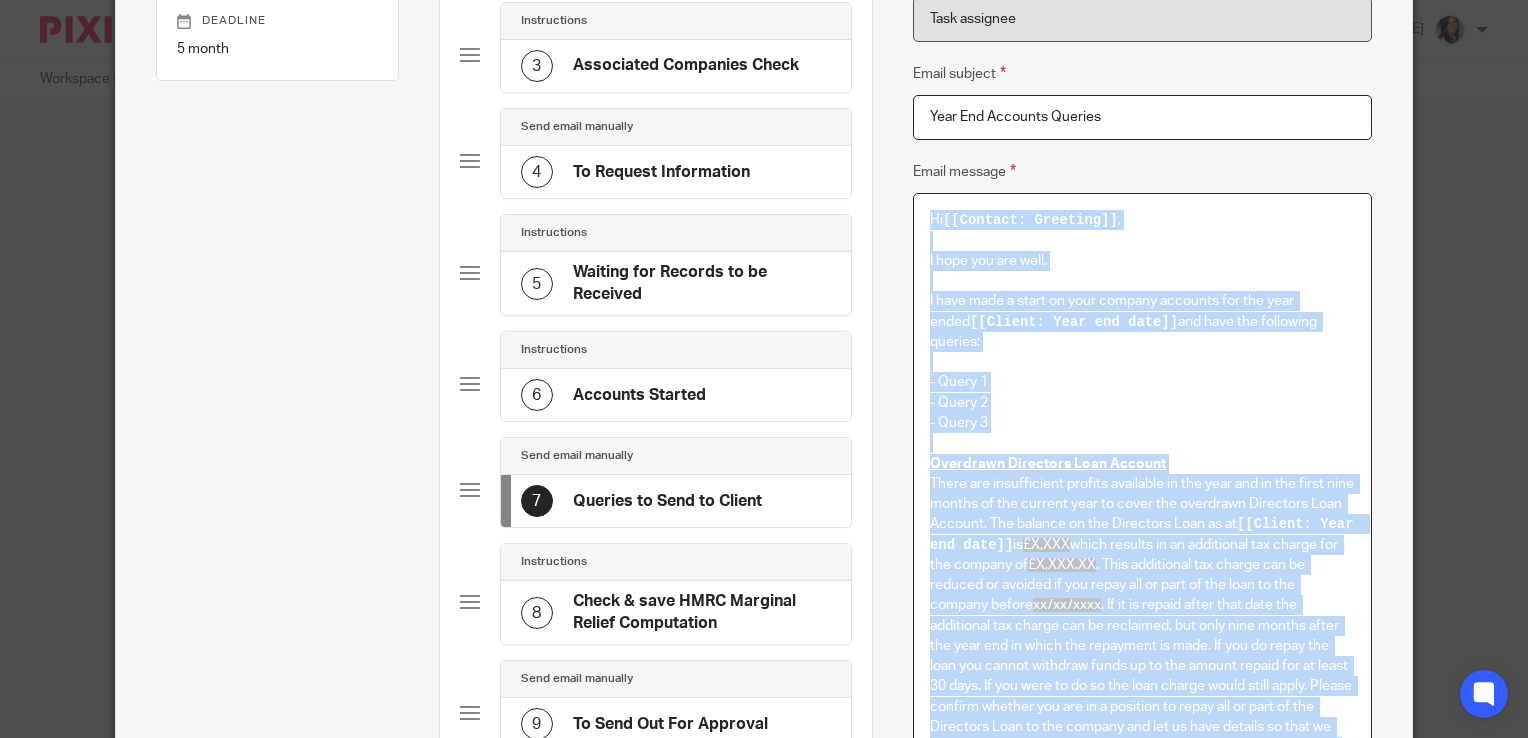 drag, startPoint x: 1277, startPoint y: 648, endPoint x: 911, endPoint y: 223, distance: 560.8752 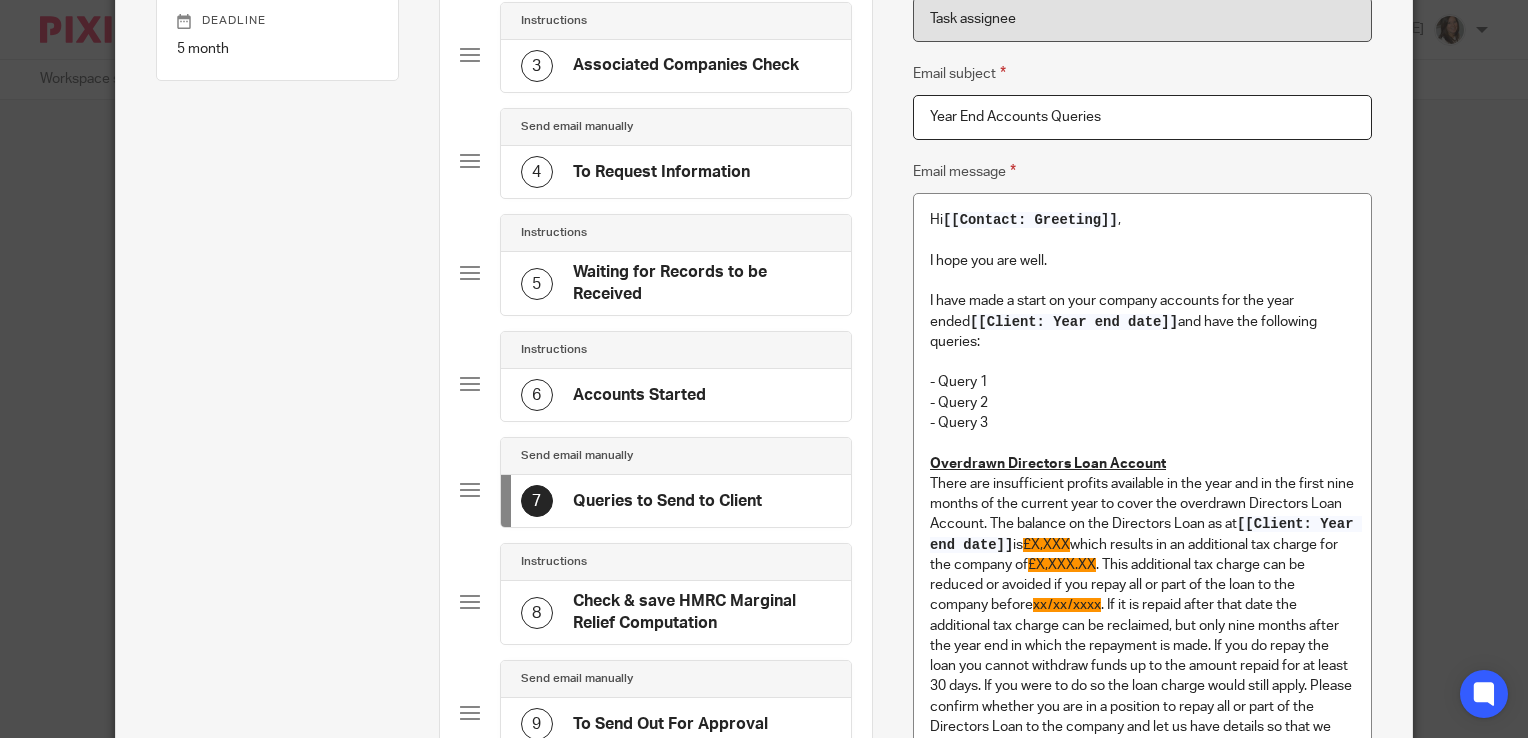 click on "Check & save HMRC Marginal Relief Computation" 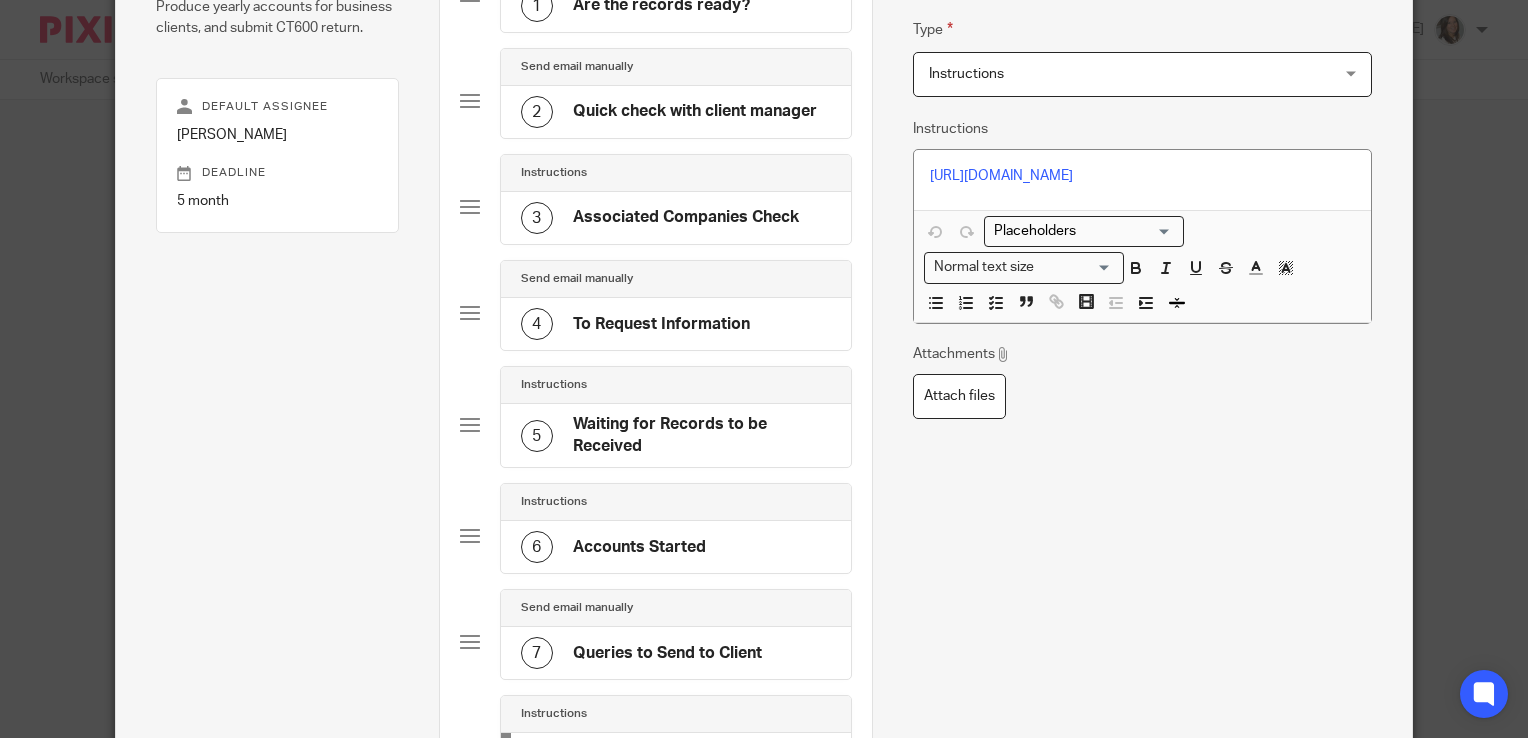 scroll, scrollTop: 242, scrollLeft: 0, axis: vertical 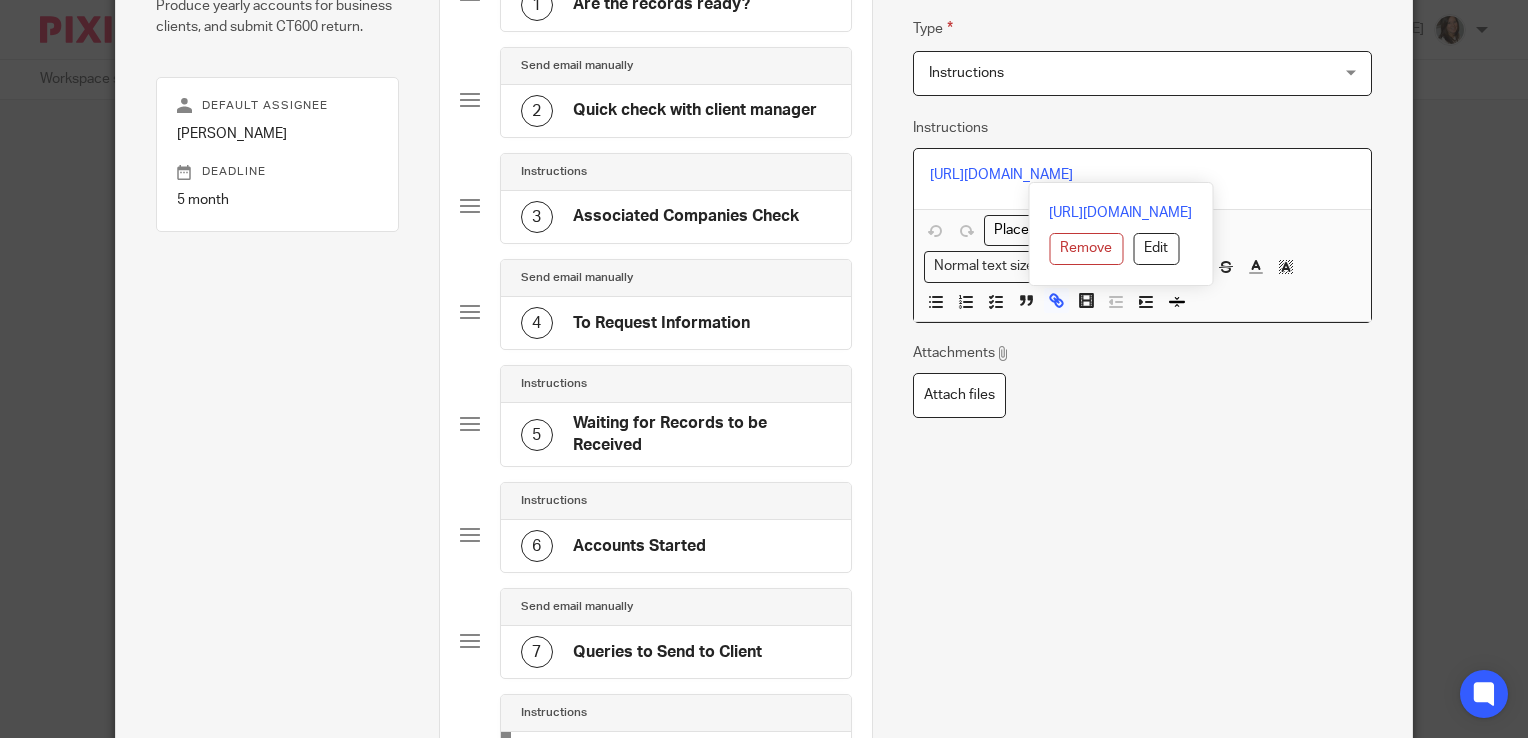drag, startPoint x: 1319, startPoint y: 168, endPoint x: 832, endPoint y: 226, distance: 490.44165 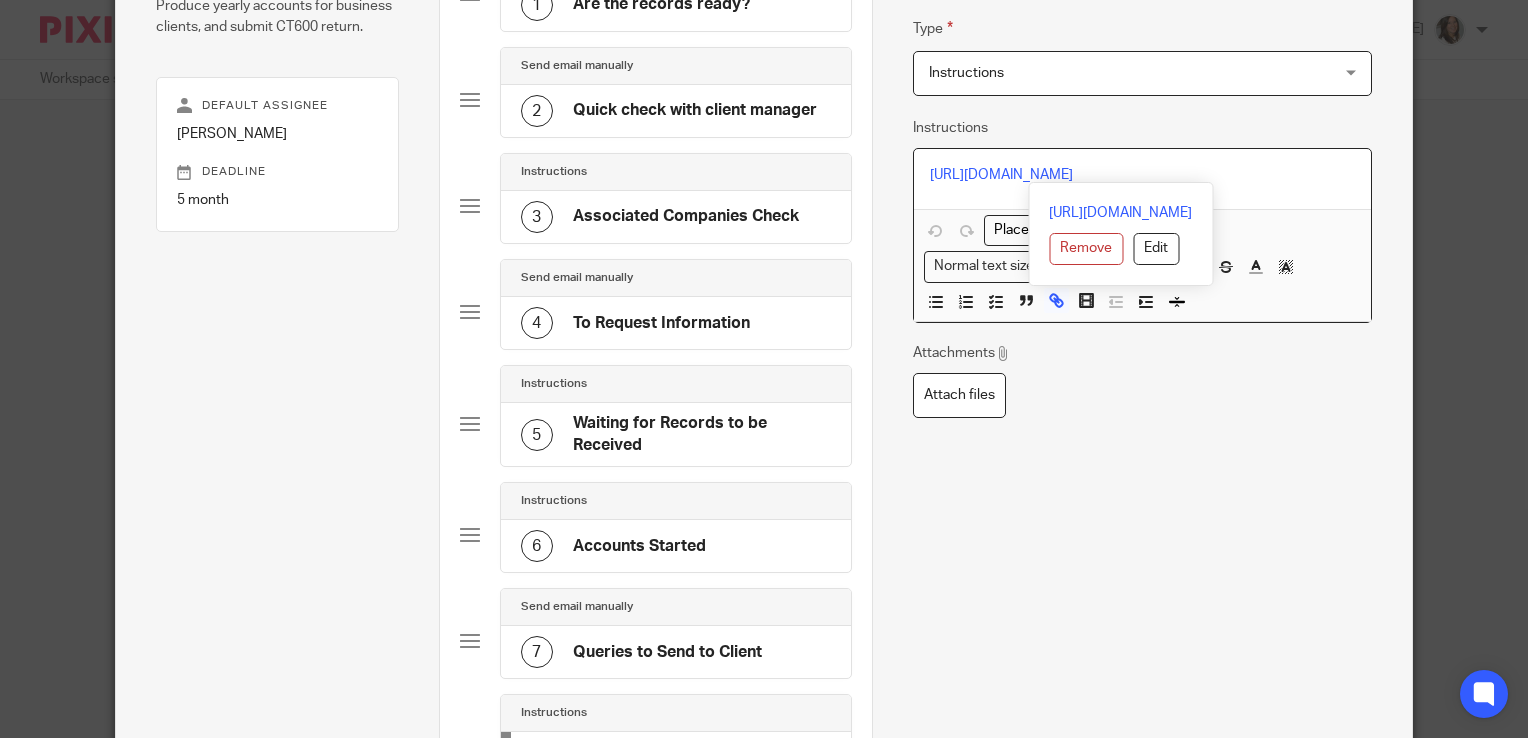 click on "Subtasks   Accounts Production - Sarah   Produce yearly accounts for business clients, and submit CT600 return.   Default assignee   Sarah Parsons   Deadline   5 month   1
Template details
2
Subtasks
Total  12
Instructions
1
Are the records ready?
Send email manually
2
Quick check with client manager
Instructions
3
Associated Companies Check
Send email manually
4
To Request Information
Instructions
5
Waiting for Records to be Received
Instructions
6
Accounts Started
Send email manually
7
Queries to Send to Client" at bounding box center [764, 632] 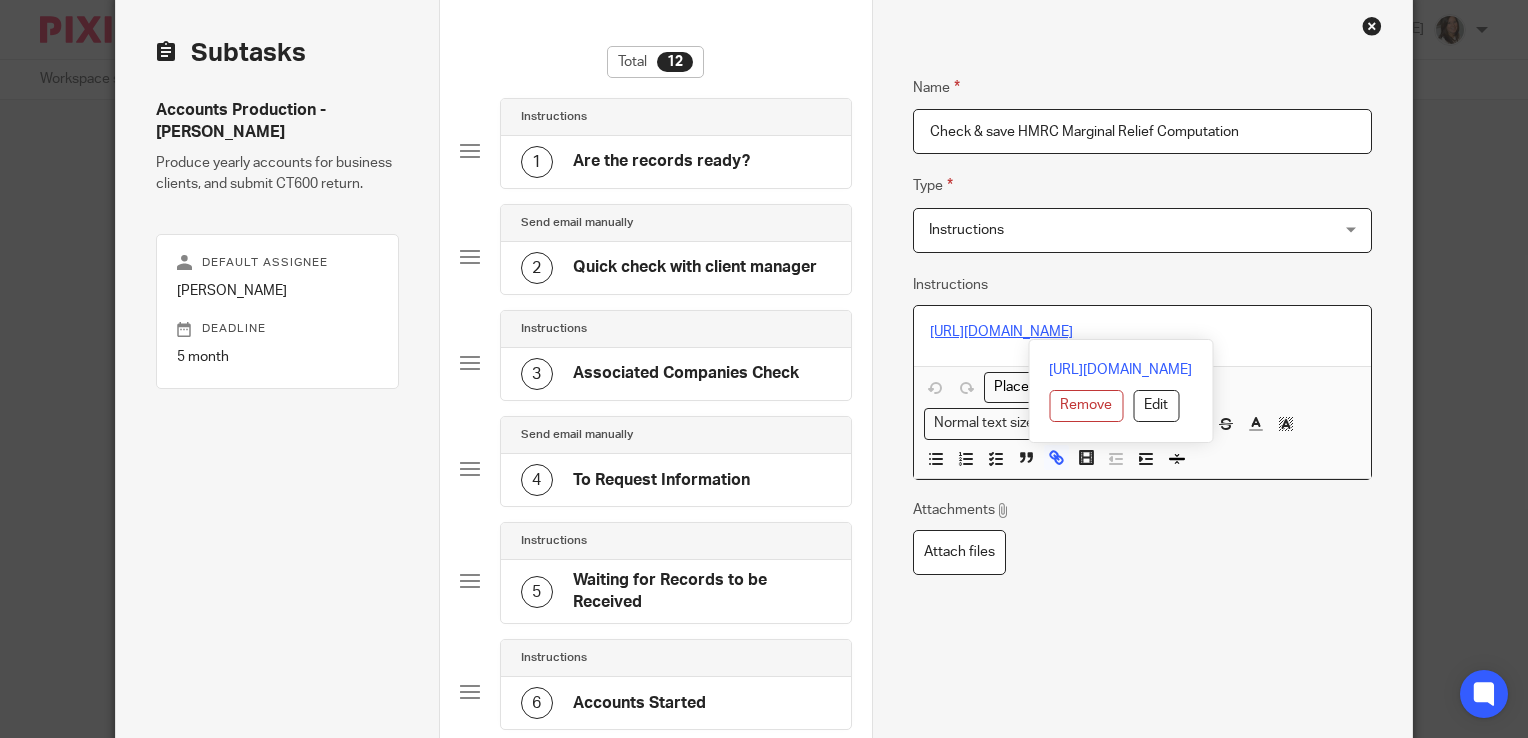 scroll, scrollTop: 84, scrollLeft: 0, axis: vertical 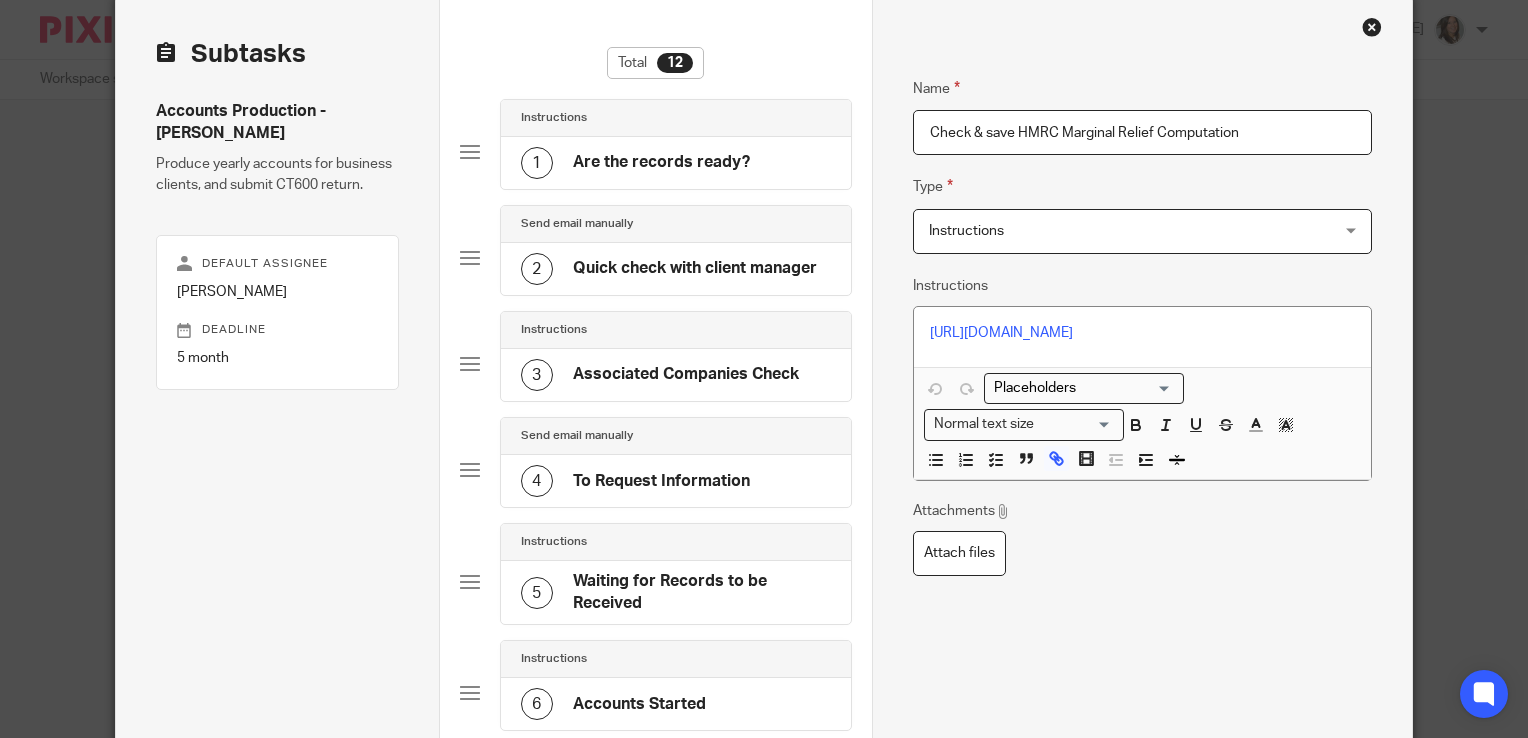 drag, startPoint x: 1251, startPoint y: 129, endPoint x: 714, endPoint y: 186, distance: 540.01666 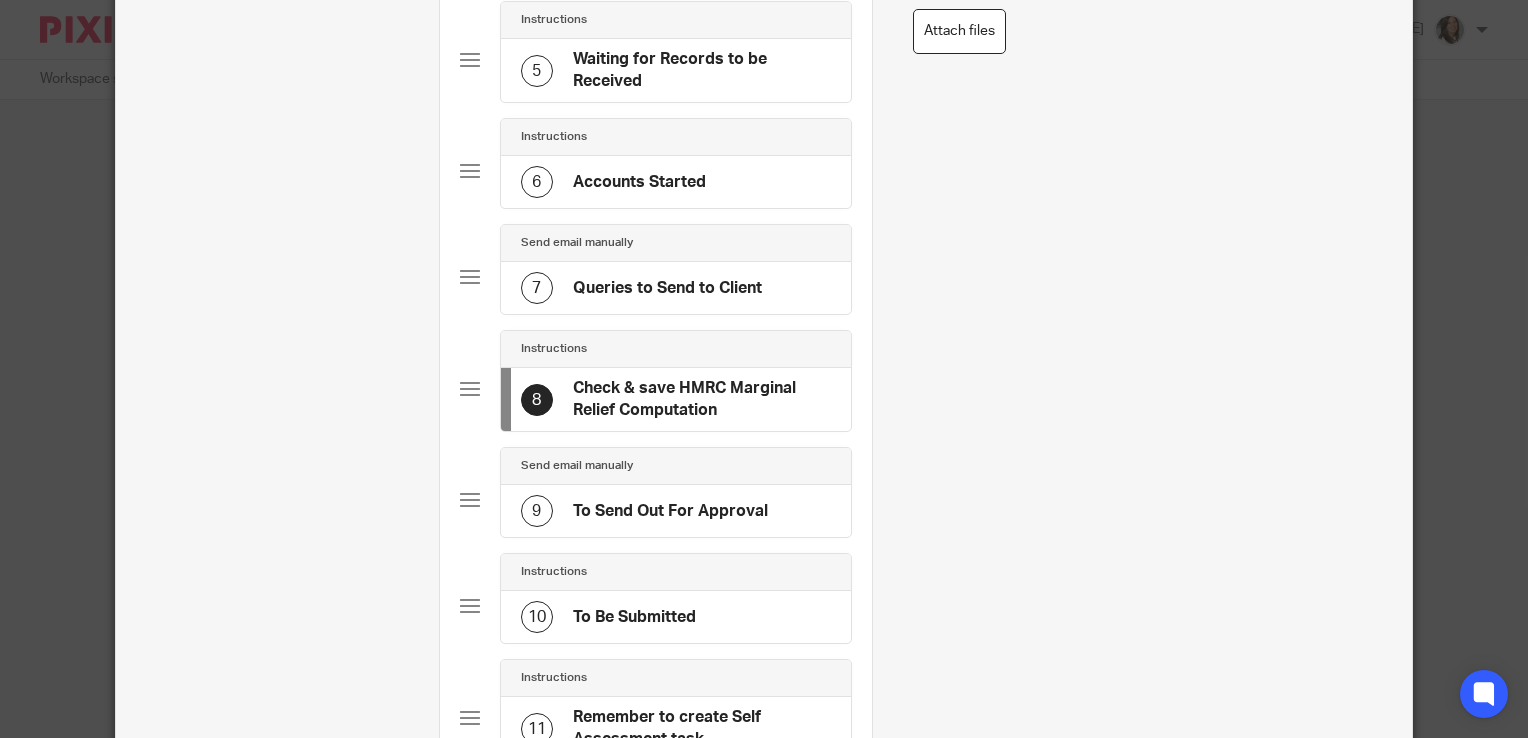 scroll, scrollTop: 628, scrollLeft: 0, axis: vertical 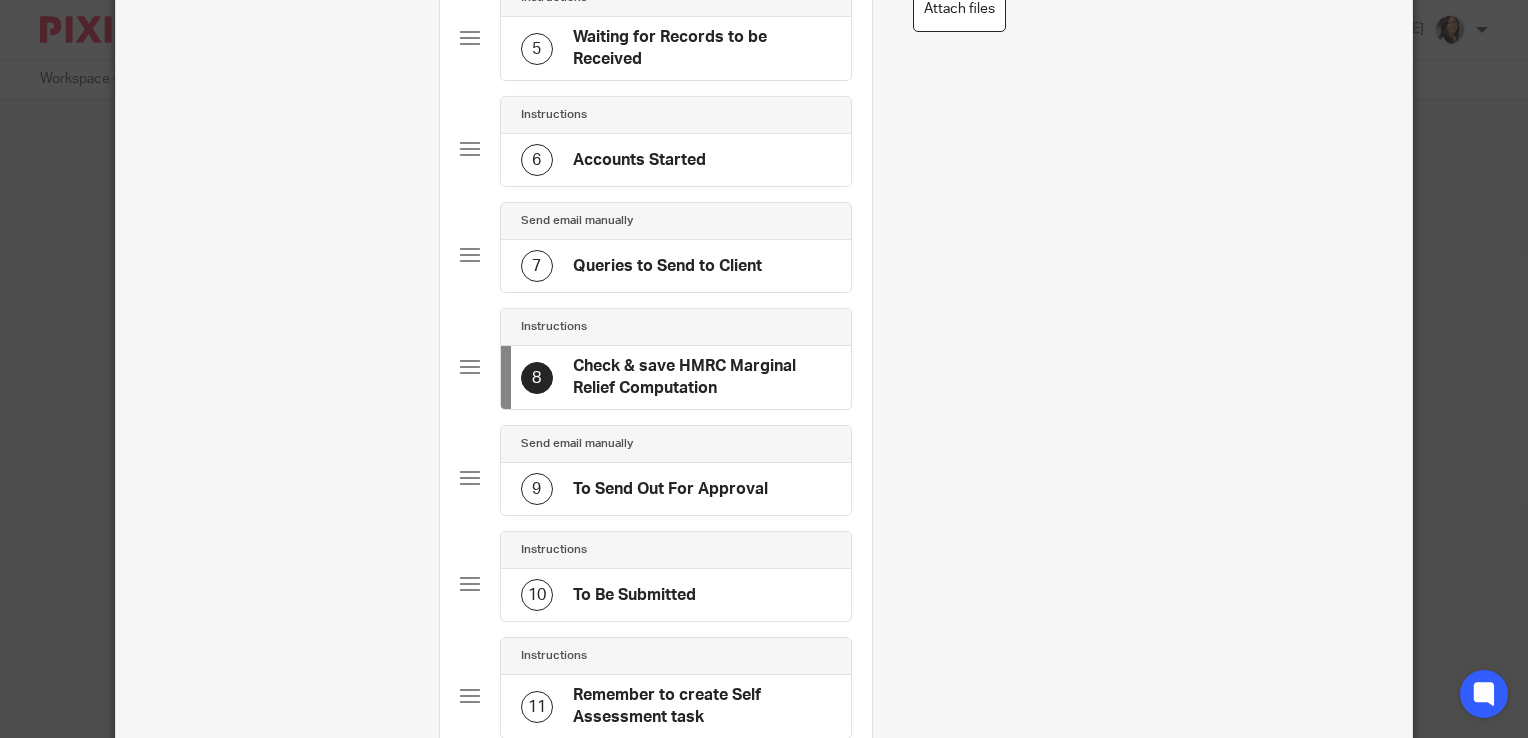 click on "To Send Out For Approval" 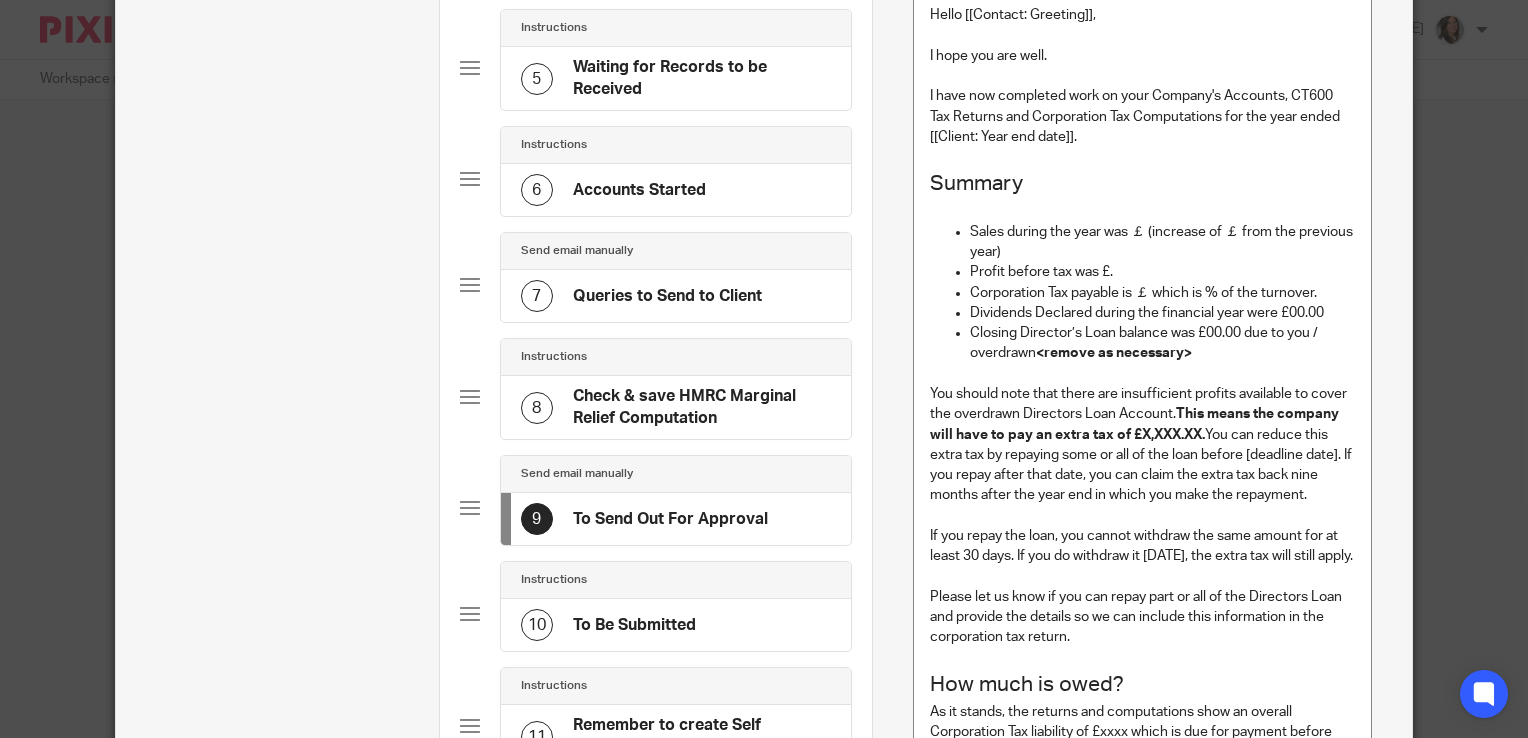 scroll, scrollTop: 632, scrollLeft: 0, axis: vertical 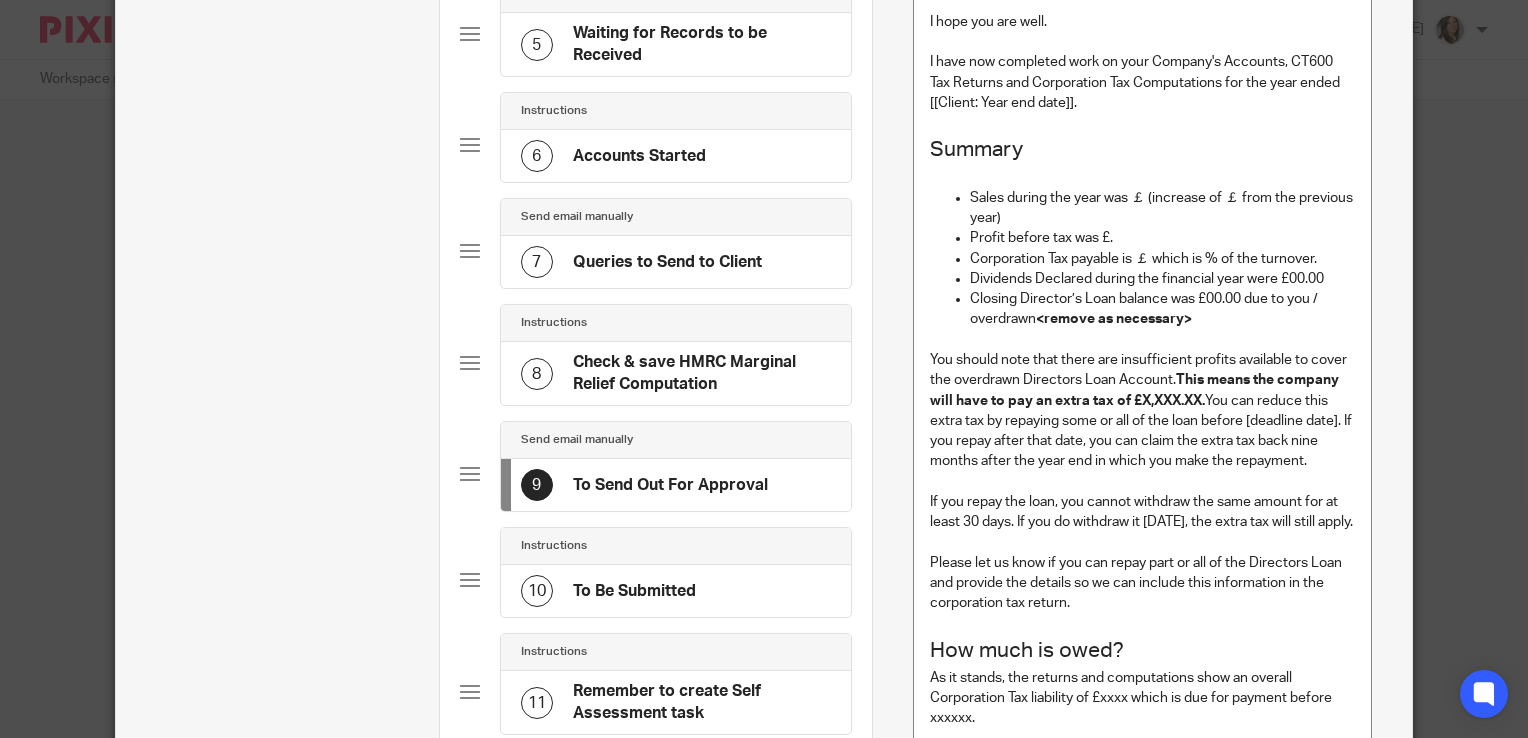 click on "To Send Out For Approval" 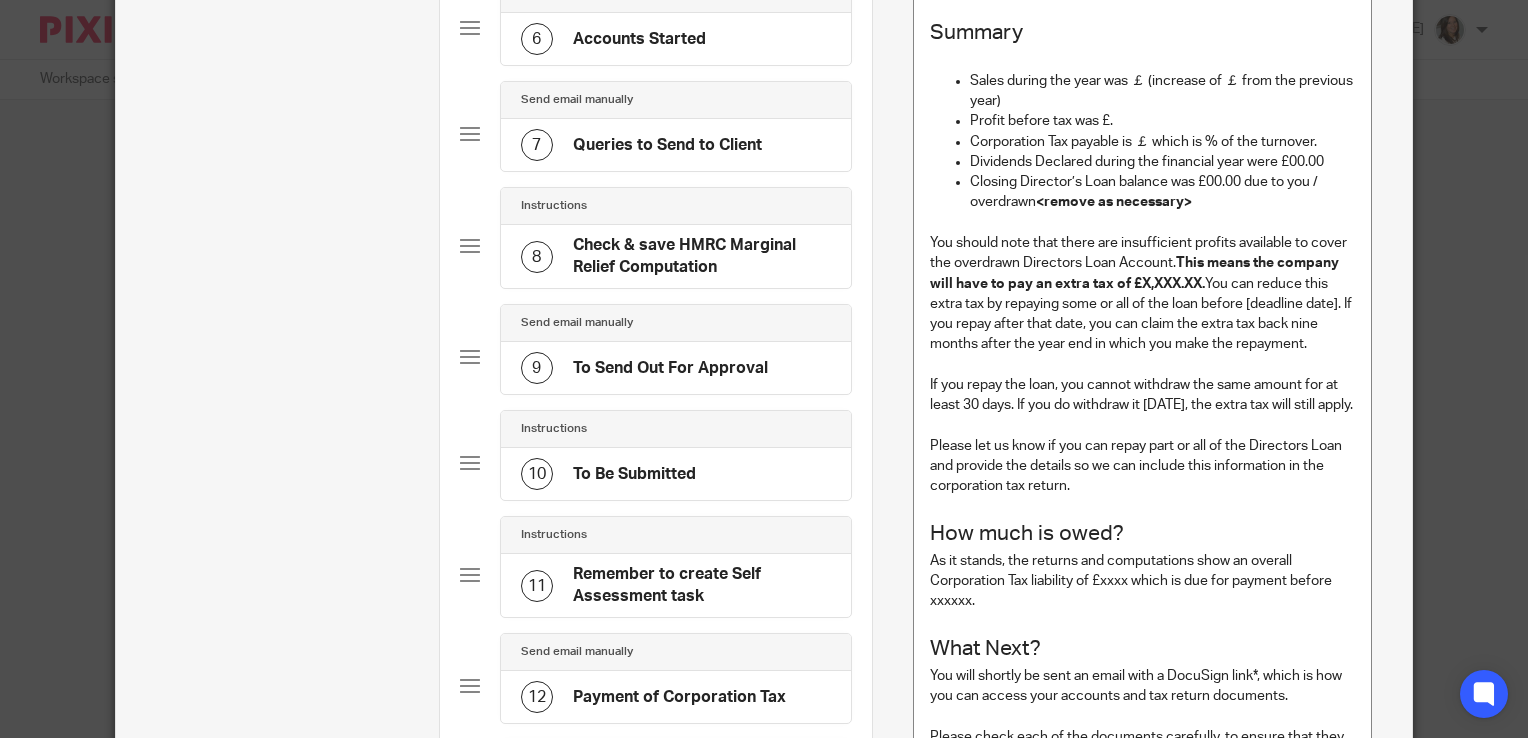 scroll, scrollTop: 750, scrollLeft: 0, axis: vertical 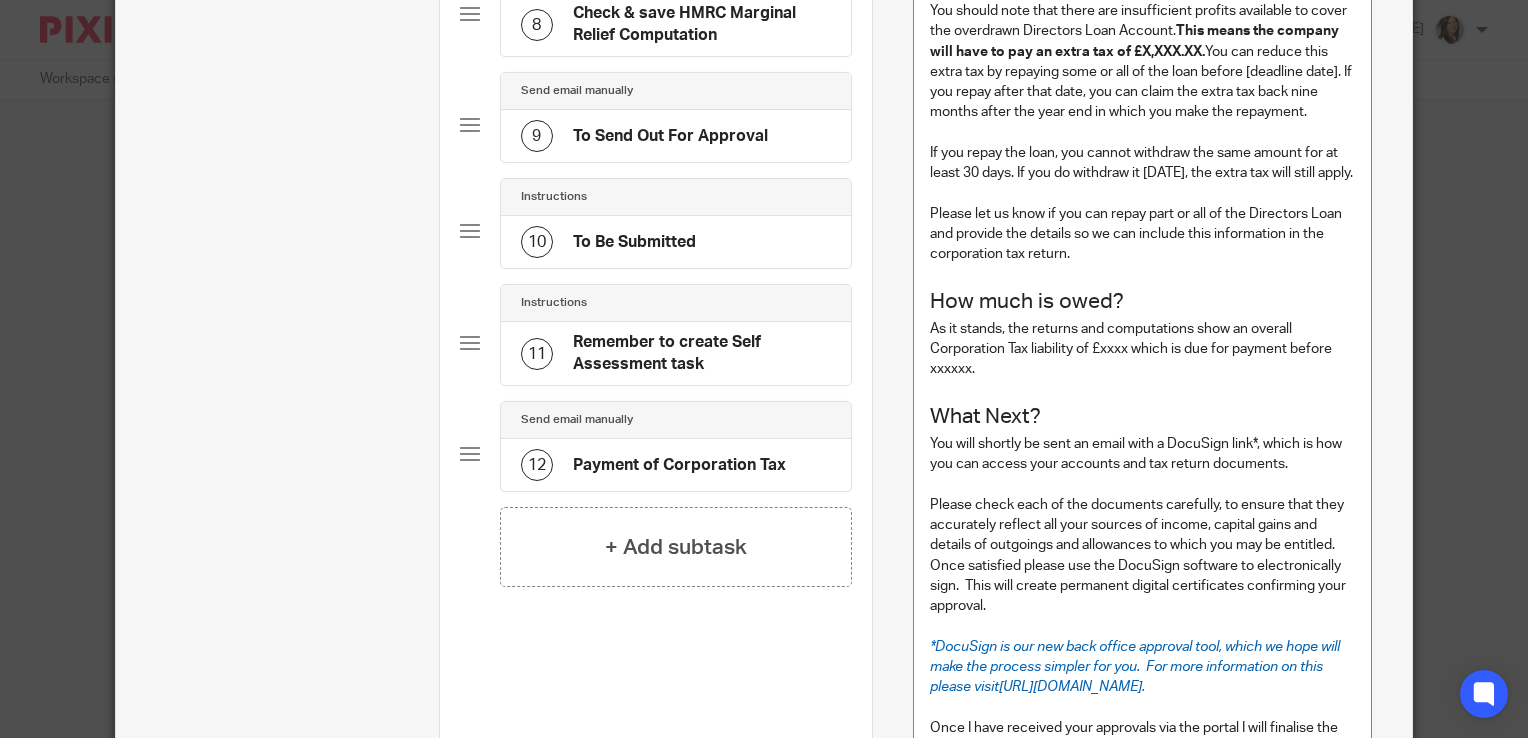click on "To Send Out For Approval" 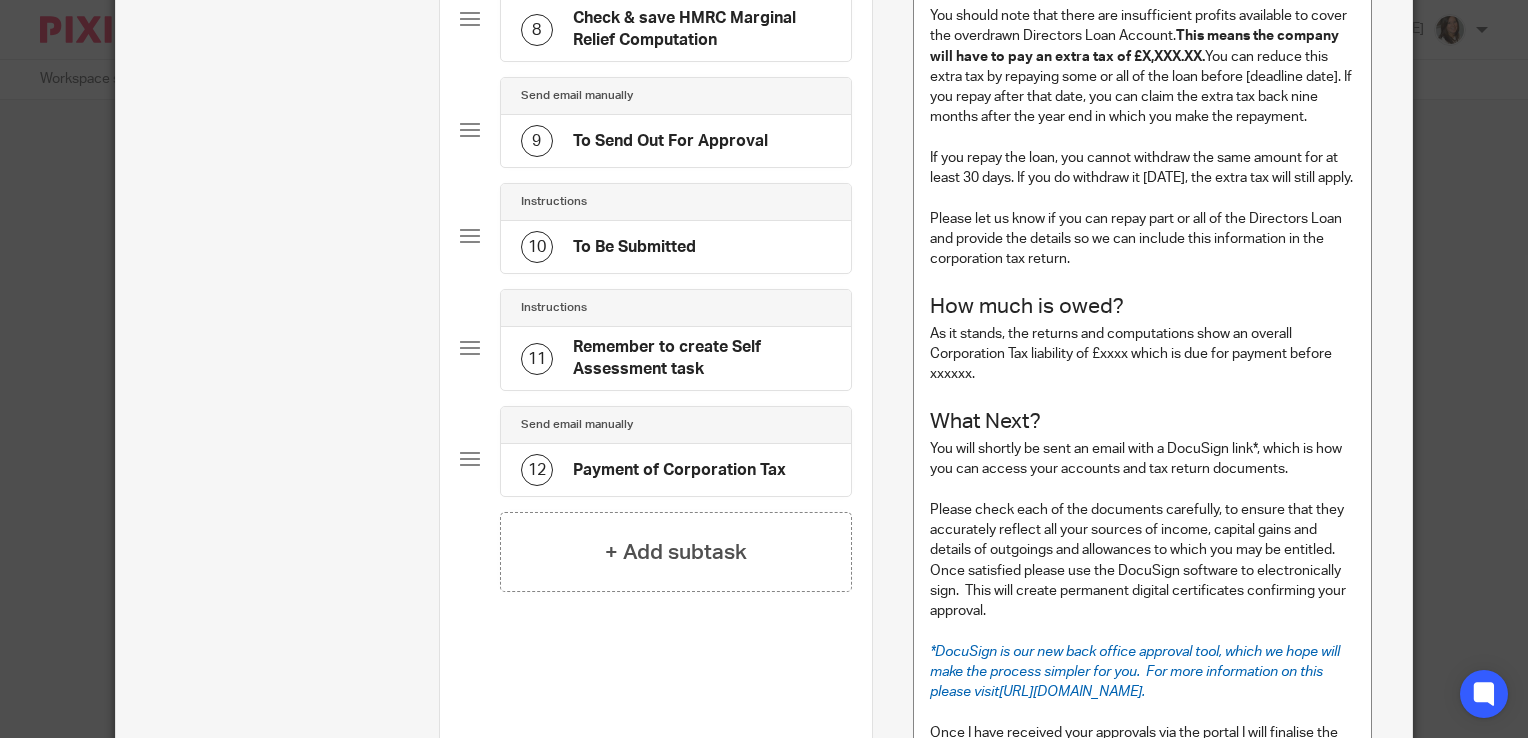scroll, scrollTop: 978, scrollLeft: 0, axis: vertical 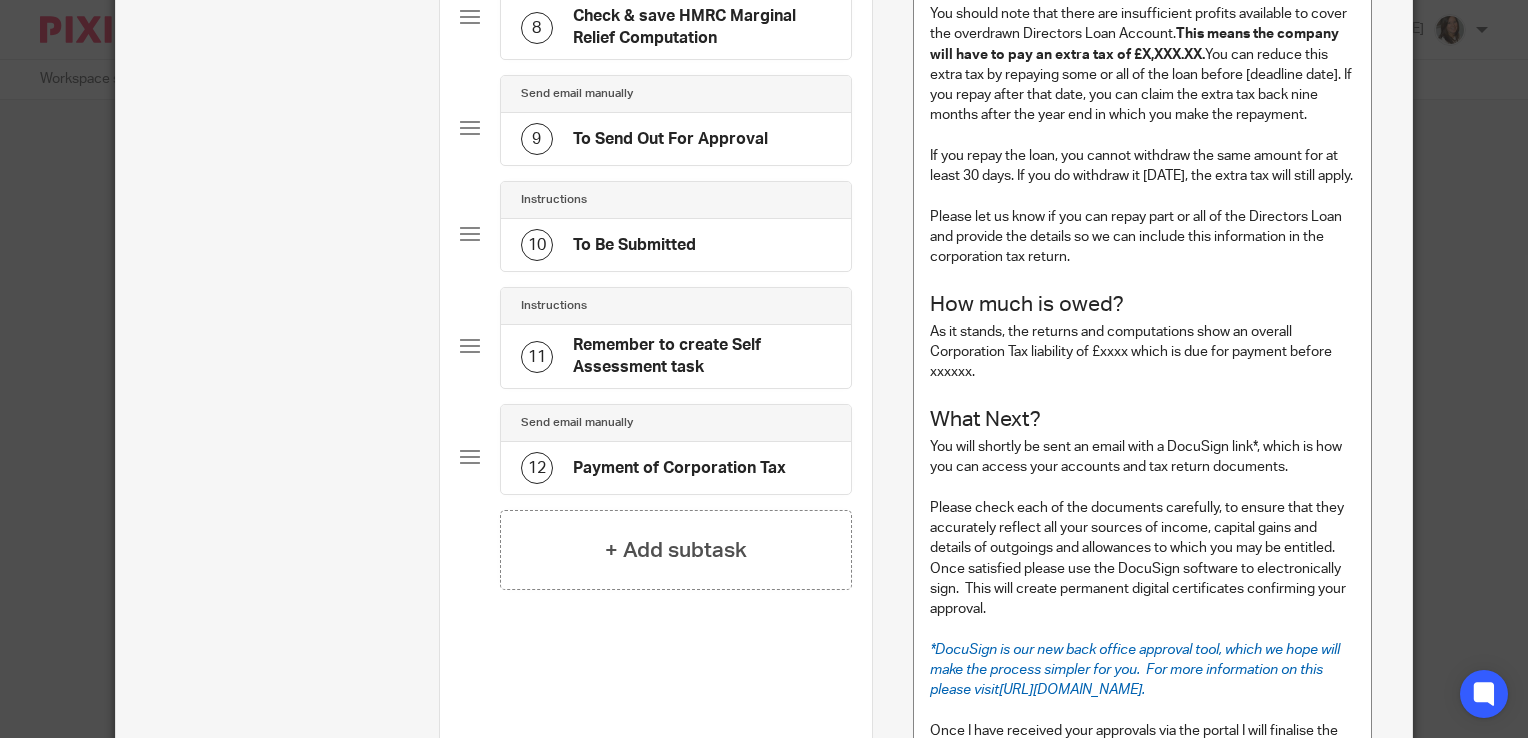 click on "Instructions
10
To Be Submitted" 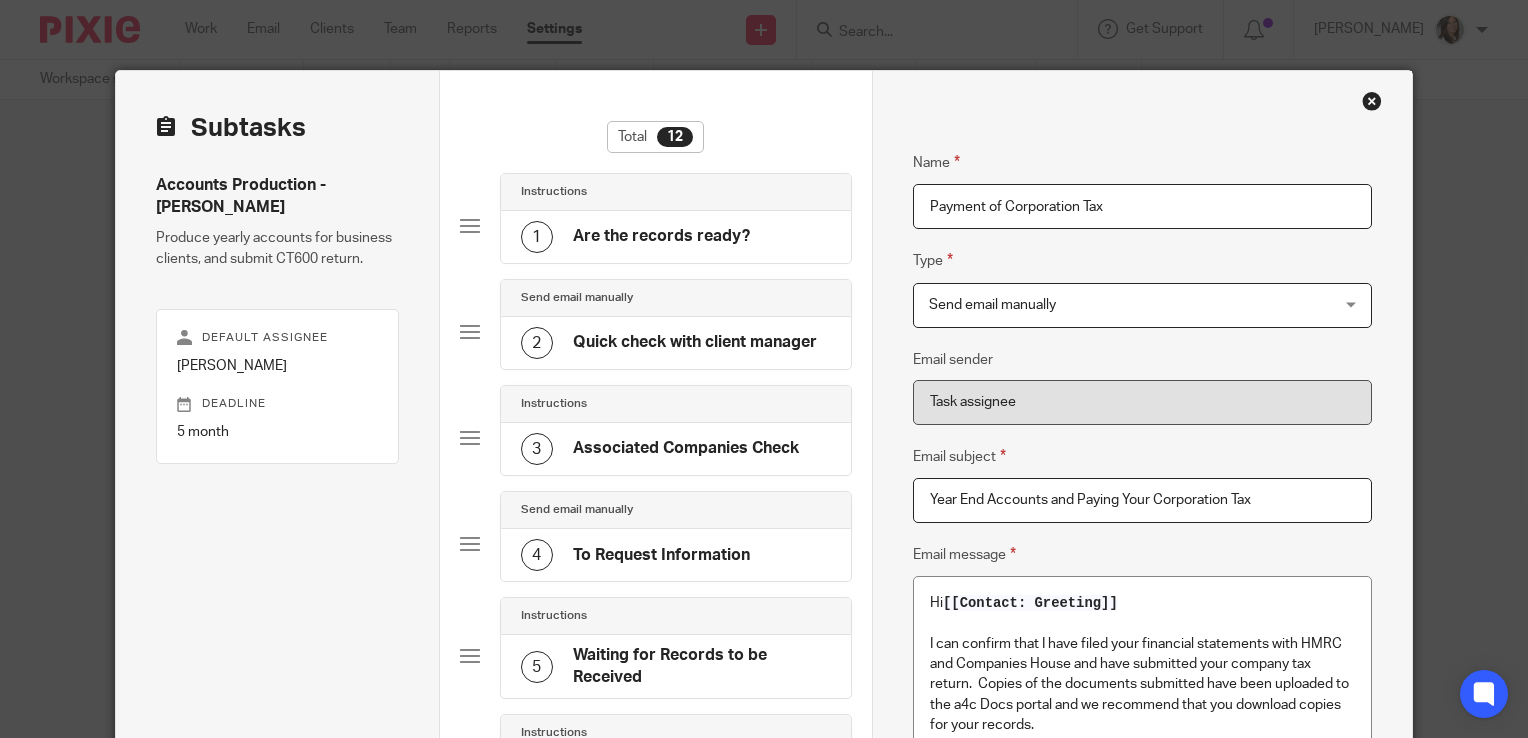 scroll, scrollTop: 4, scrollLeft: 0, axis: vertical 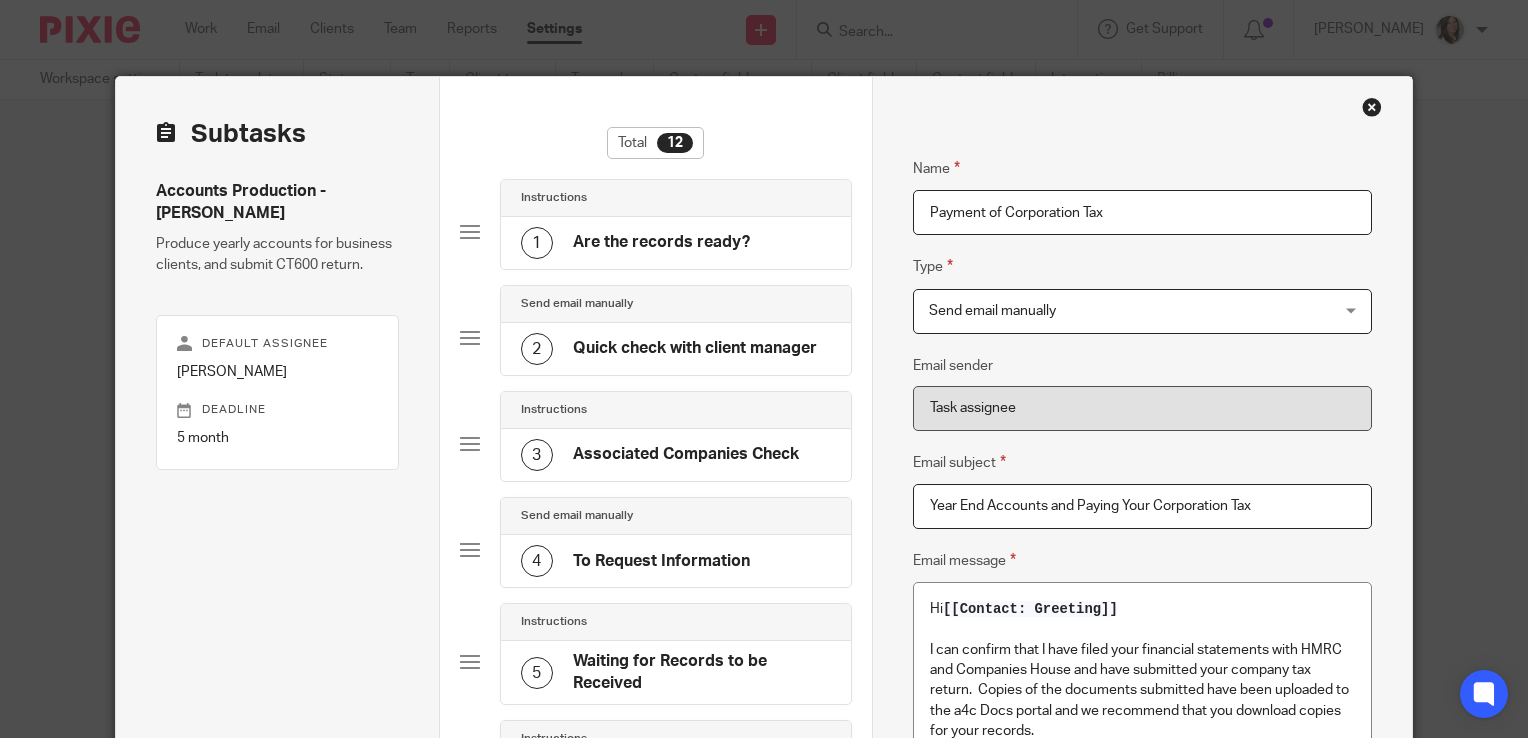 click at bounding box center (1372, 107) 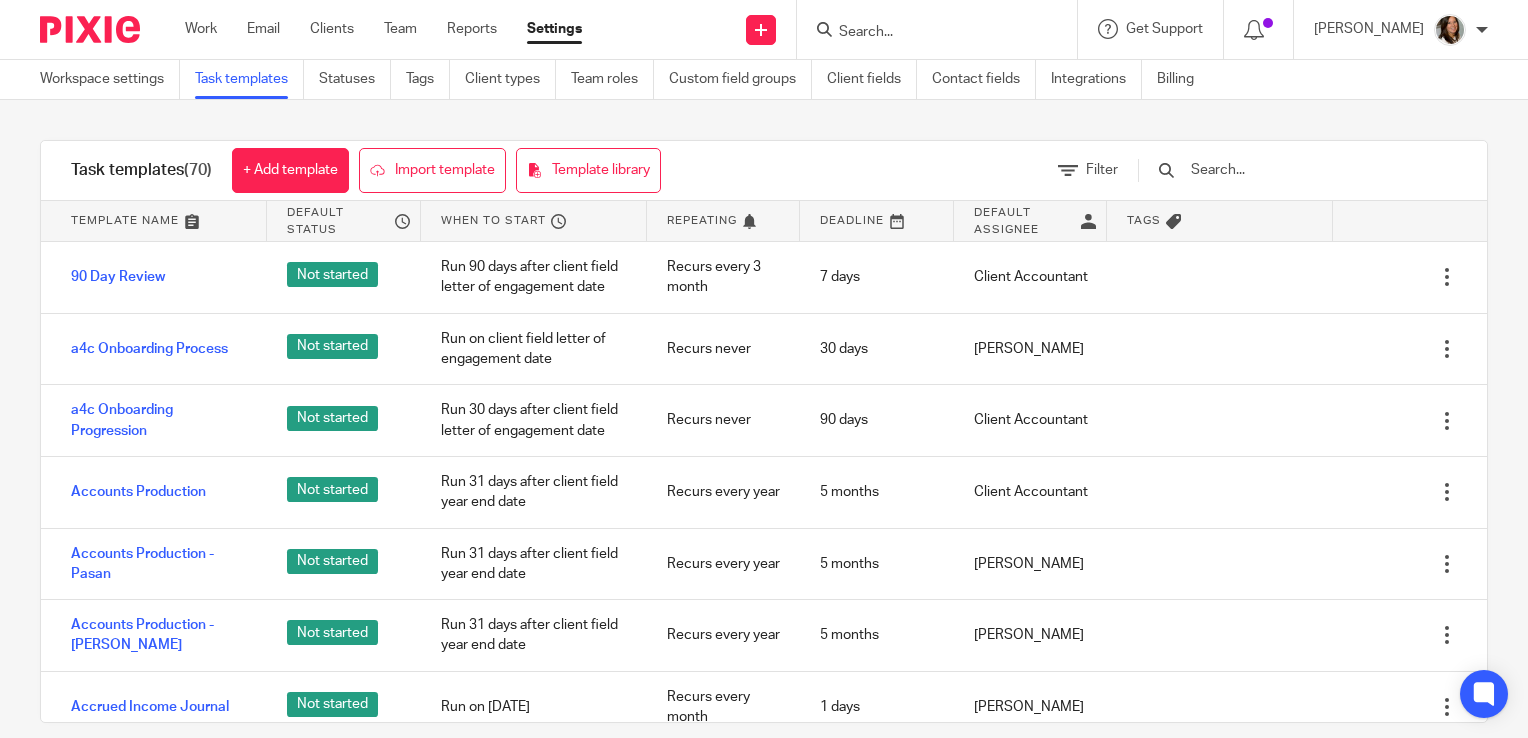 scroll, scrollTop: 0, scrollLeft: 0, axis: both 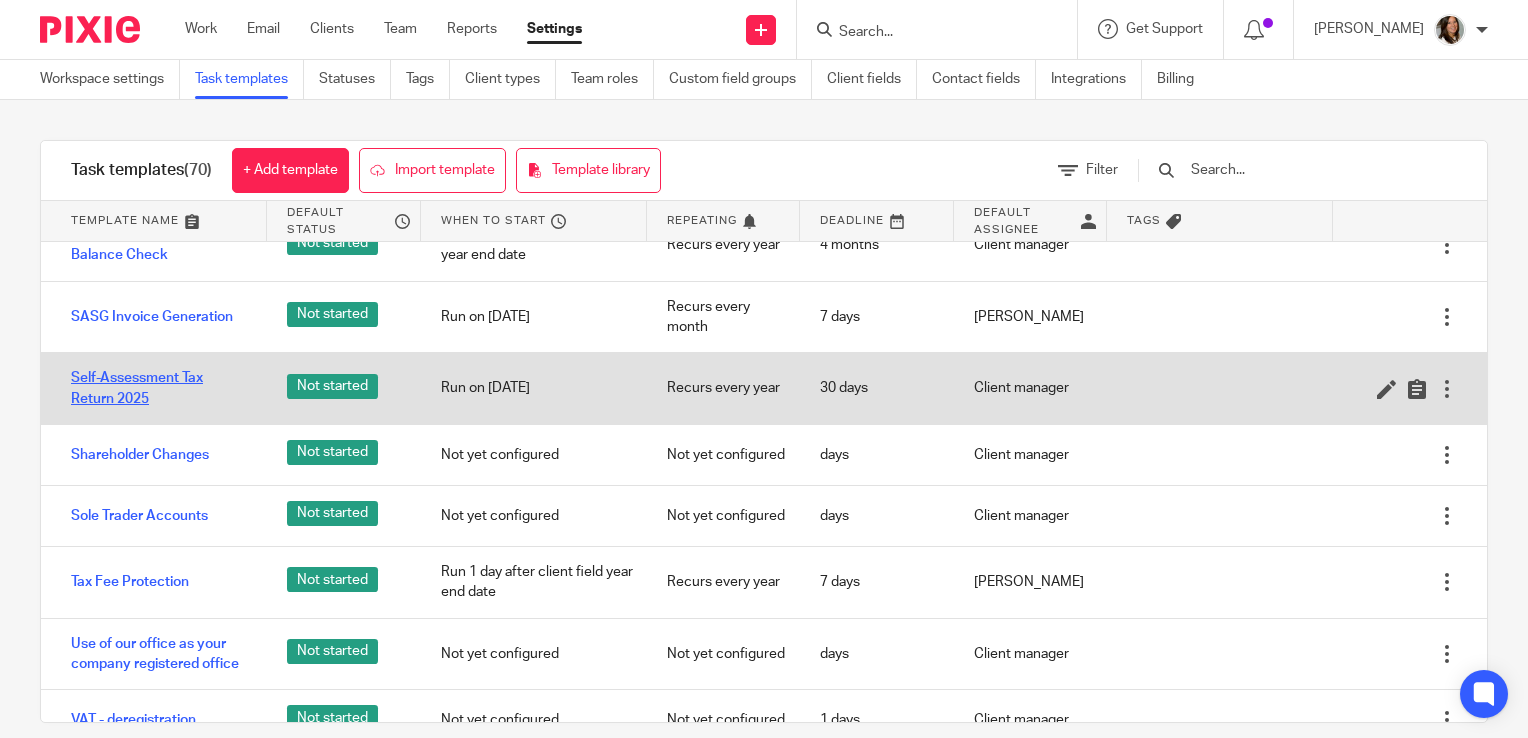 click on "Self-Assessment Tax Return 2025" at bounding box center (159, 388) 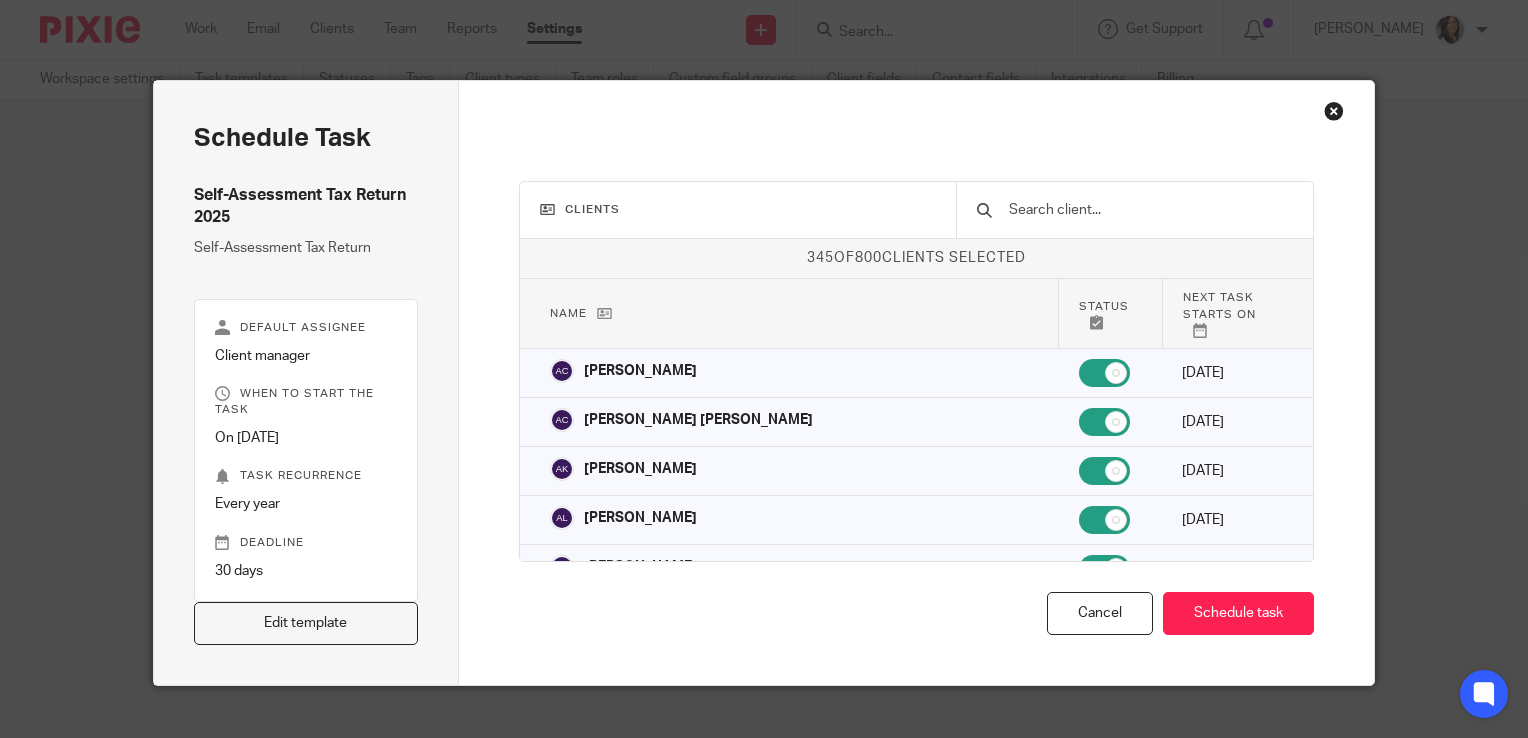 scroll, scrollTop: 0, scrollLeft: 0, axis: both 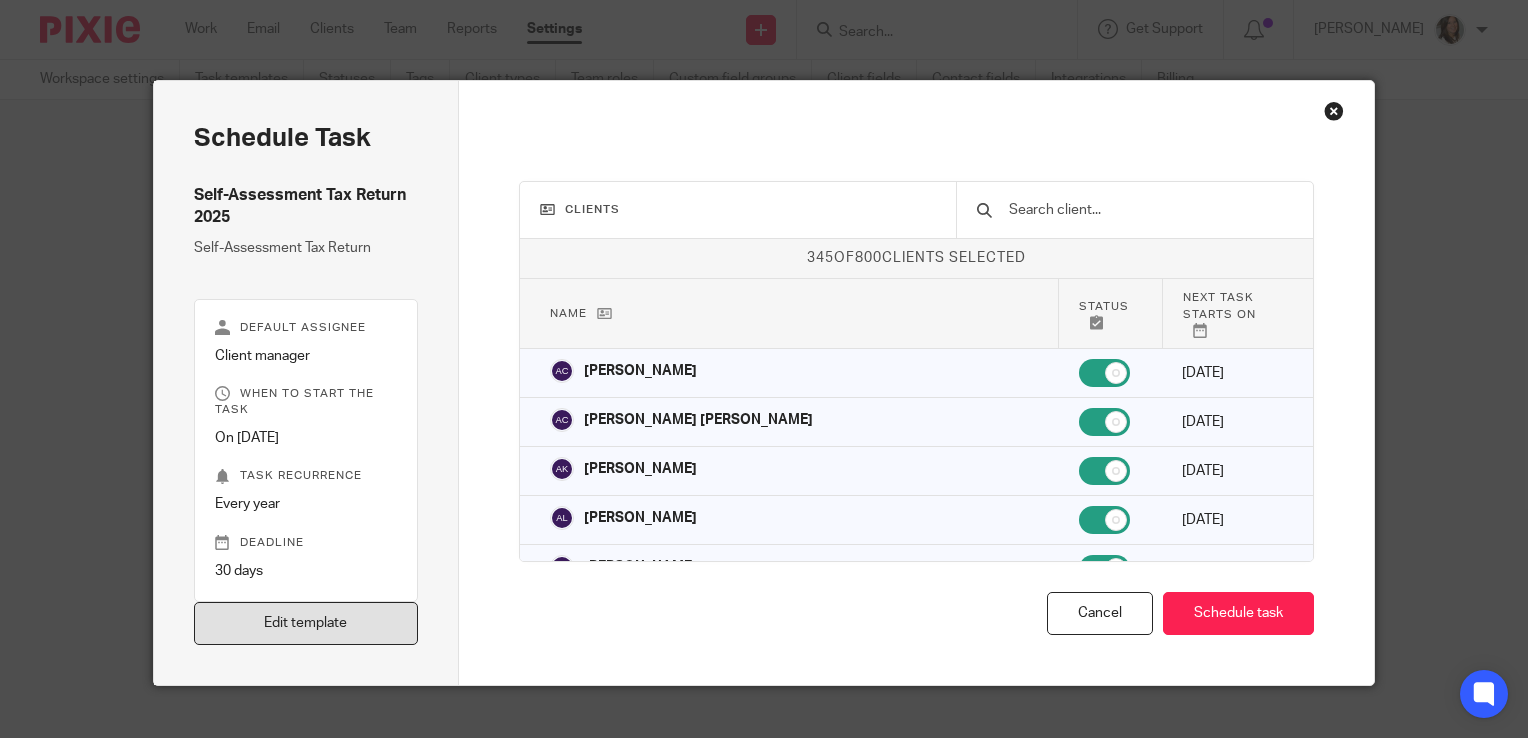 click on "Edit template" at bounding box center [306, 623] 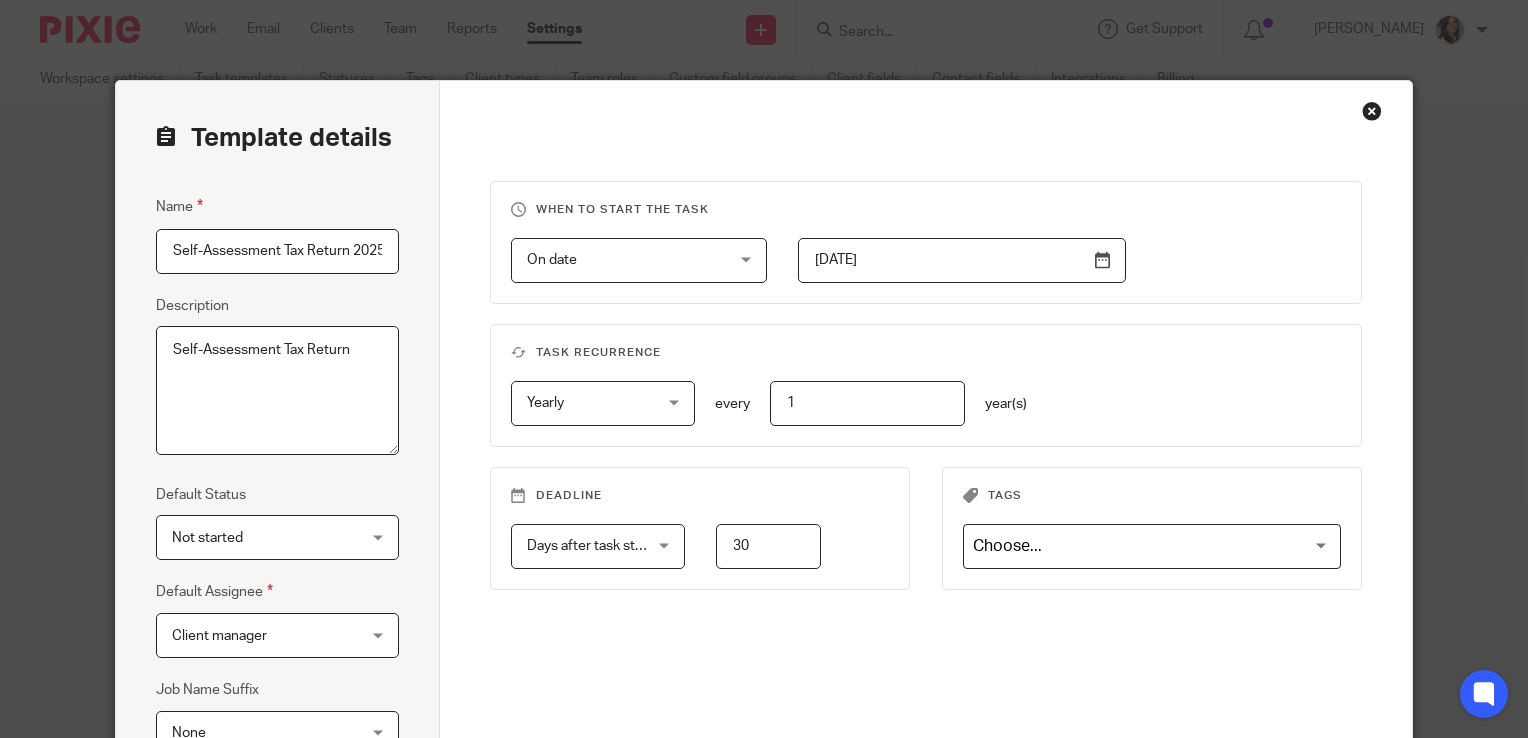 scroll, scrollTop: 0, scrollLeft: 0, axis: both 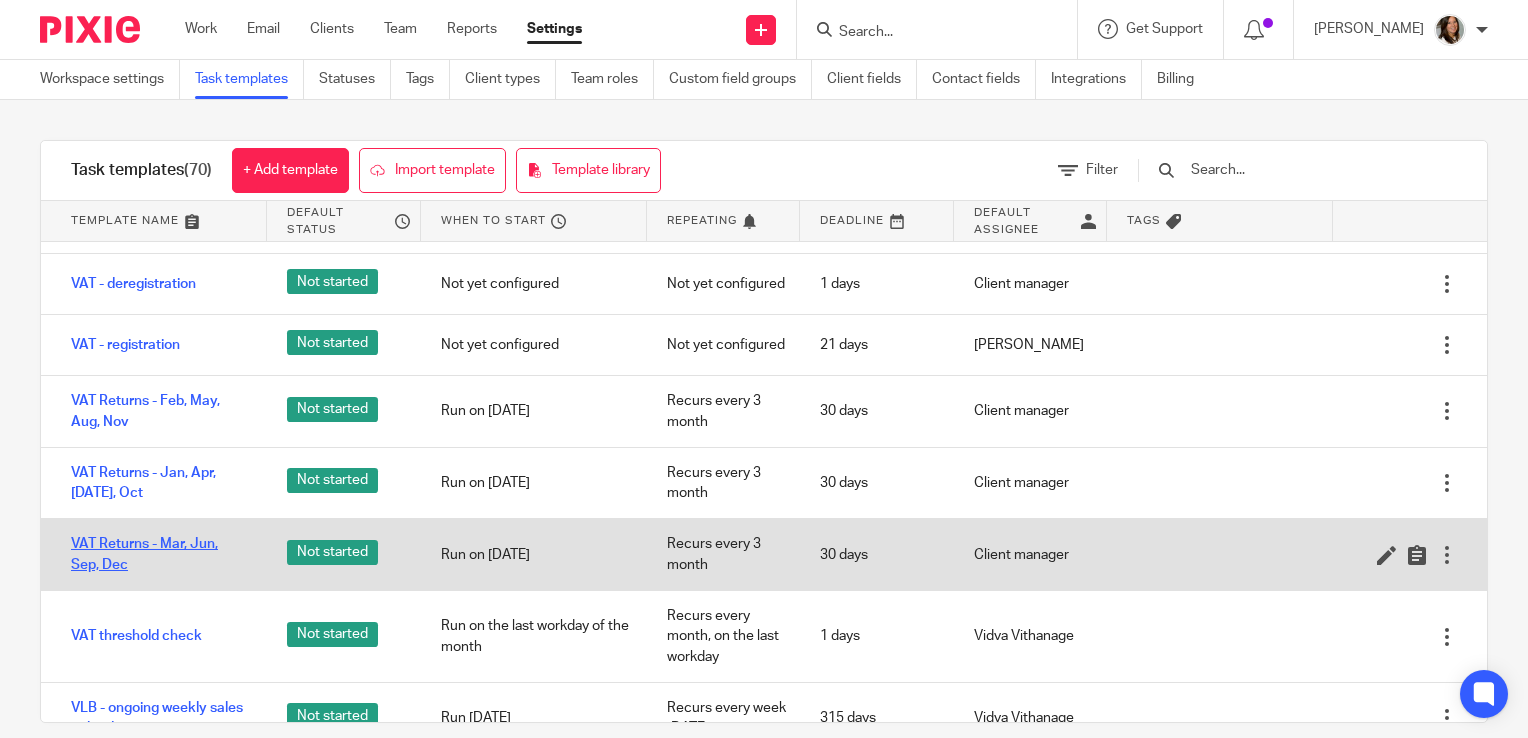 click on "VAT Returns - Mar, Jun, Sep, Dec" at bounding box center [159, 554] 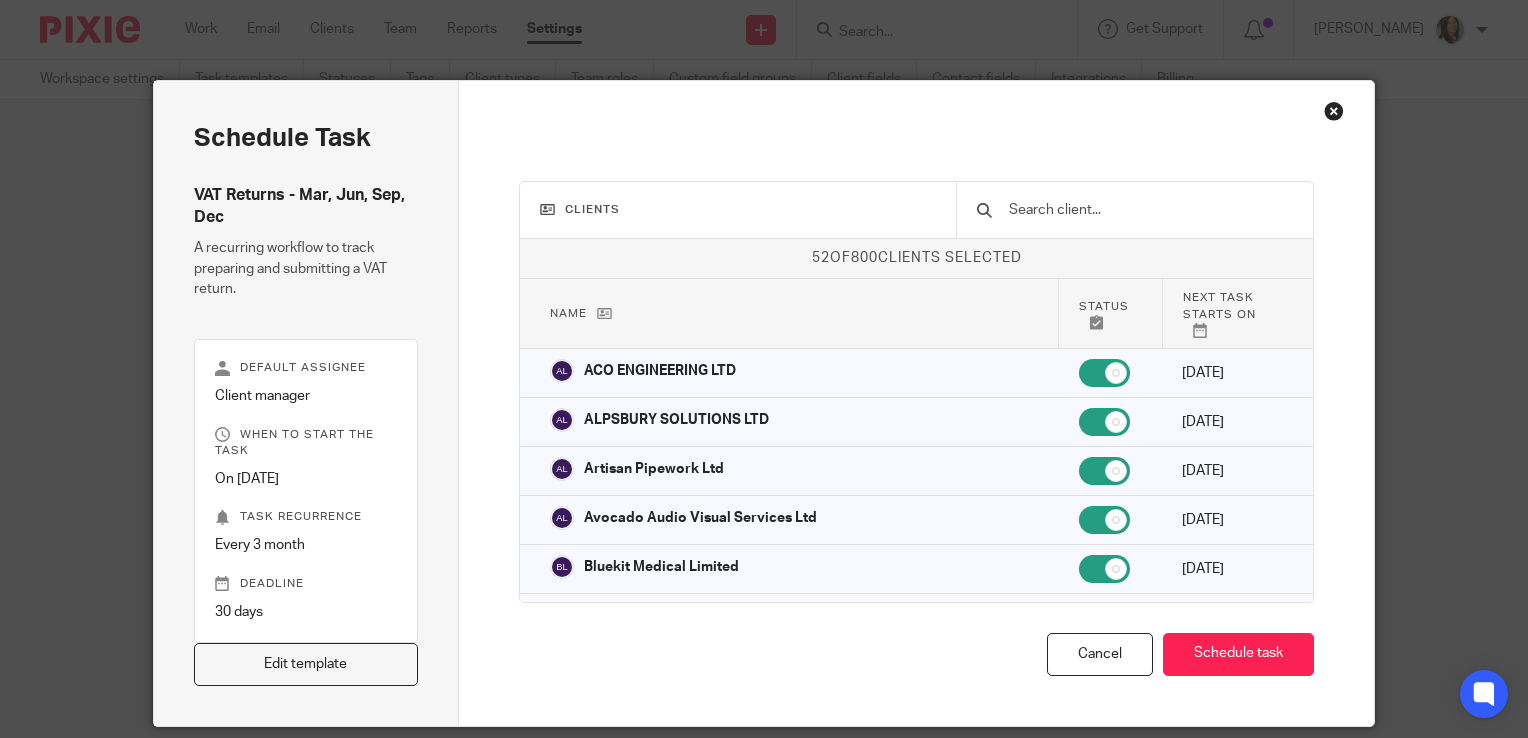 scroll, scrollTop: 0, scrollLeft: 0, axis: both 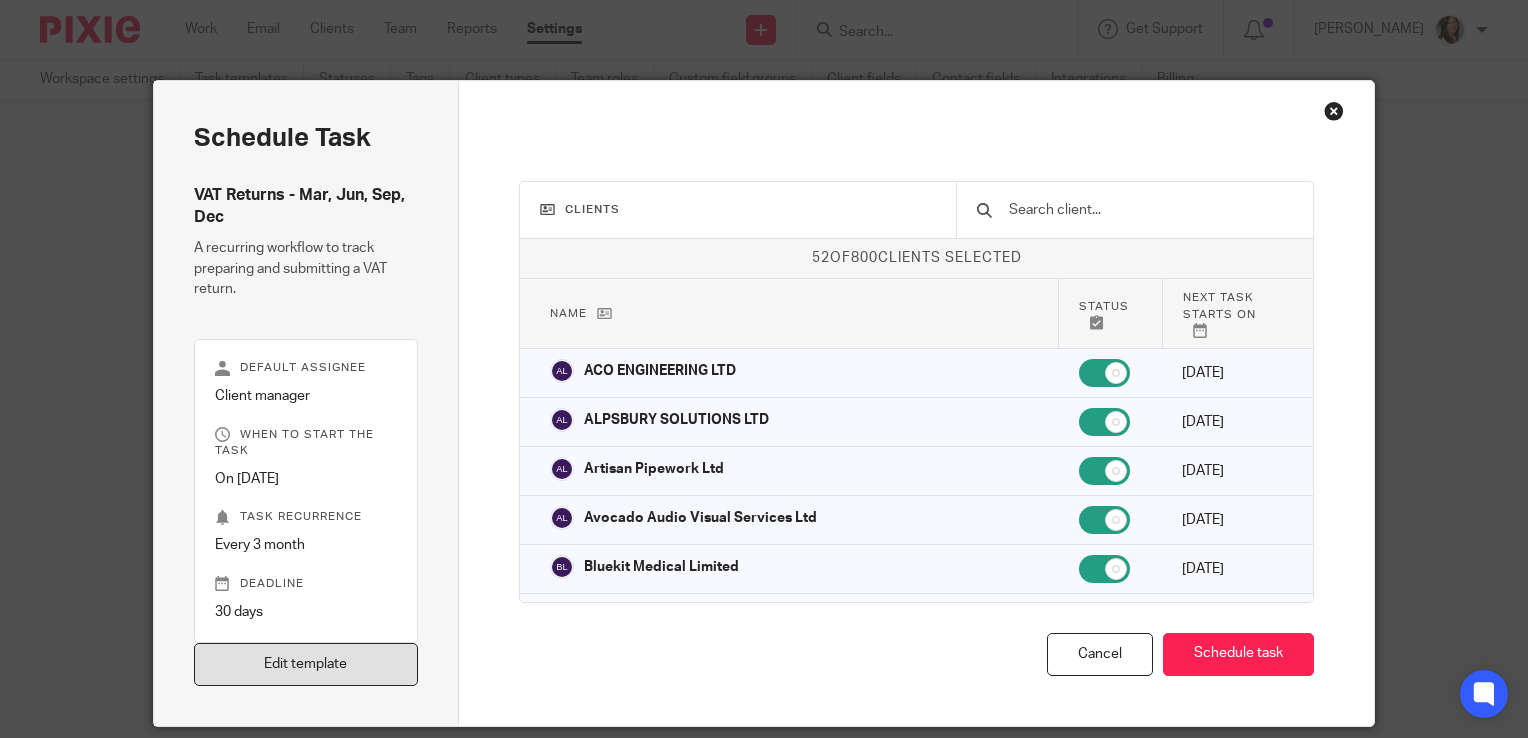 click on "Edit template" at bounding box center [306, 664] 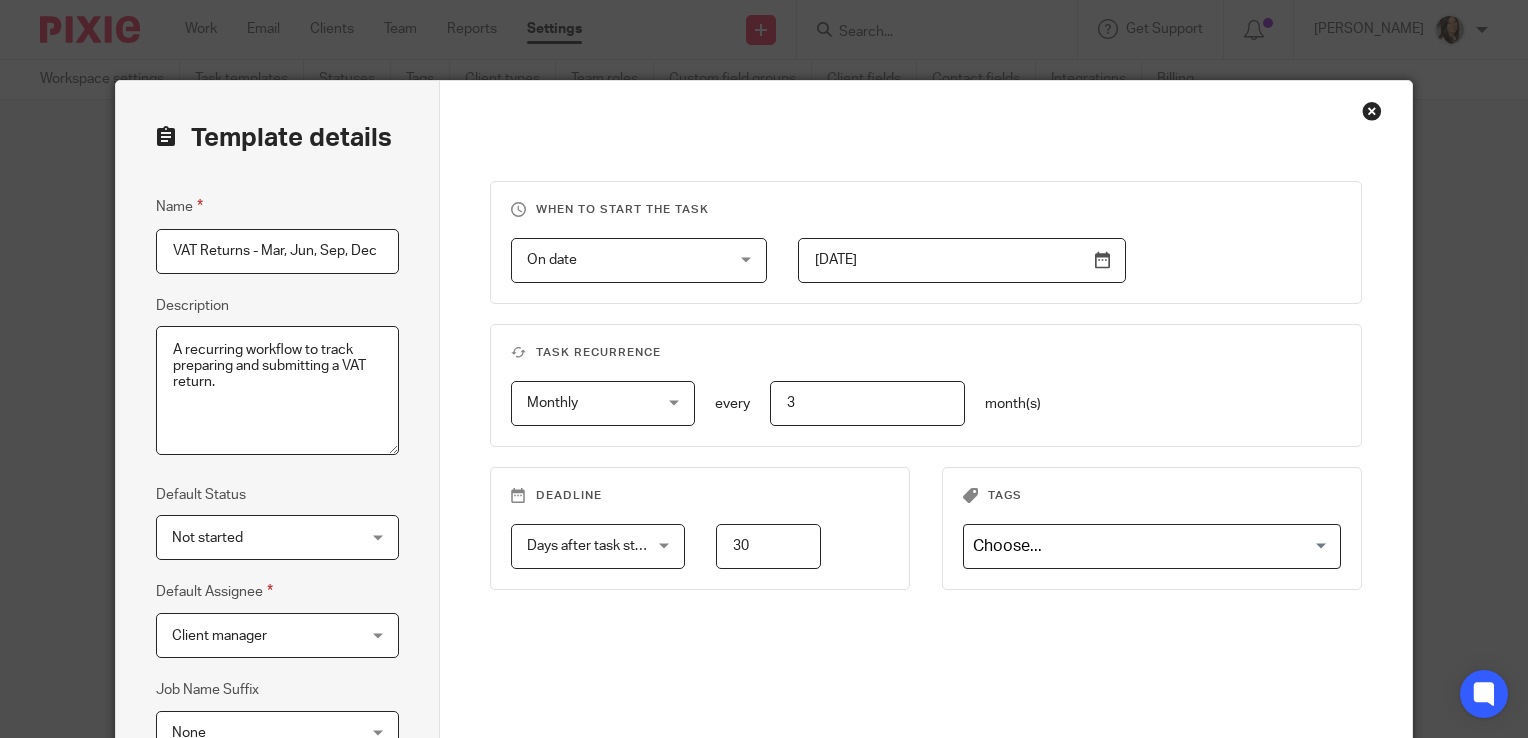 scroll, scrollTop: 0, scrollLeft: 0, axis: both 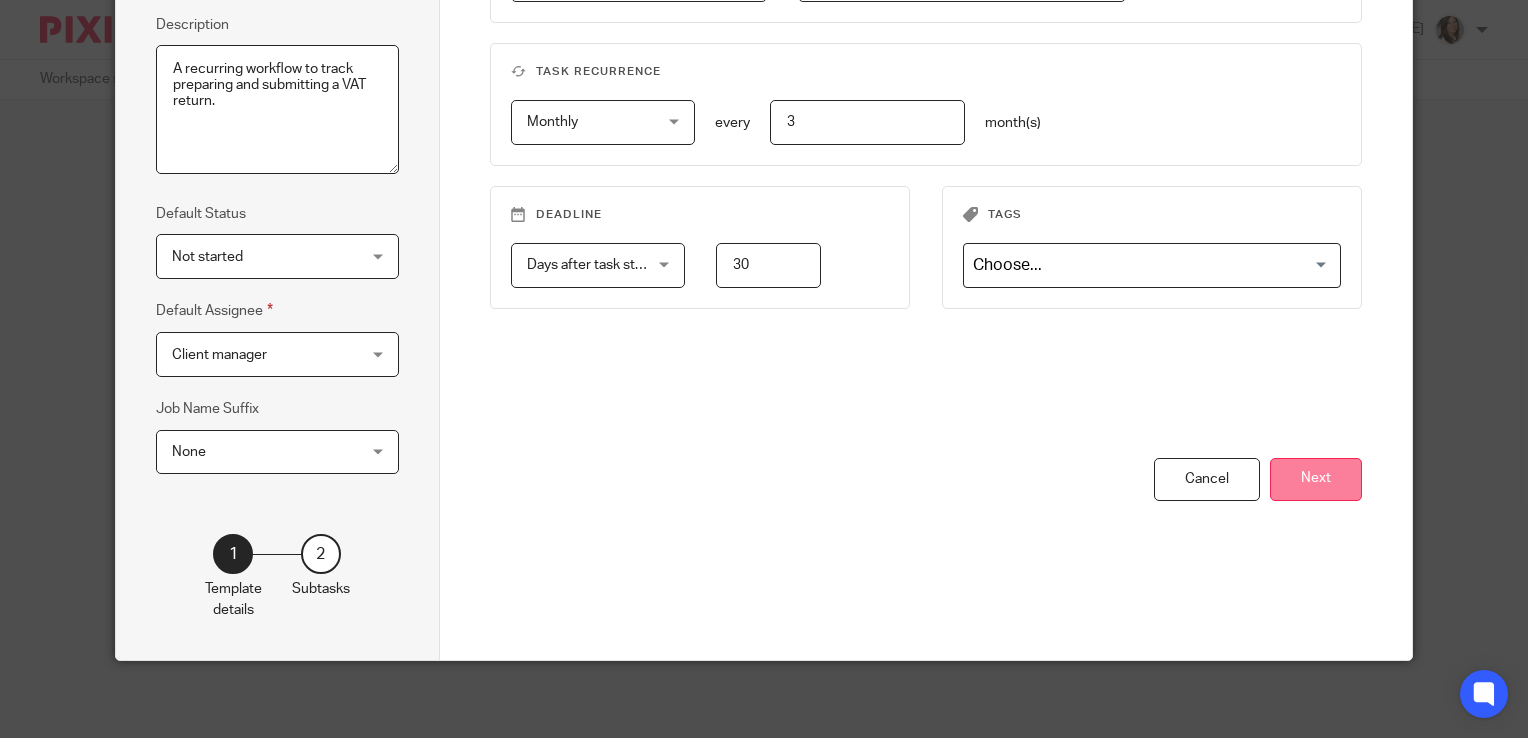 click on "Next" at bounding box center (1316, 479) 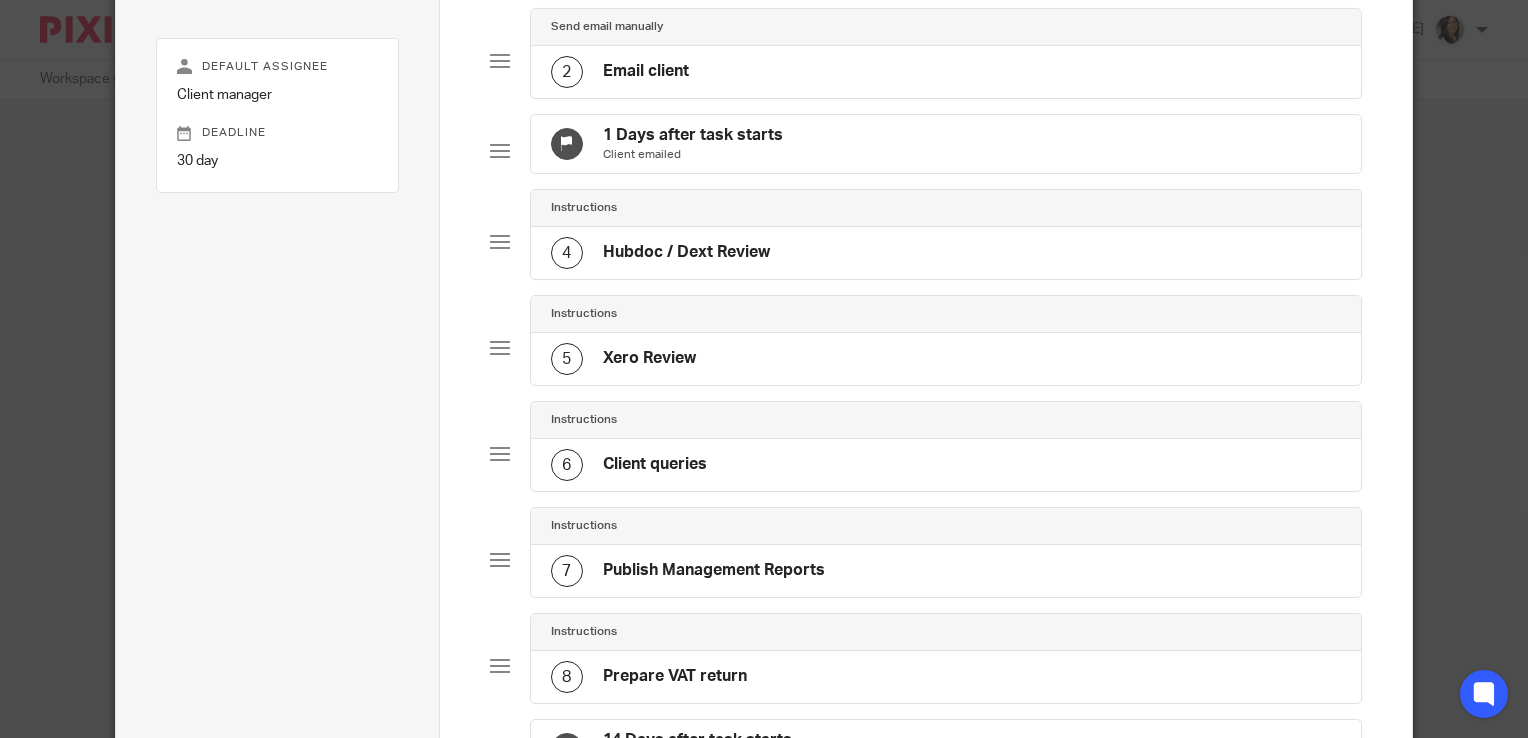 click on "2
Email client" 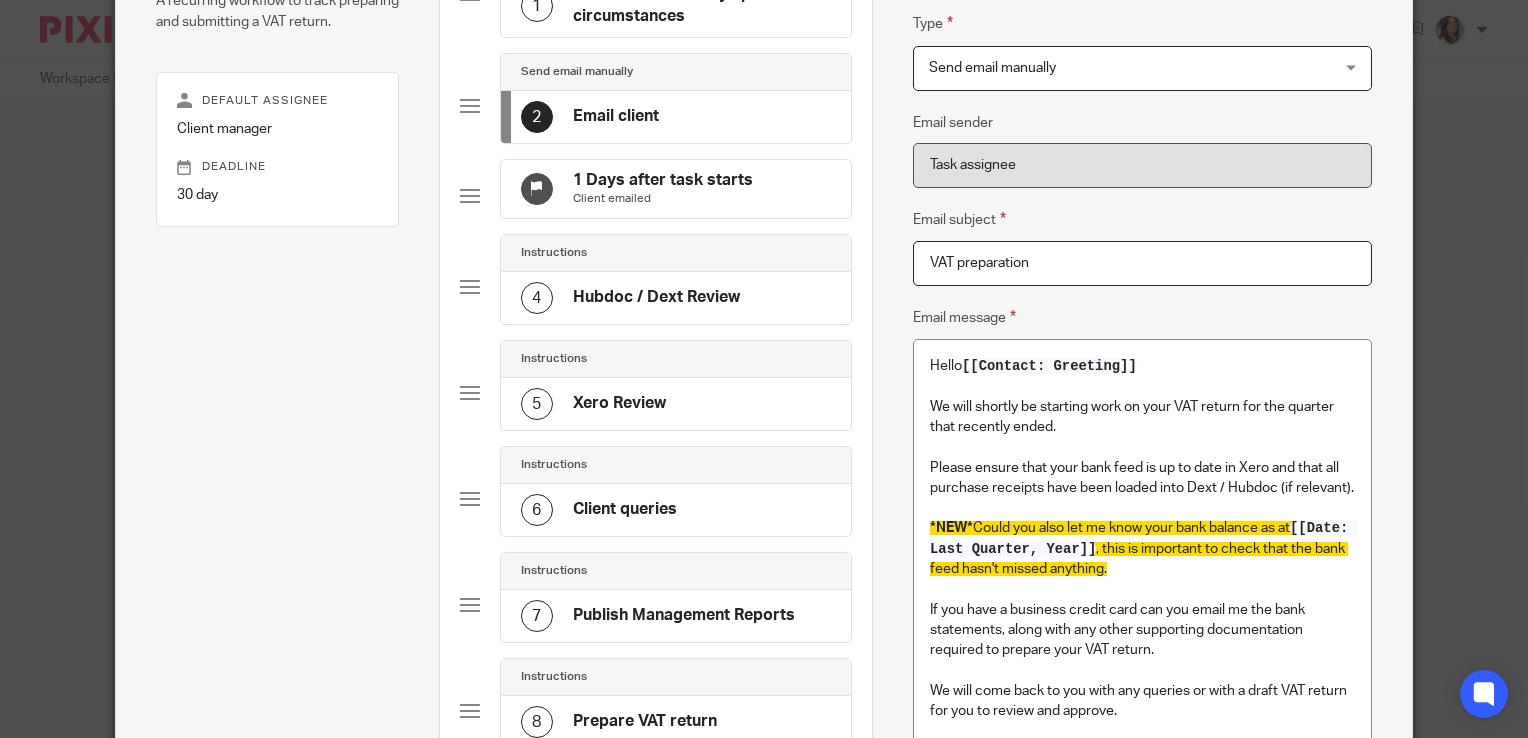 scroll, scrollTop: 247, scrollLeft: 0, axis: vertical 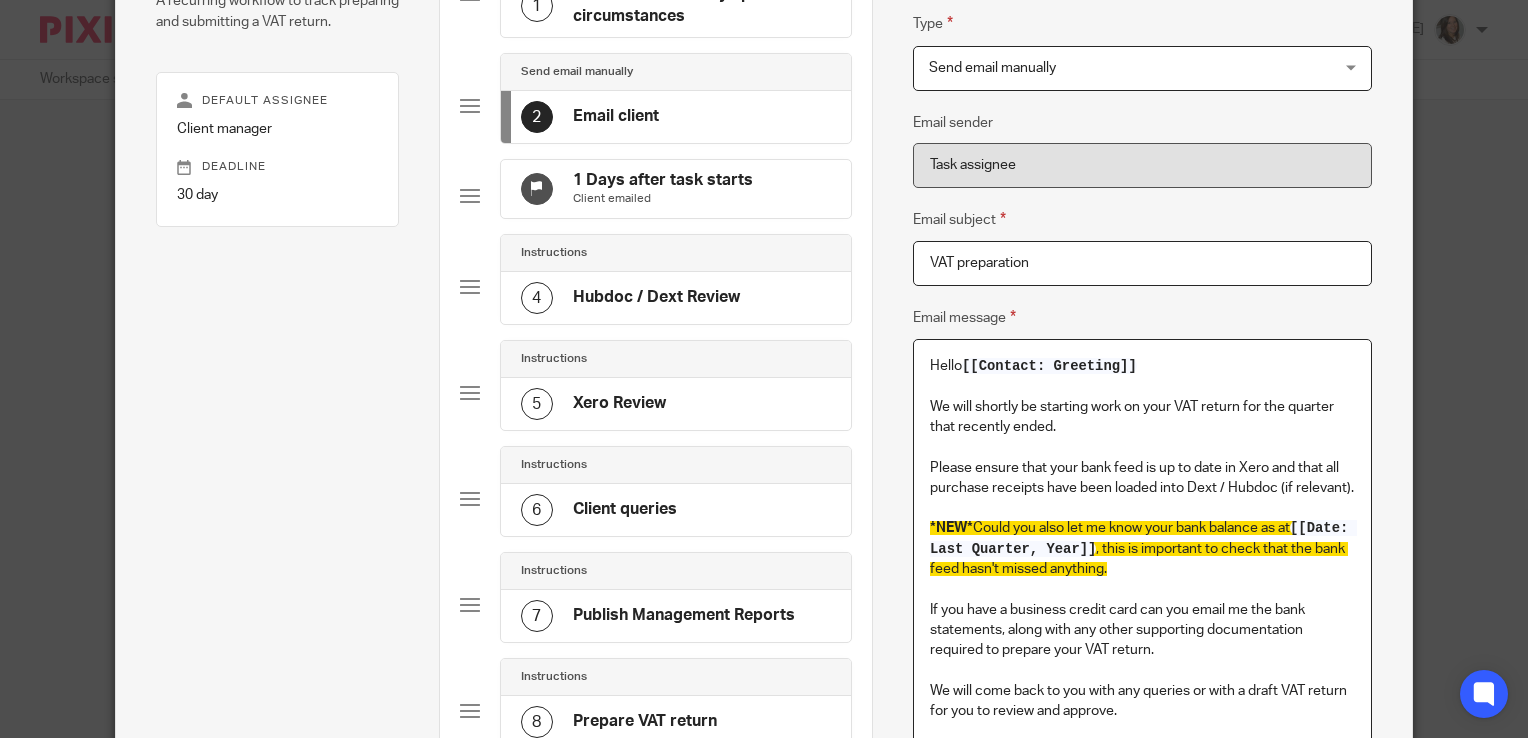 click on "Hello  [[Contact: Greeting]] We will shortly be starting work on your VAT return for the quarter that recently ended. Please ensure that your bank feed is up to date in Xero and that all purchase receipts have been loaded into Dext / Hubdoc (if relevant). *NEW*  Could you also let me know your bank balance as at  [[Date: Last Quarter, Year]] , this is important to check that the bank feed hasn't missed anything. If you have a business credit card can you email me the bank statements, along with any other supporting documentation required to prepare your VAT return. We will come back to you with any queries or with a draft VAT return for you to review and approve. Kind Regards [[Sender: First name]]" at bounding box center [1142, 583] 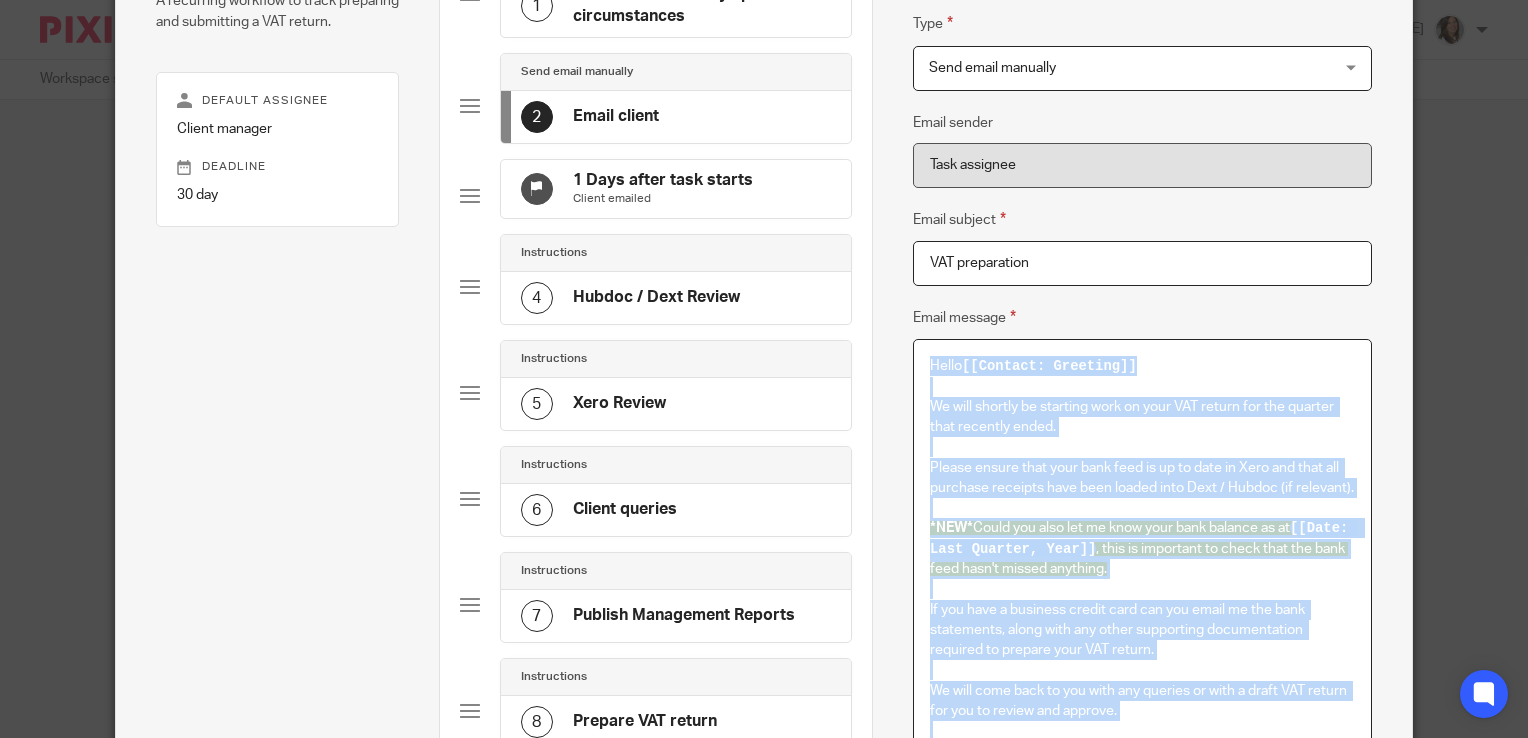 scroll, scrollTop: 312, scrollLeft: 0, axis: vertical 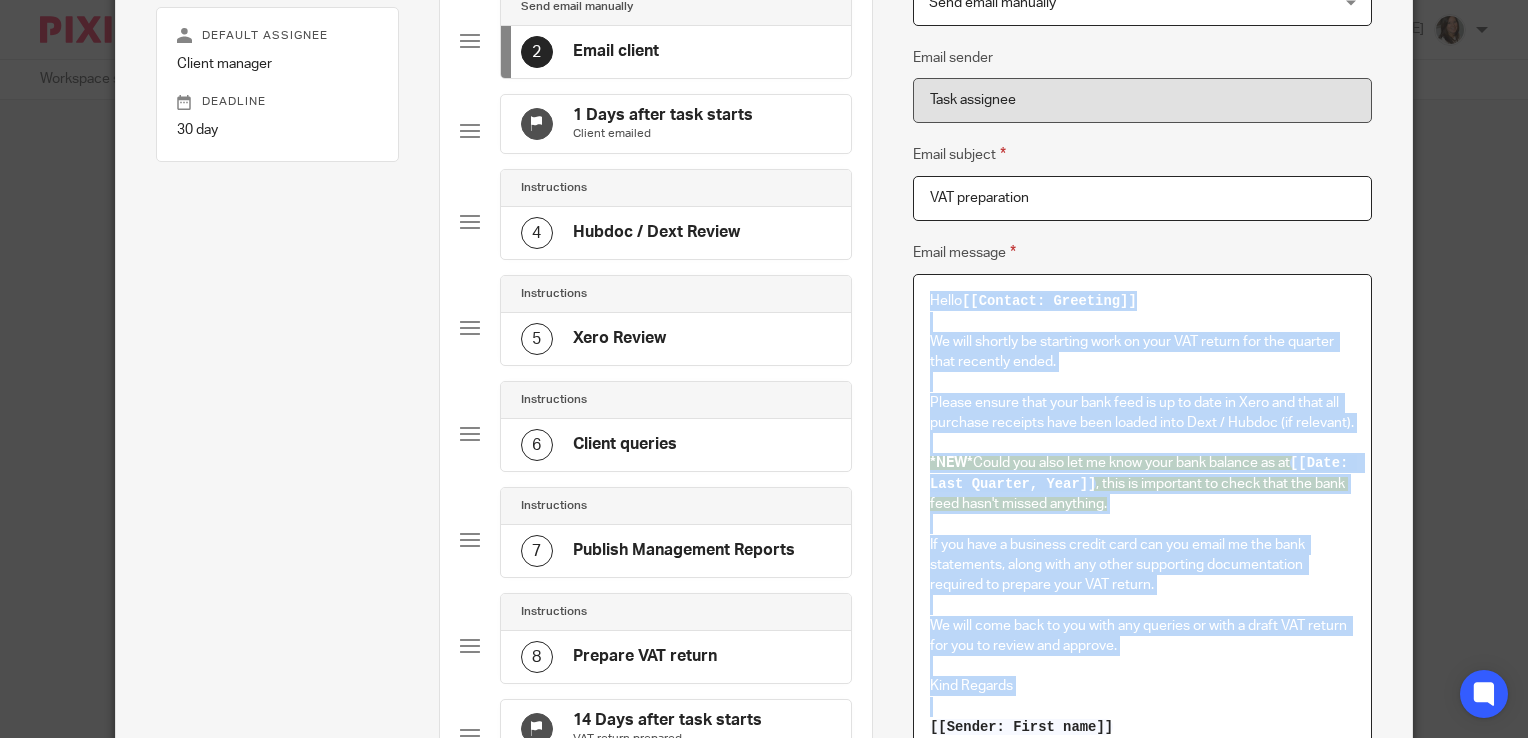 copy on "Hello  [[Contact: Greeting]] We will shortly be starting work on your VAT return for the quarter that recently ended. Please ensure that your bank feed is up to date in Xero and that all purchase receipts have been loaded into Dext / Hubdoc (if relevant). *NEW*  Could you also let me know your bank balance as at  [[Date: Last Quarter, Year]] , this is important to check that the bank feed hasn't missed anything. If you have a business credit card can you email me the bank statements, along with any other supporting documentation required to prepare your VAT return. We will come back to you with any queries or with a draft VAT return for you to review and approve. Kind Regards" 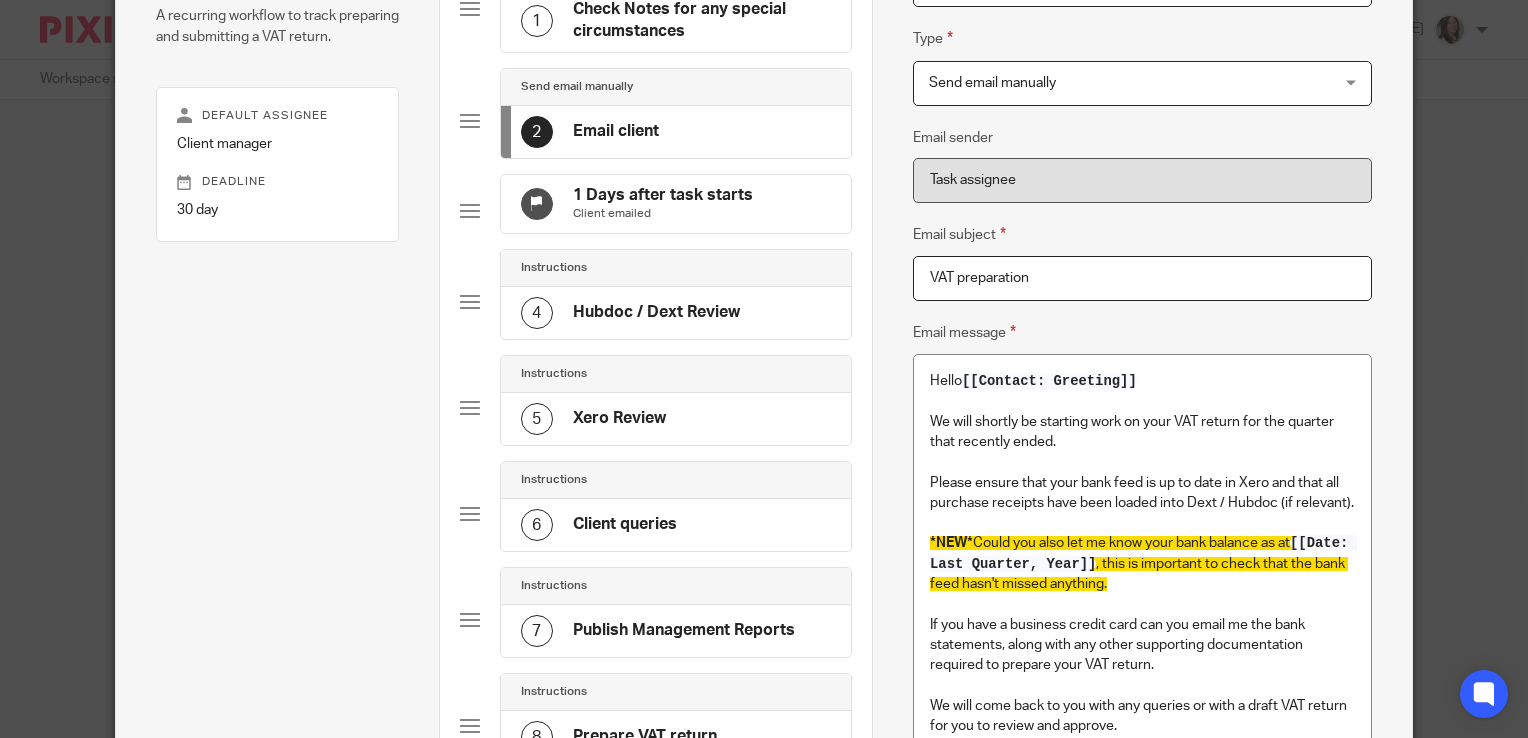 click on "Hubdoc /  Dext Review" 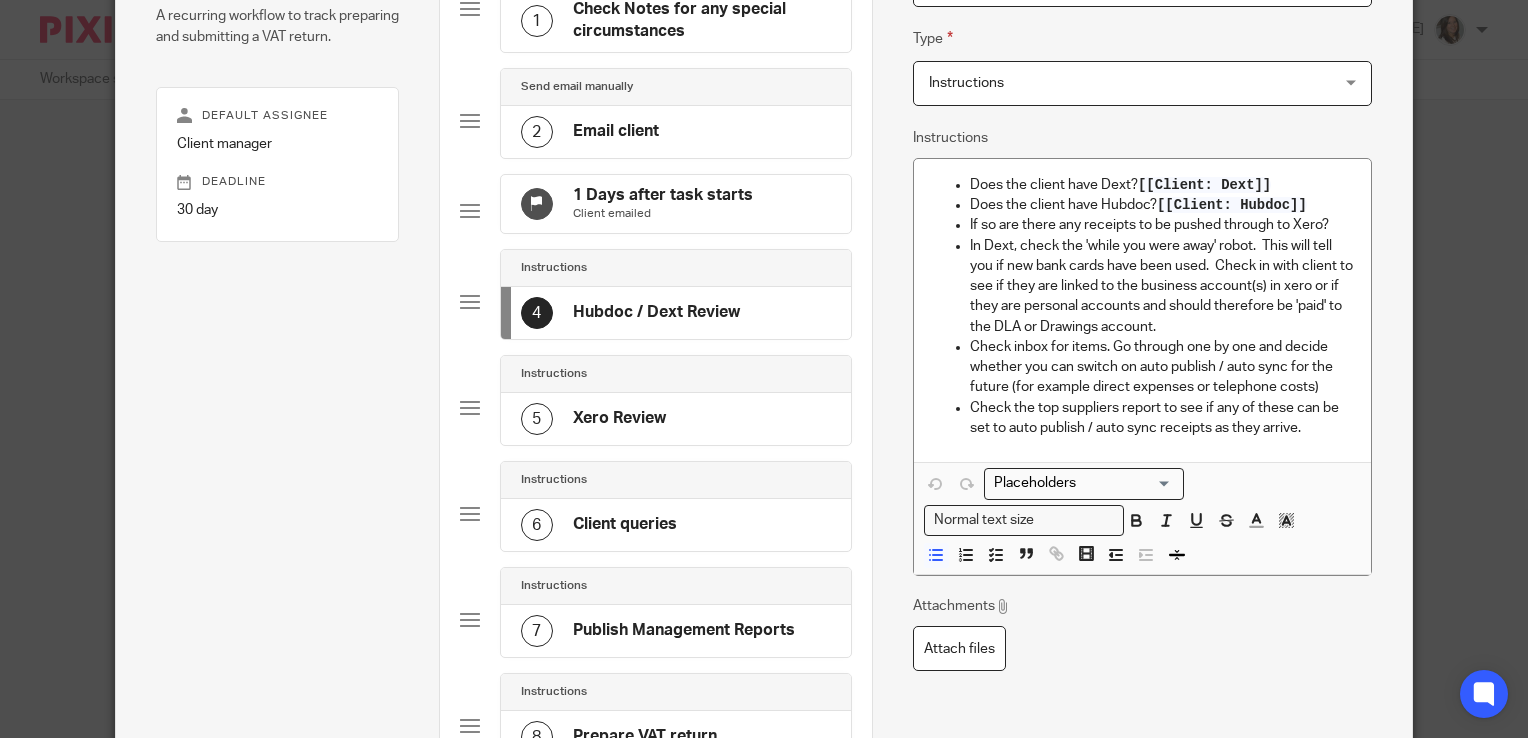 scroll, scrollTop: 194, scrollLeft: 0, axis: vertical 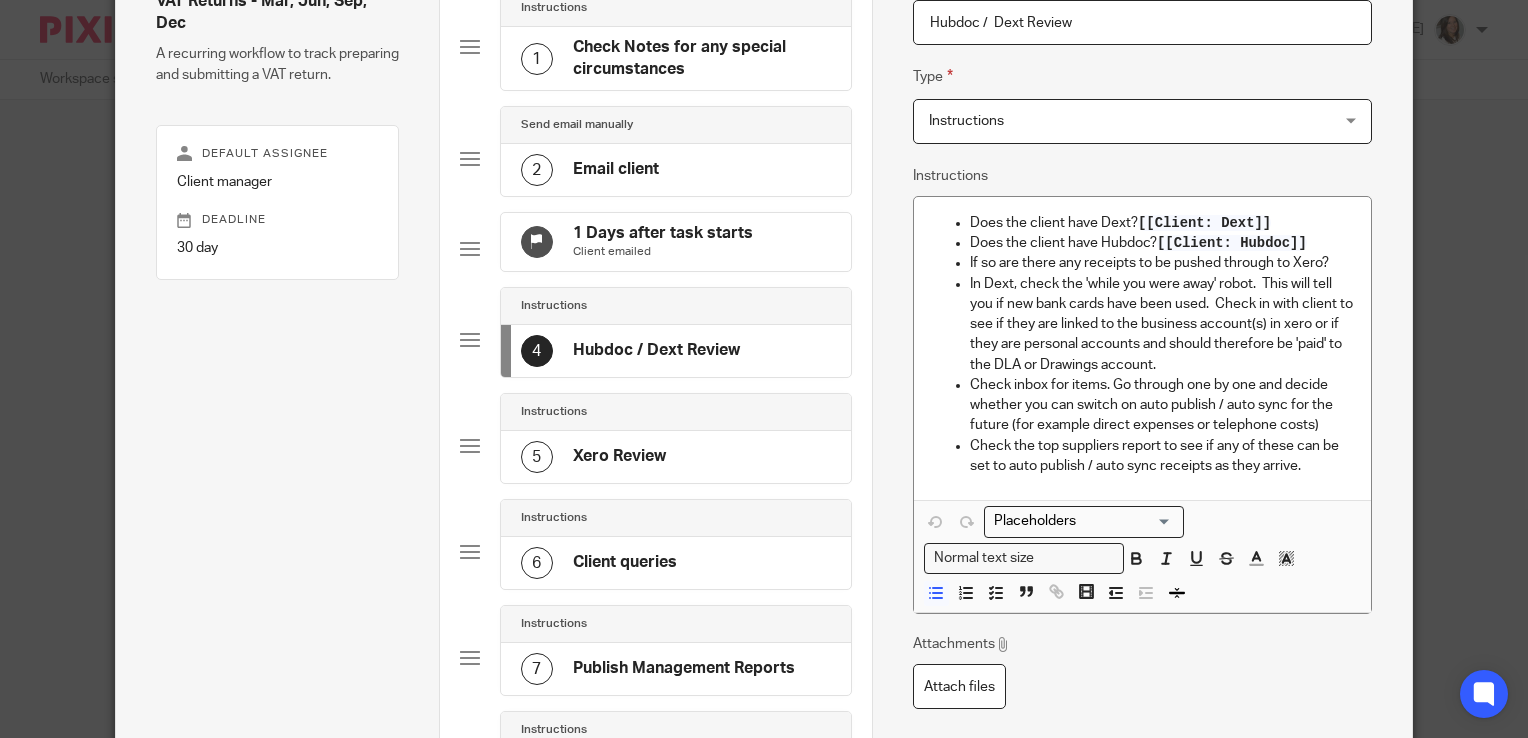 click on "5
Xero Review" 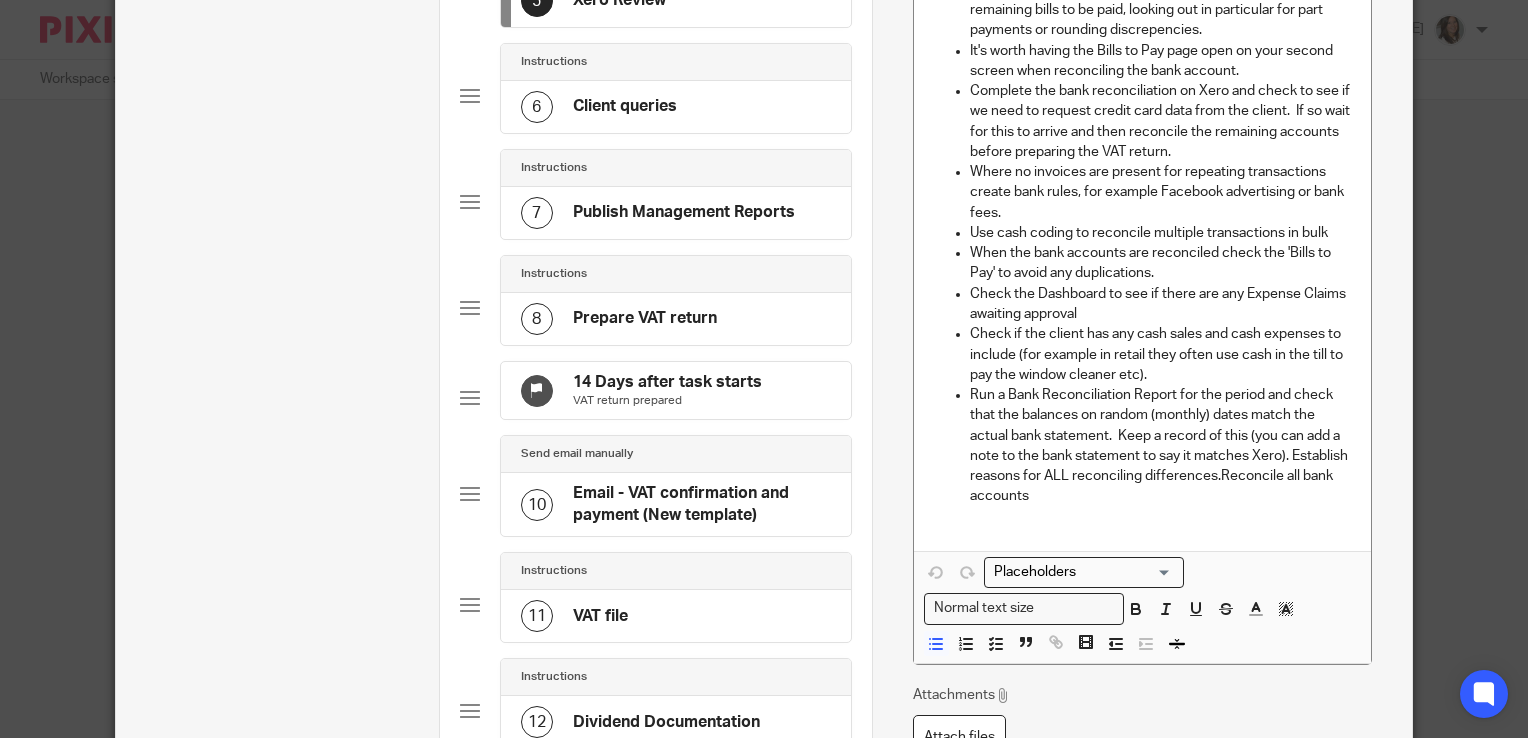 scroll, scrollTop: 652, scrollLeft: 0, axis: vertical 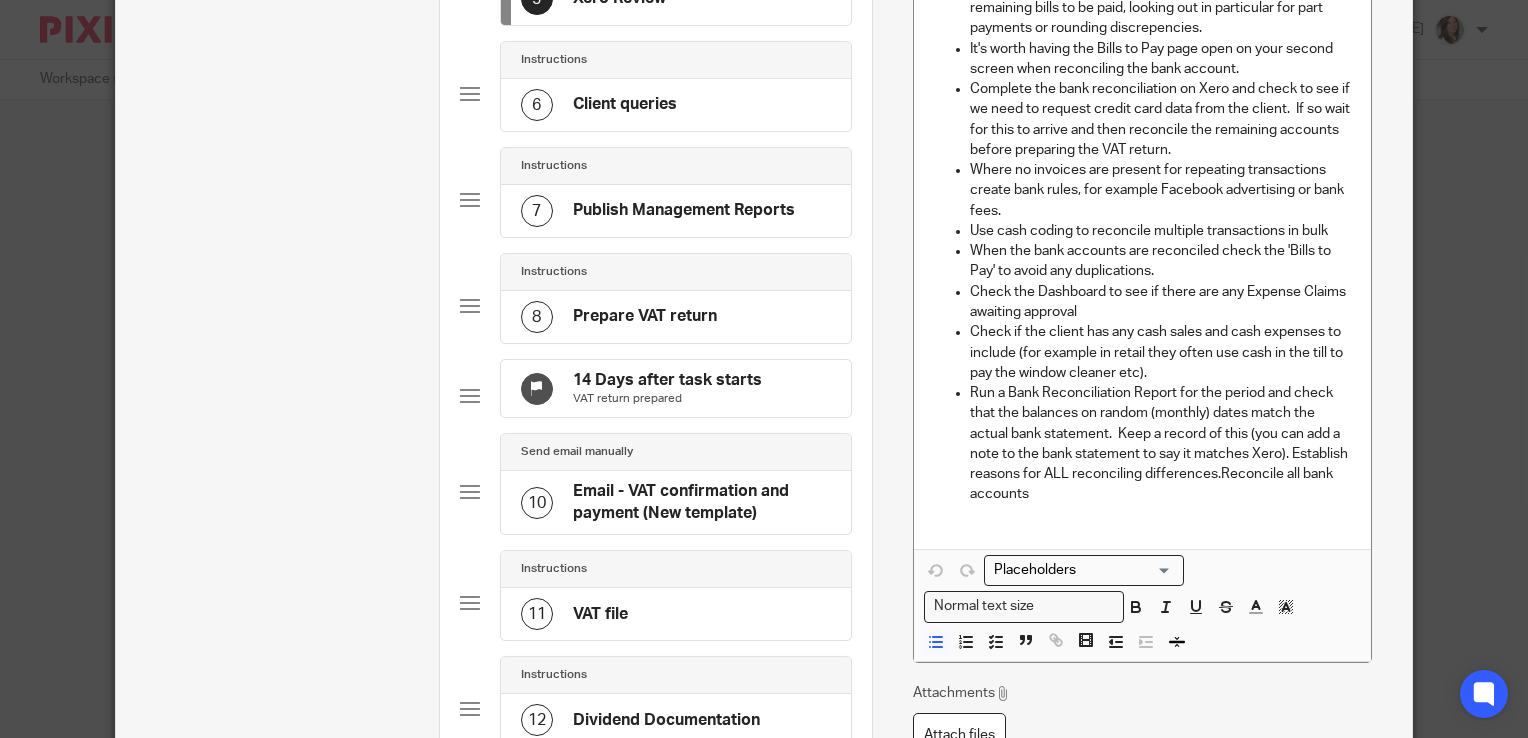 click on "6
Client queries" 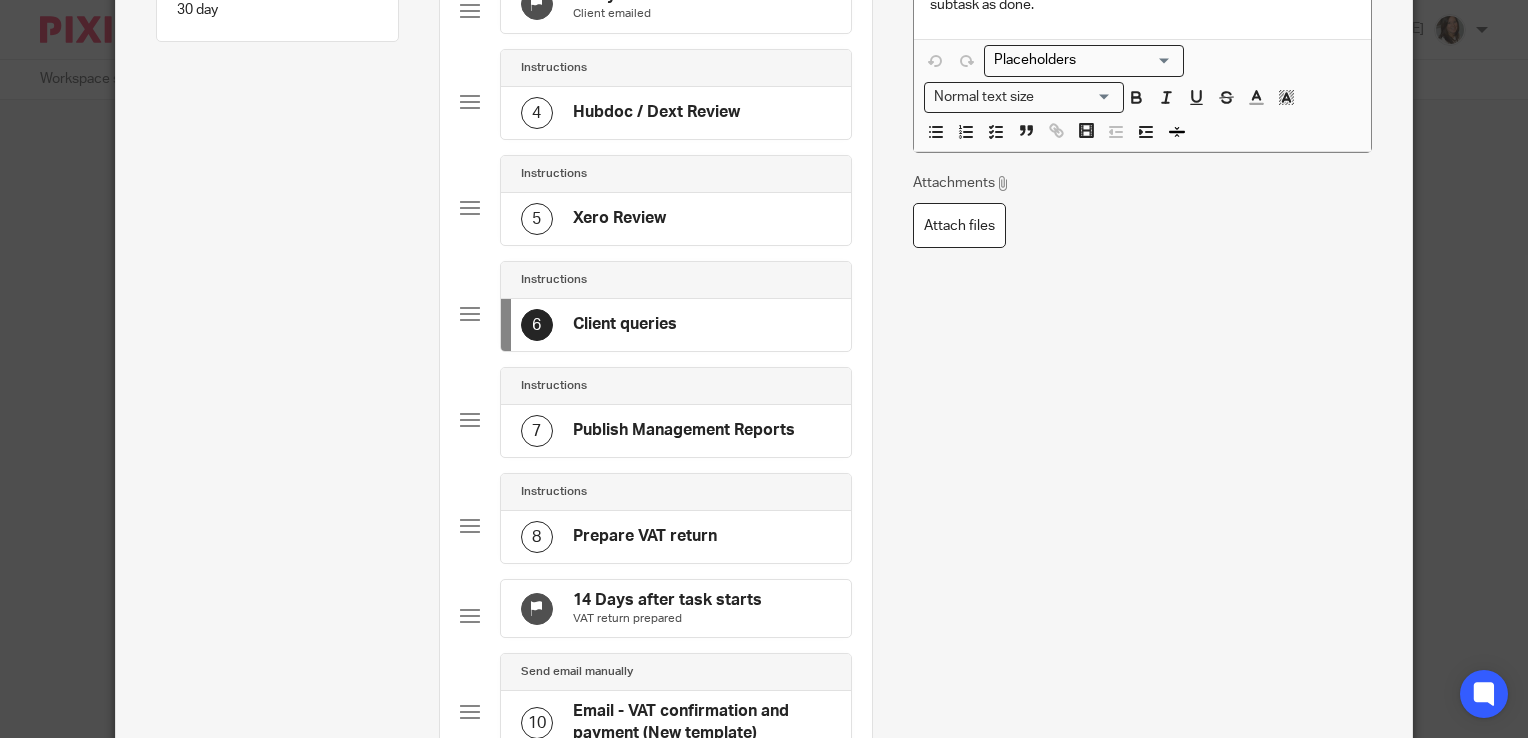 scroll, scrollTop: 434, scrollLeft: 0, axis: vertical 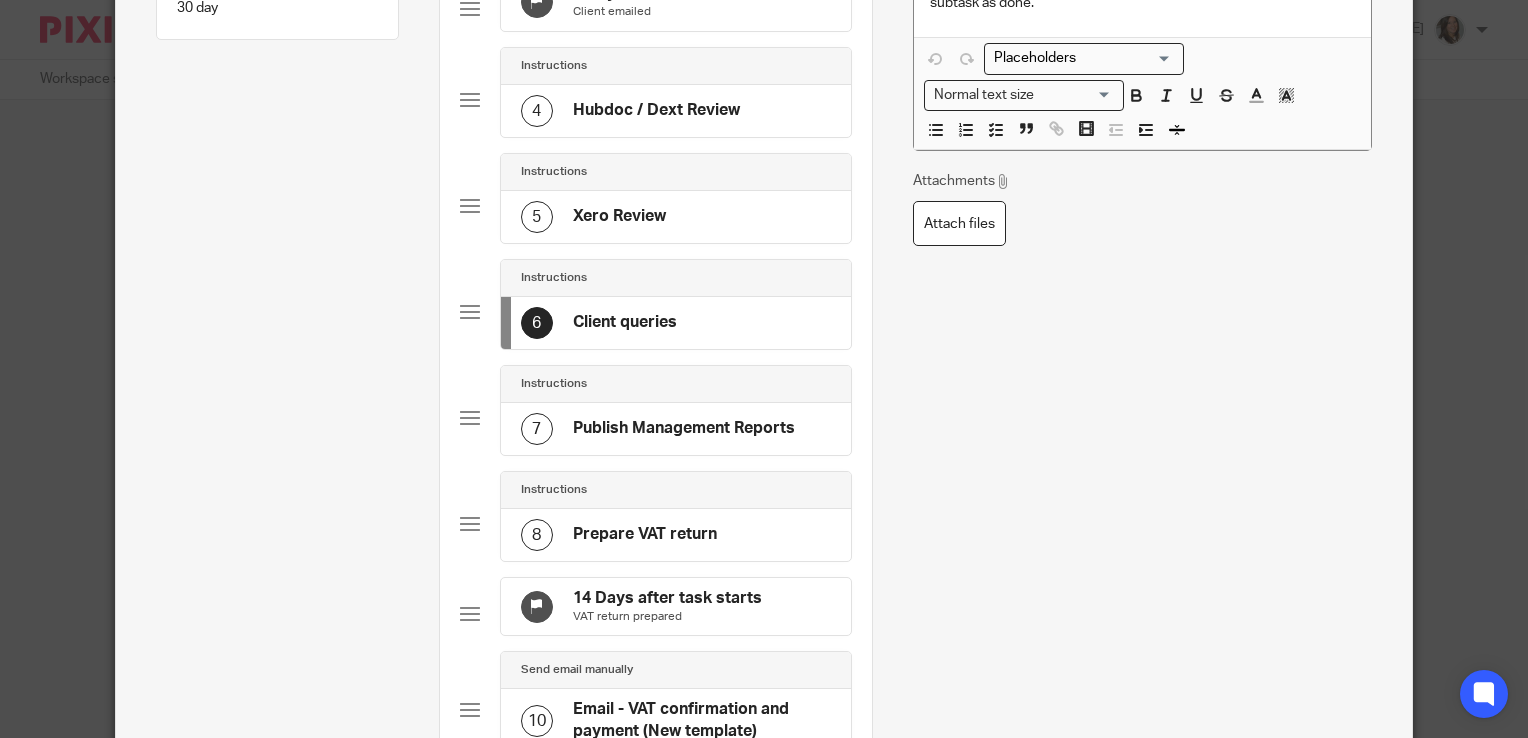 click on "Publish Management Reports" 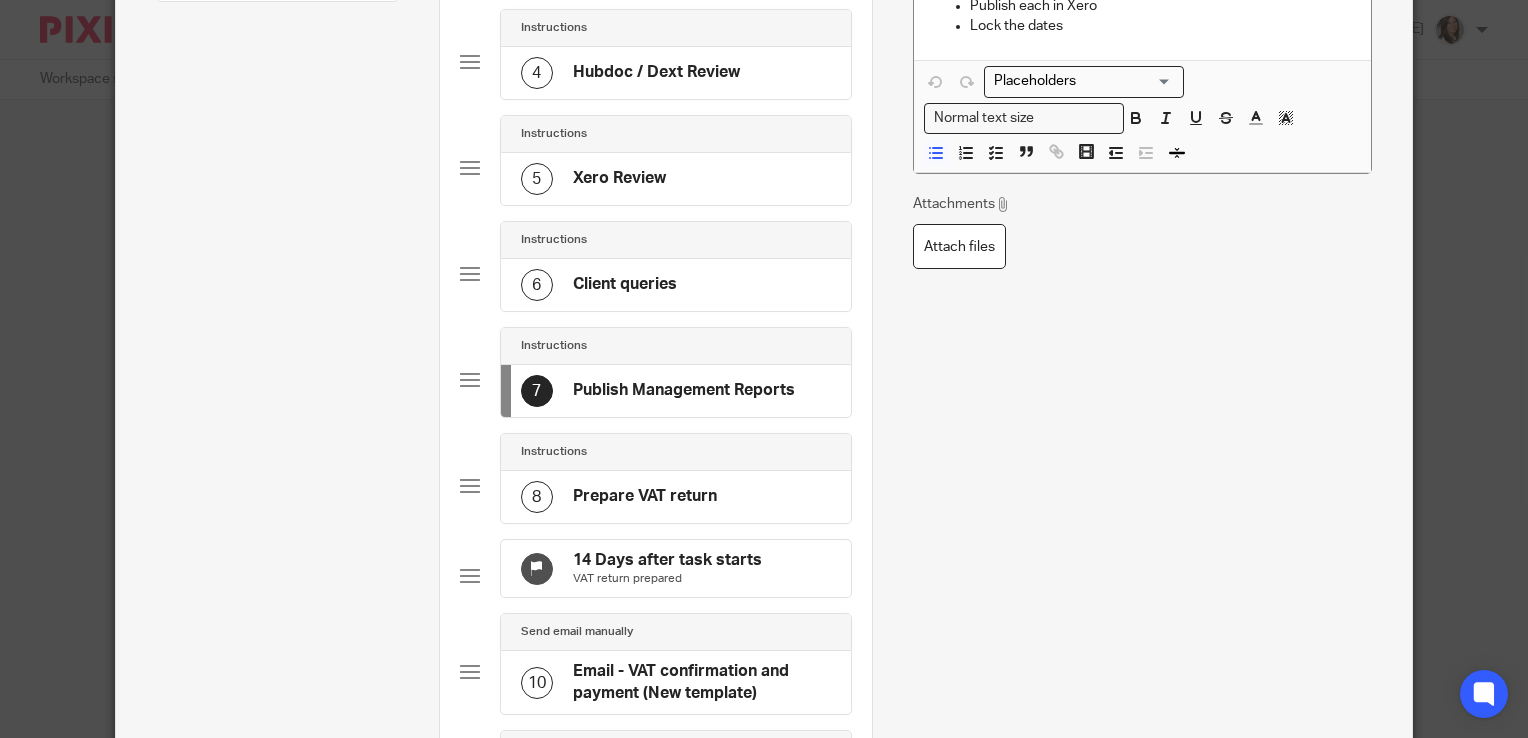 scroll, scrollTop: 480, scrollLeft: 0, axis: vertical 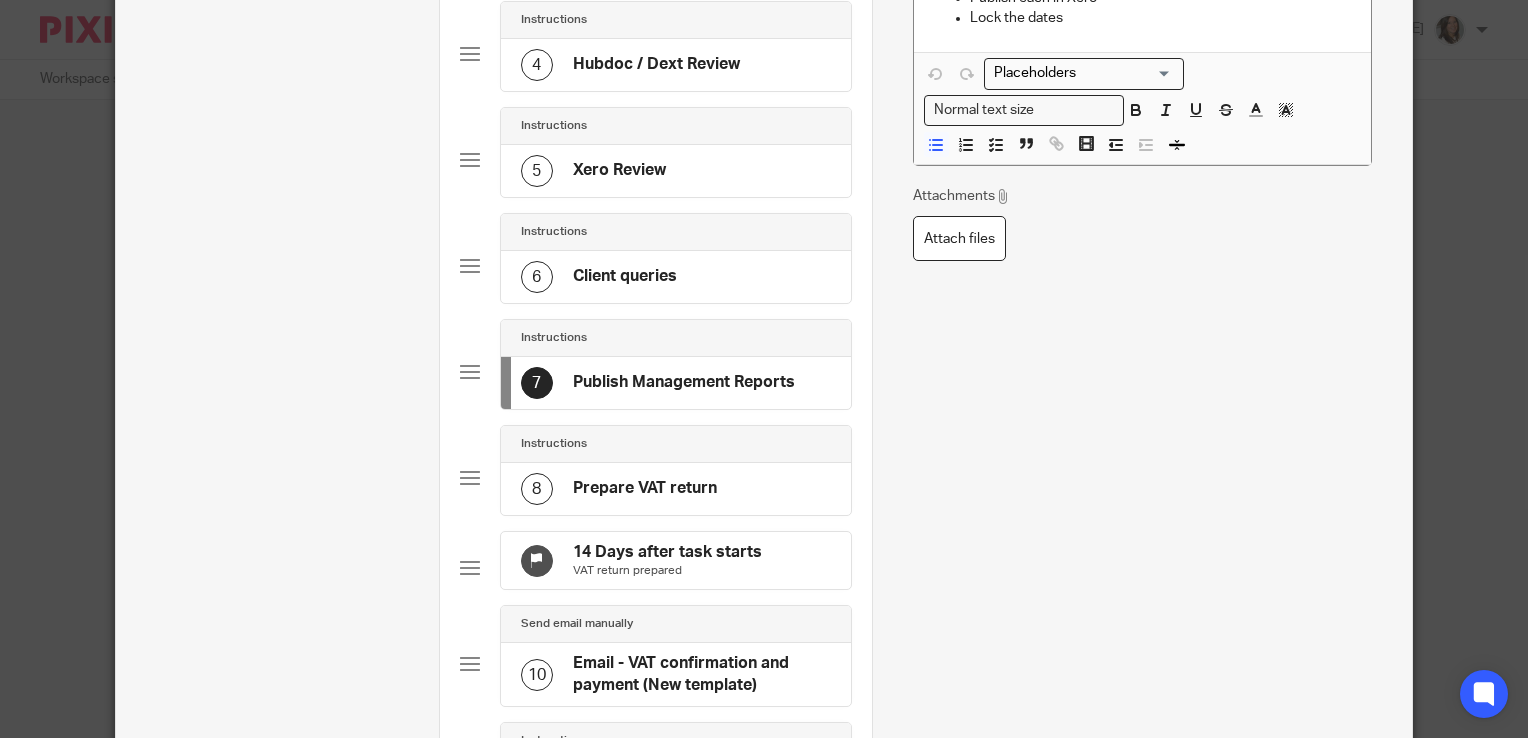 click on "8
Prepare VAT return" 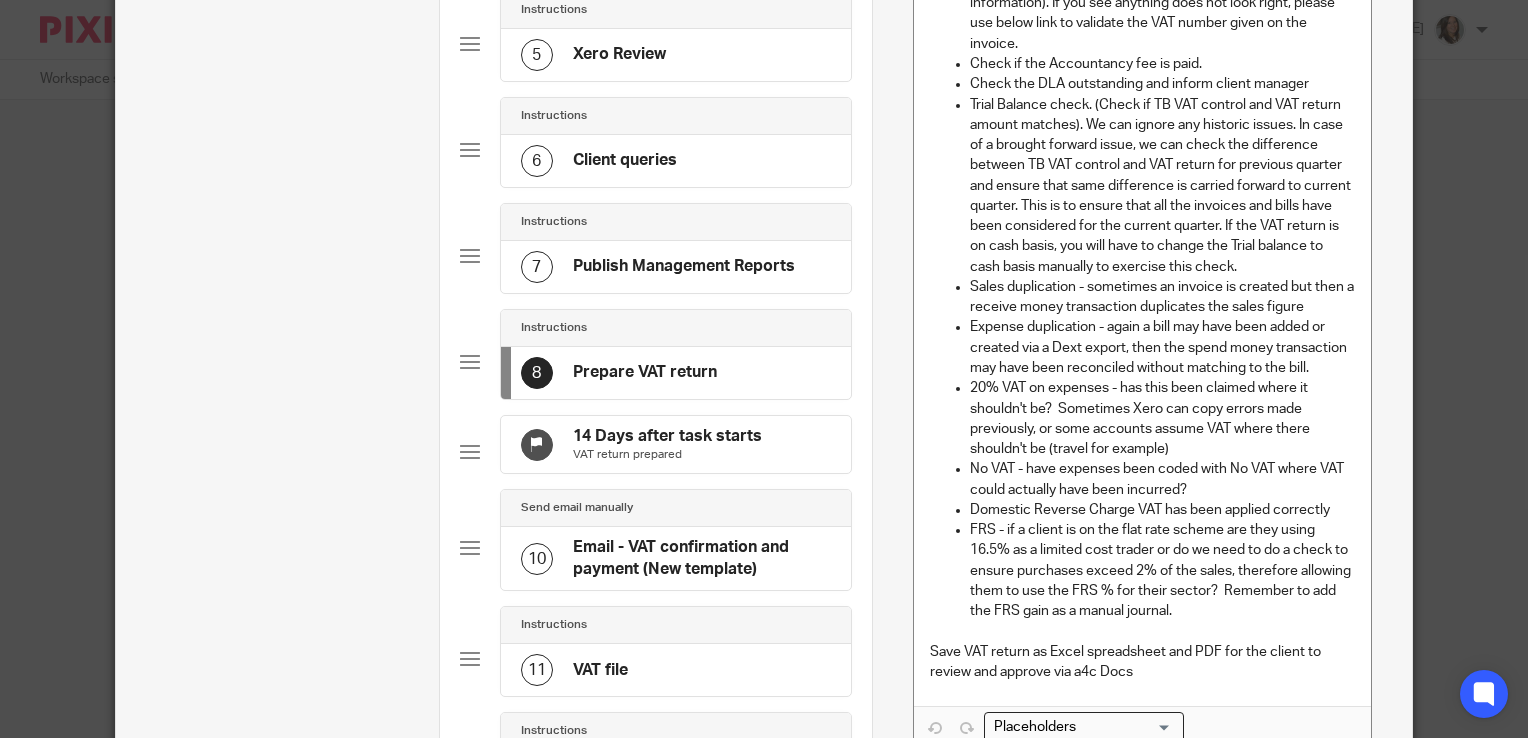 scroll, scrollTop: 595, scrollLeft: 0, axis: vertical 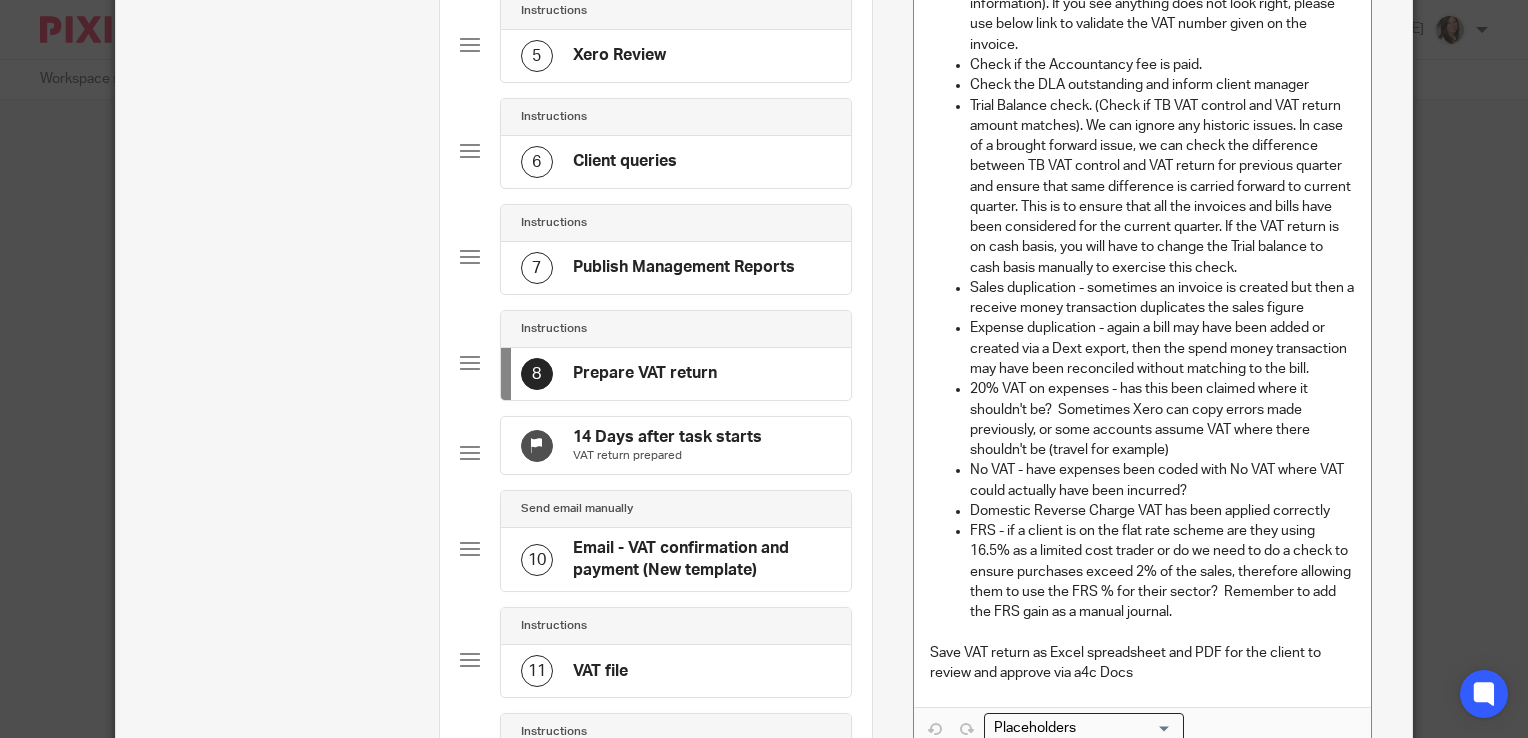 click on "Publish Management Reports" 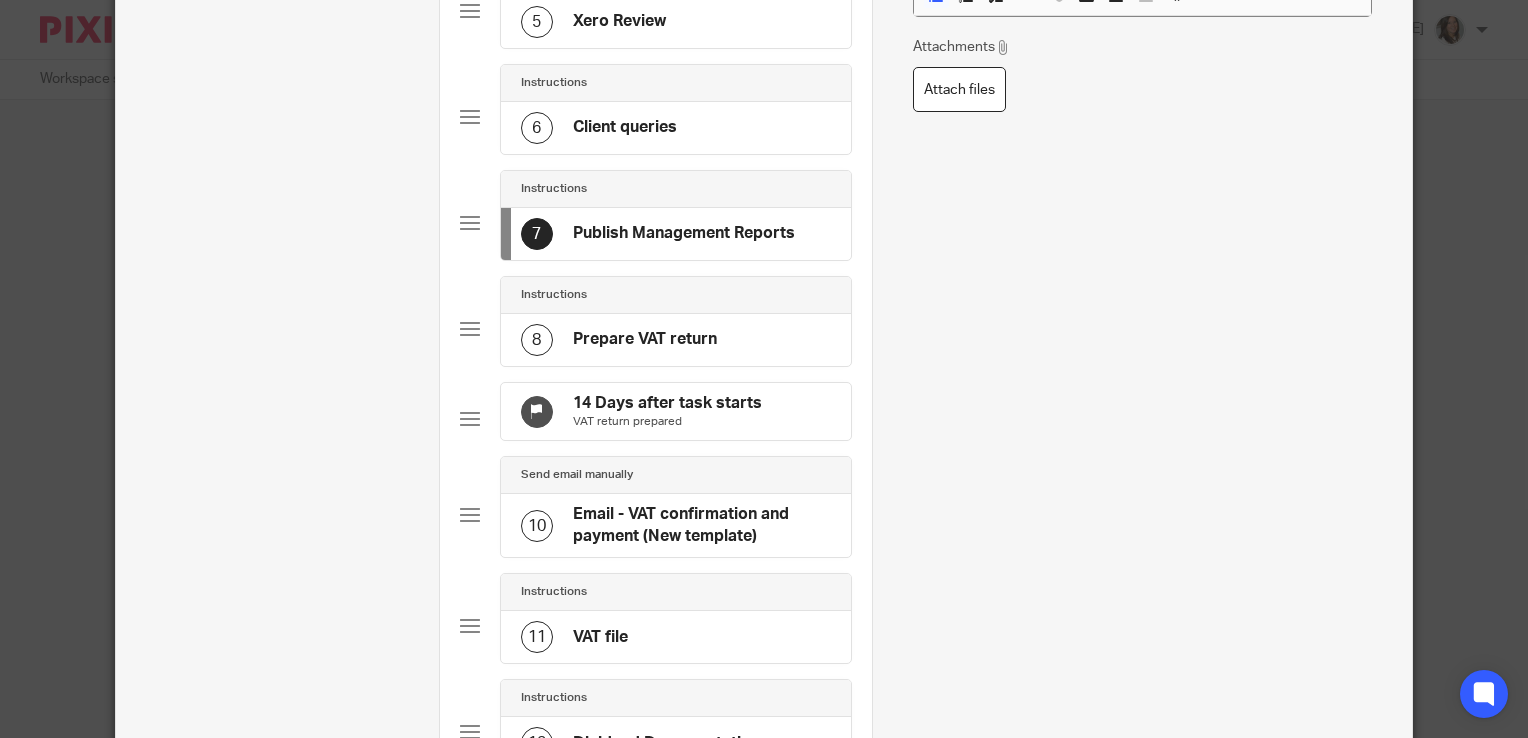 scroll, scrollTop: 640, scrollLeft: 0, axis: vertical 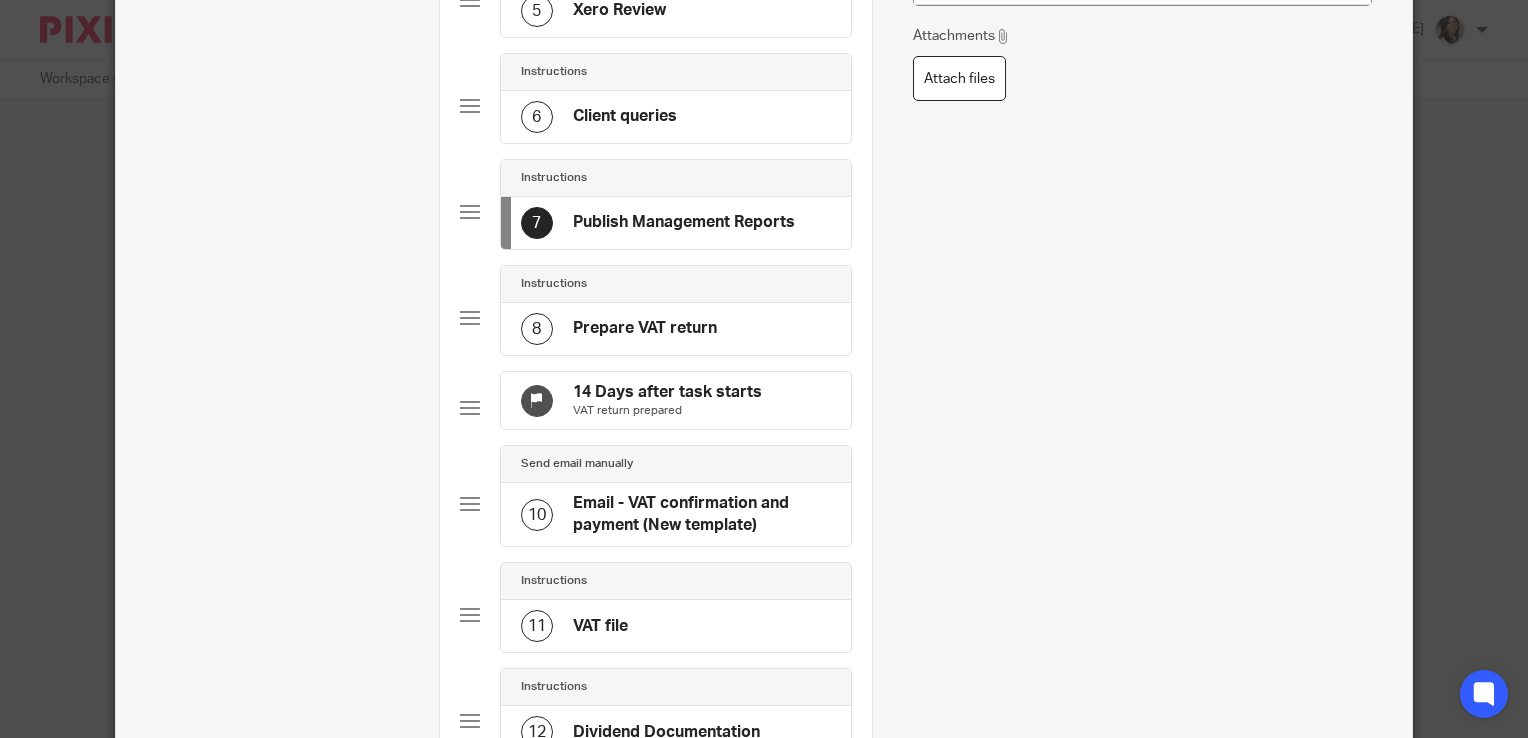 click on "Email - VAT confirmation and payment (New template)" 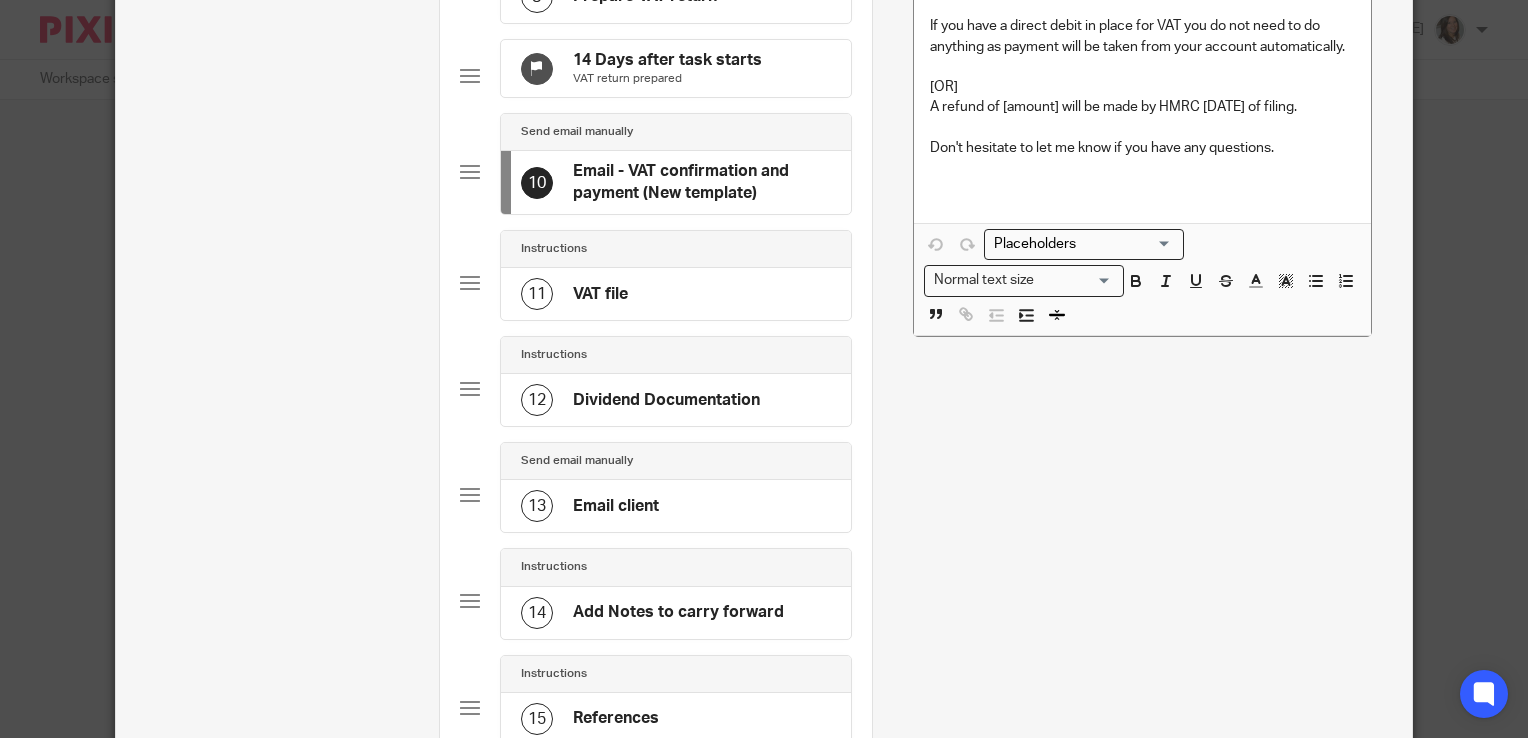 scroll, scrollTop: 973, scrollLeft: 0, axis: vertical 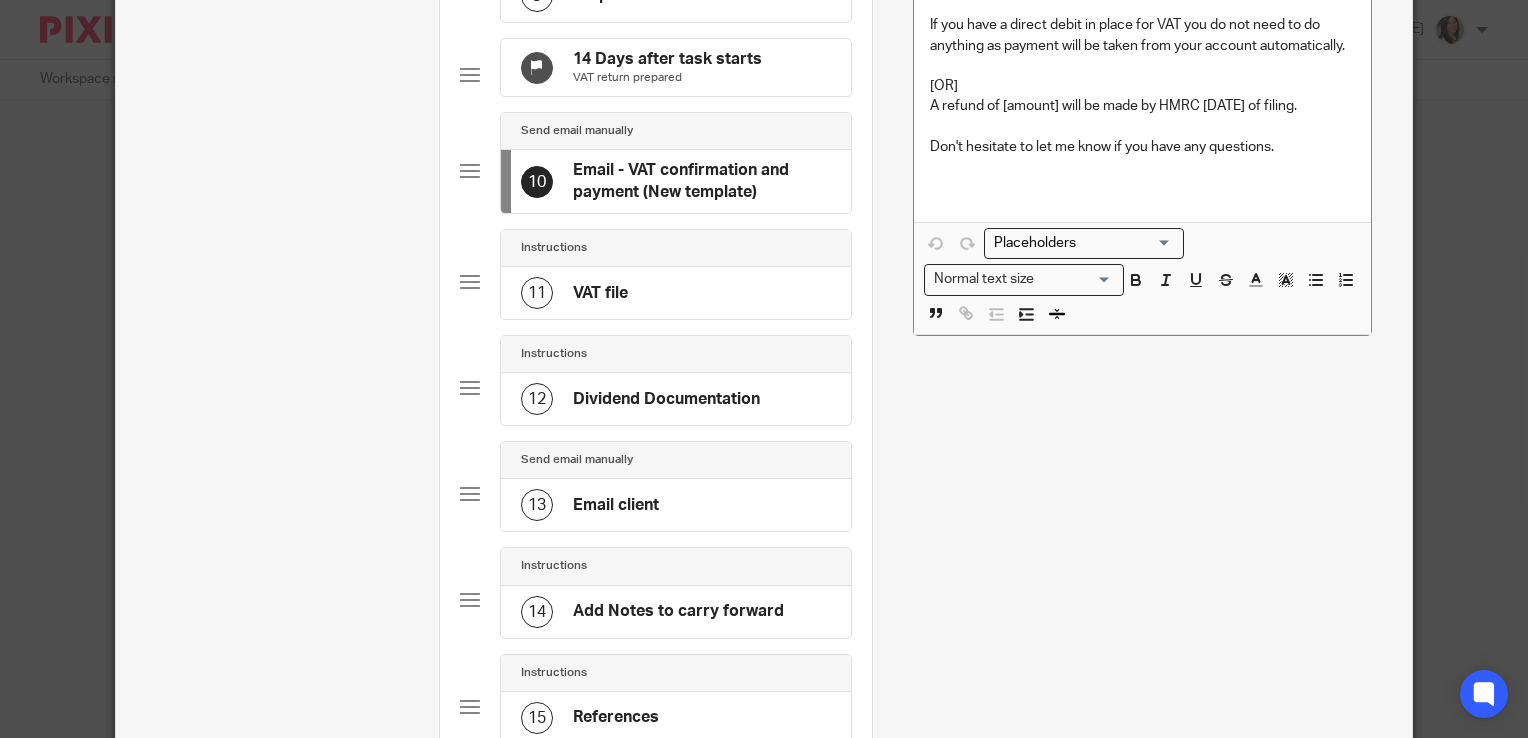 click on "13
Email client" 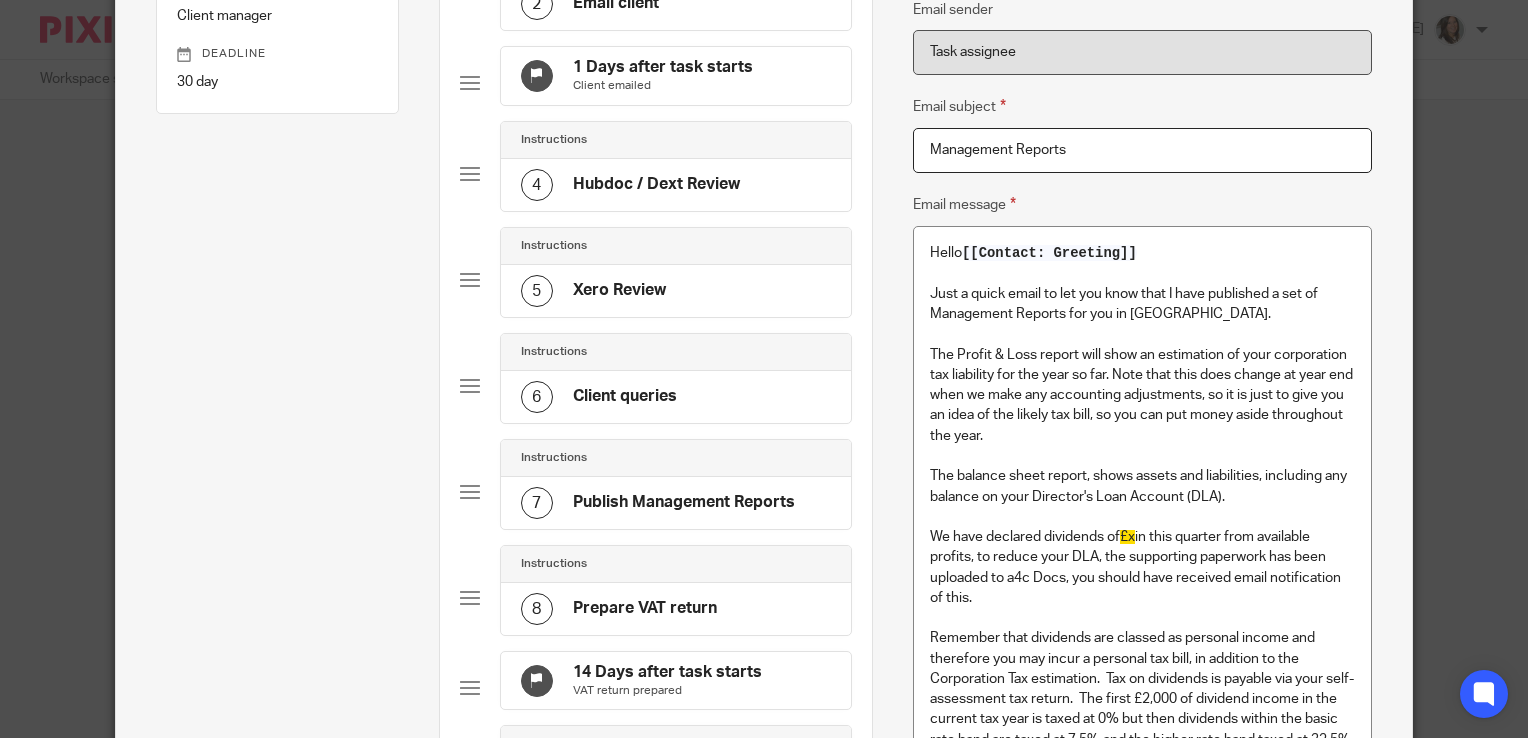 scroll, scrollTop: 359, scrollLeft: 0, axis: vertical 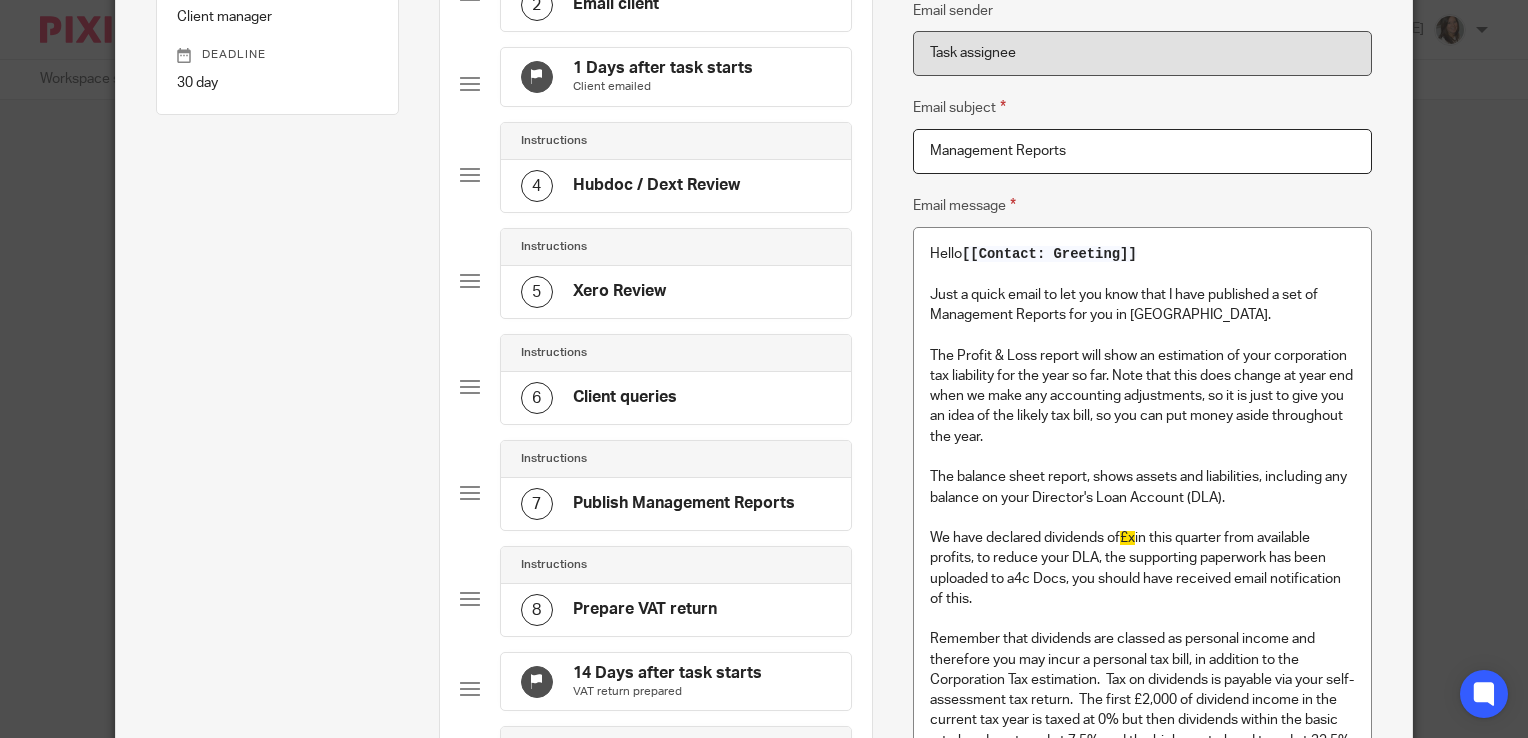 click on "Prepare VAT return" 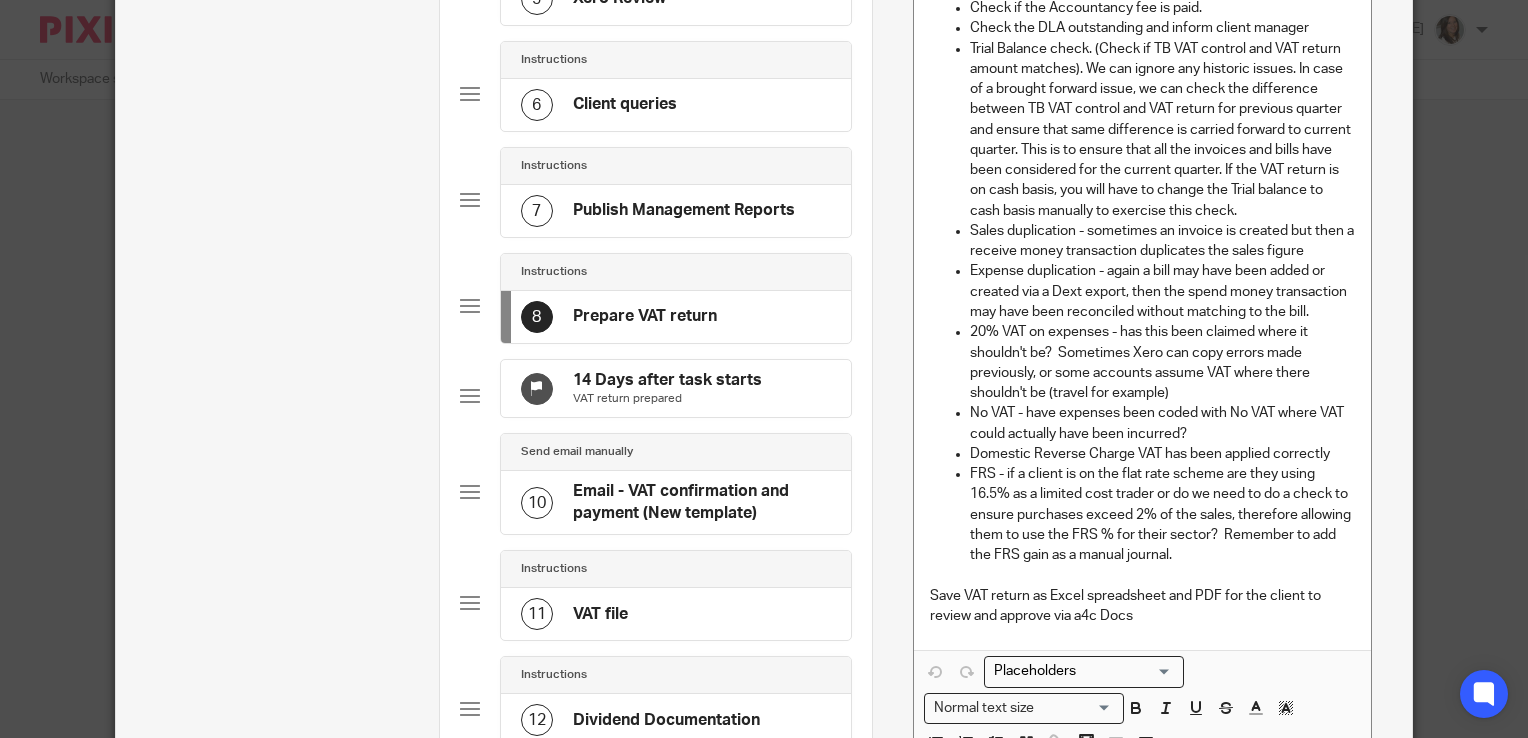 scroll, scrollTop: 653, scrollLeft: 0, axis: vertical 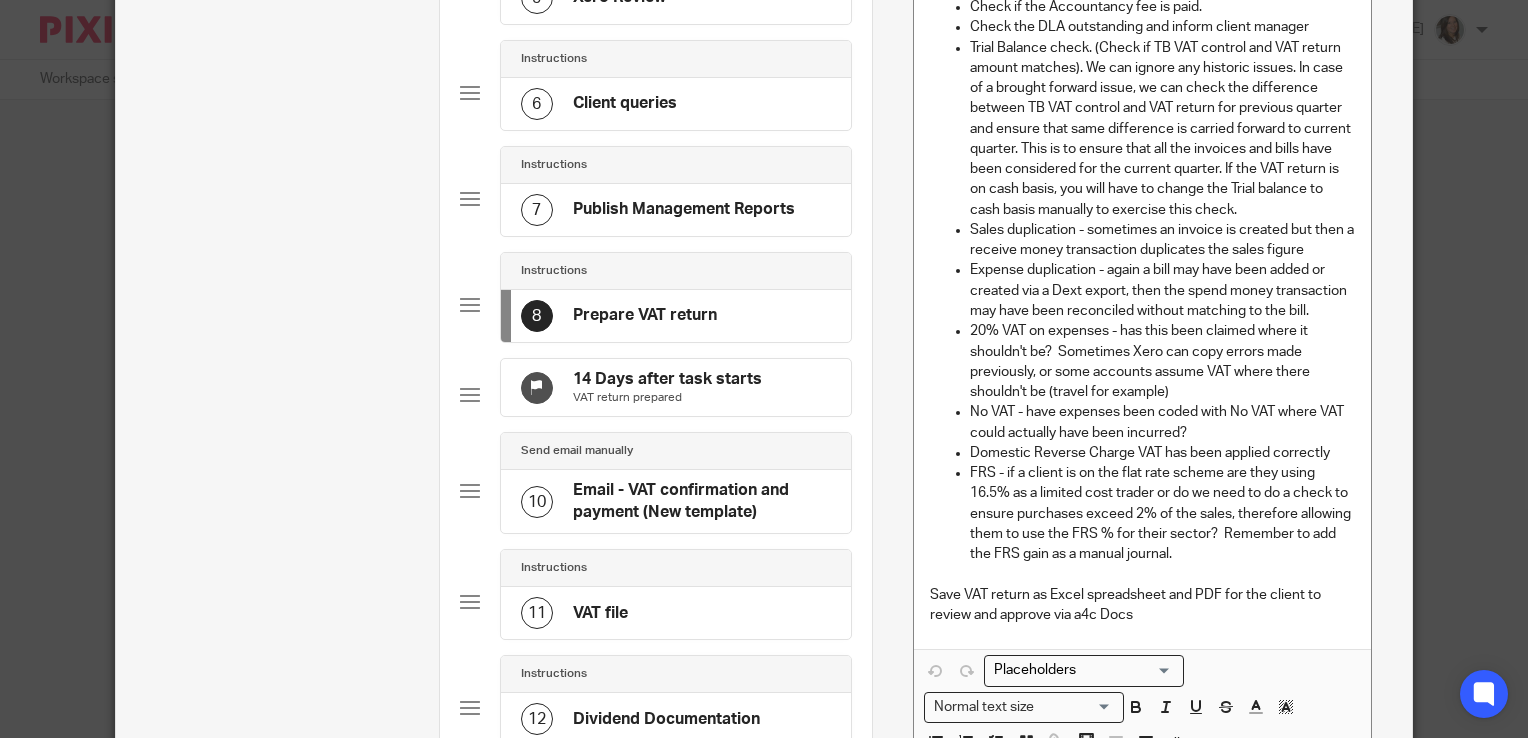 click on "Email - VAT confirmation and payment (New template)" 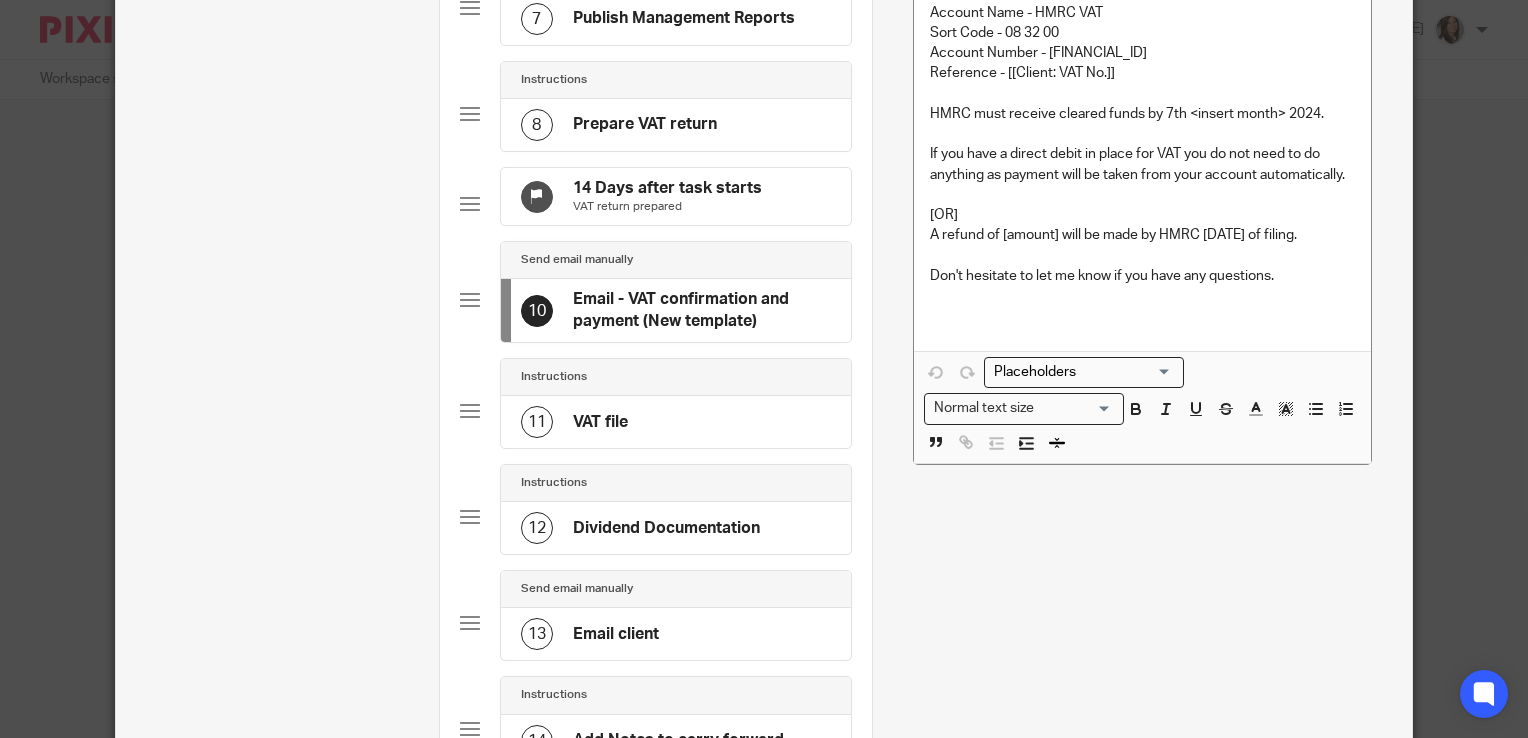 scroll, scrollTop: 856, scrollLeft: 0, axis: vertical 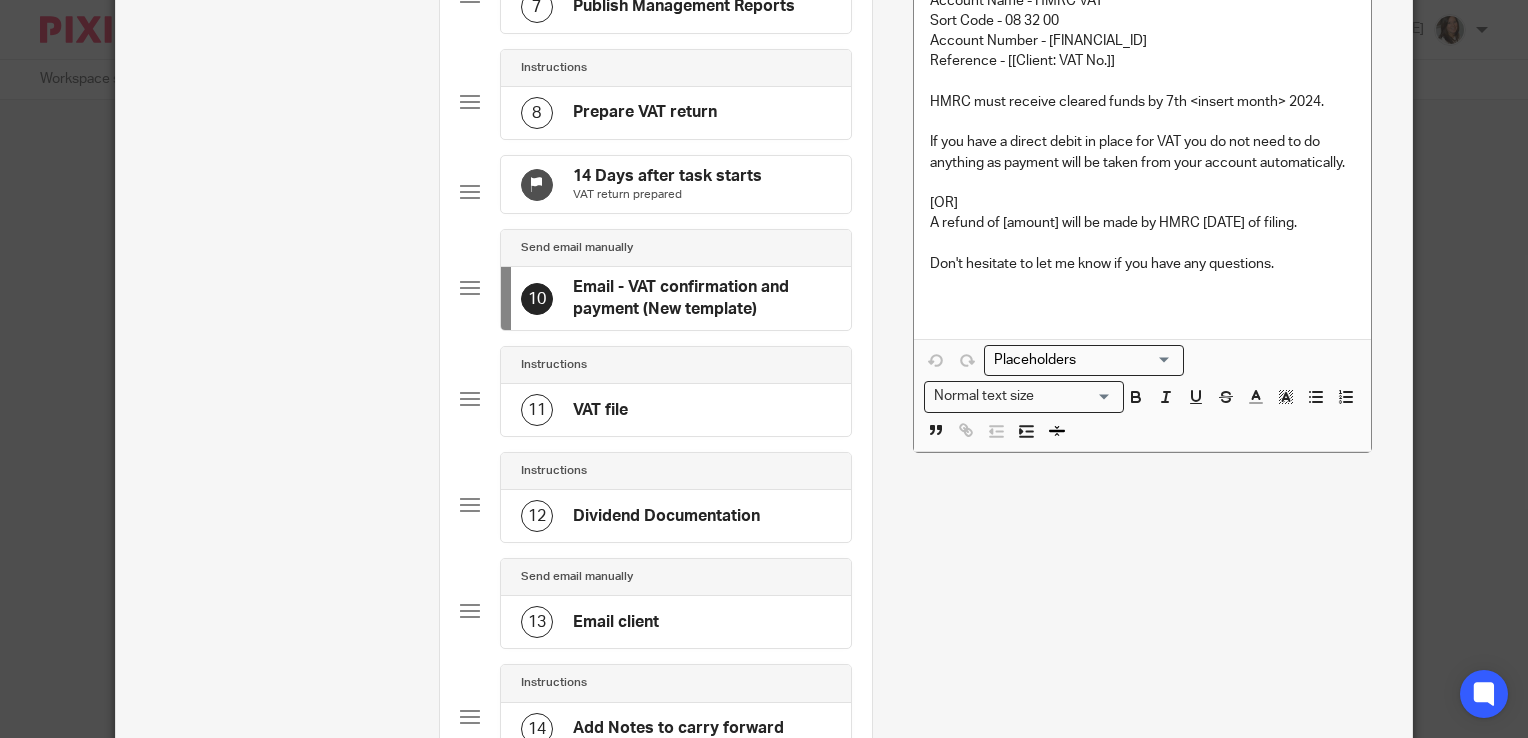 click on "11
VAT file" 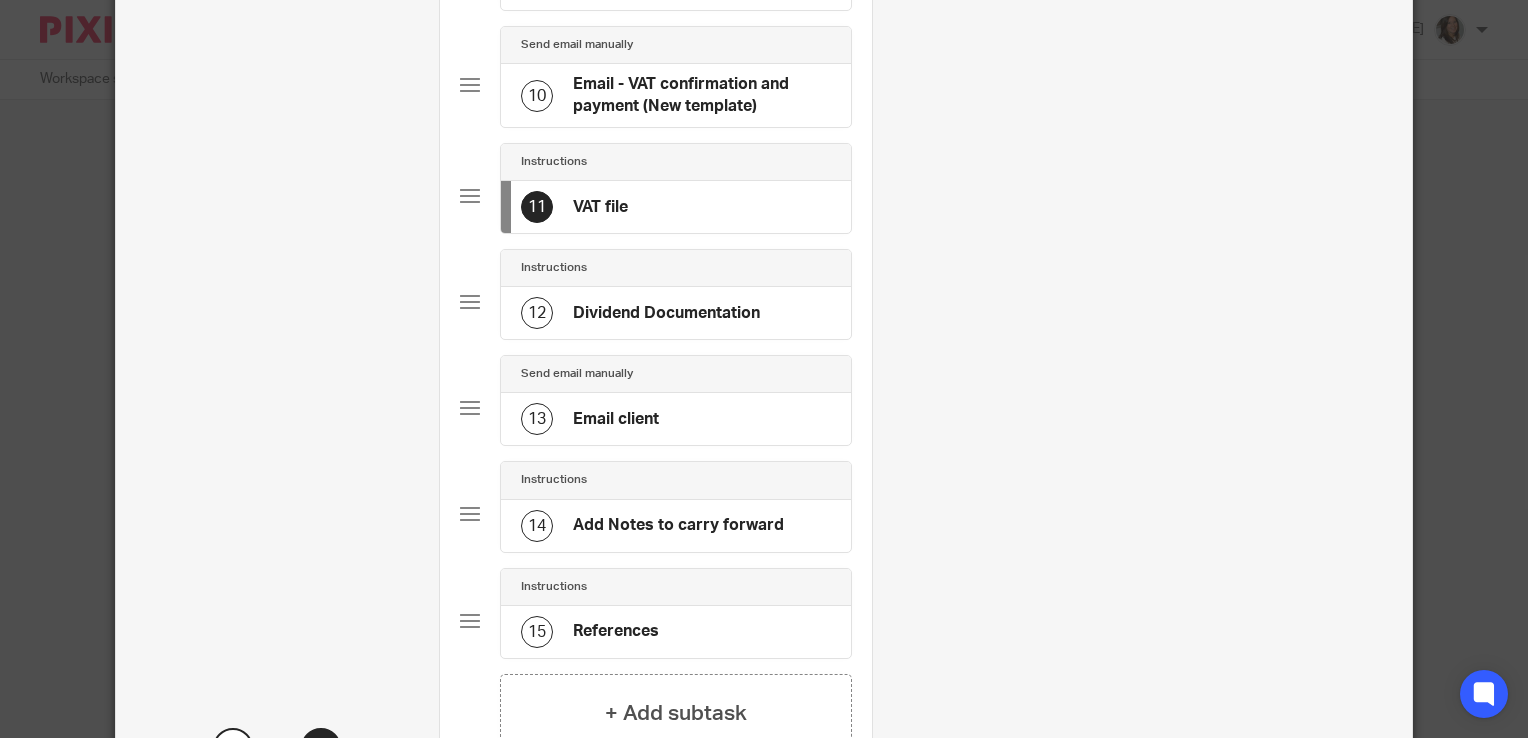 scroll, scrollTop: 1067, scrollLeft: 0, axis: vertical 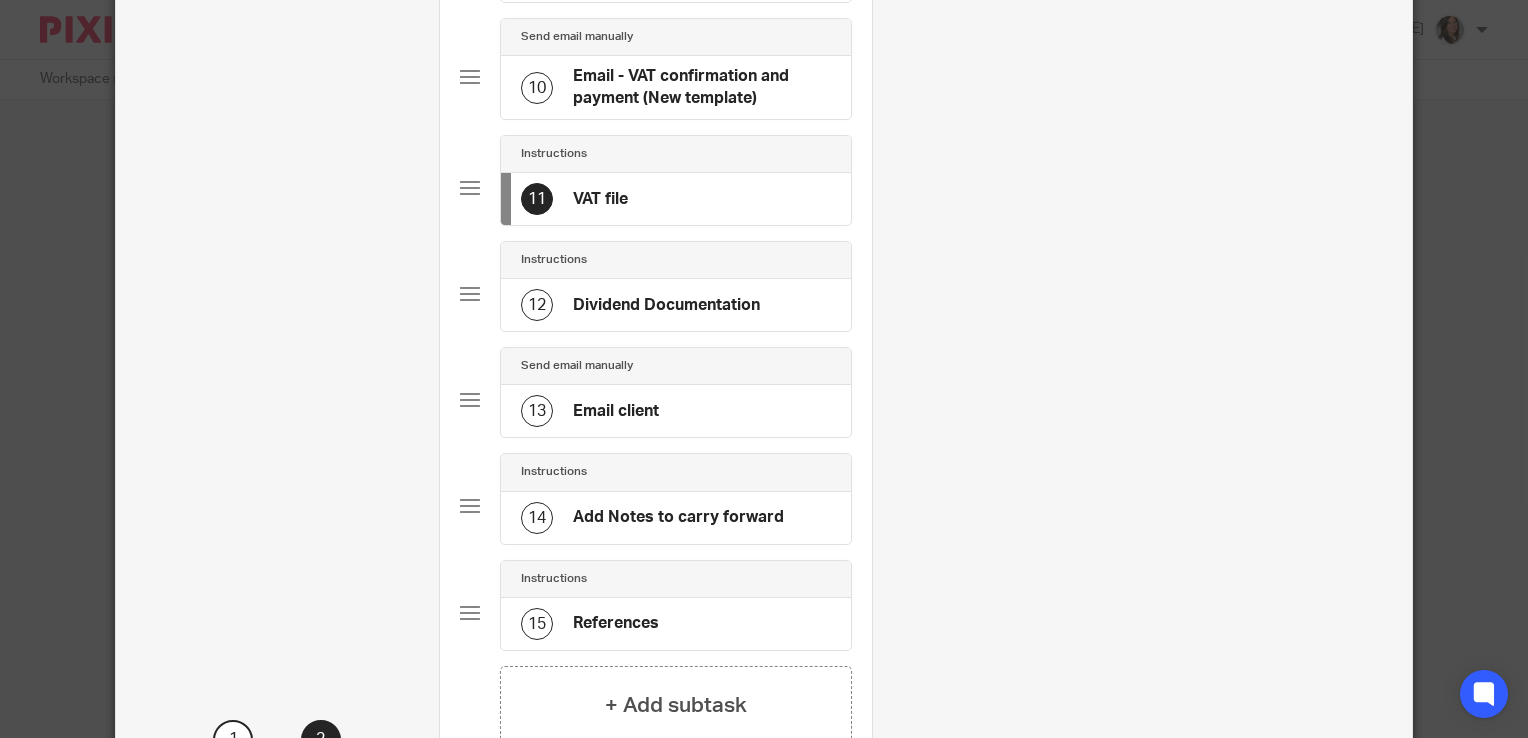 click on "Dividend Documentation" 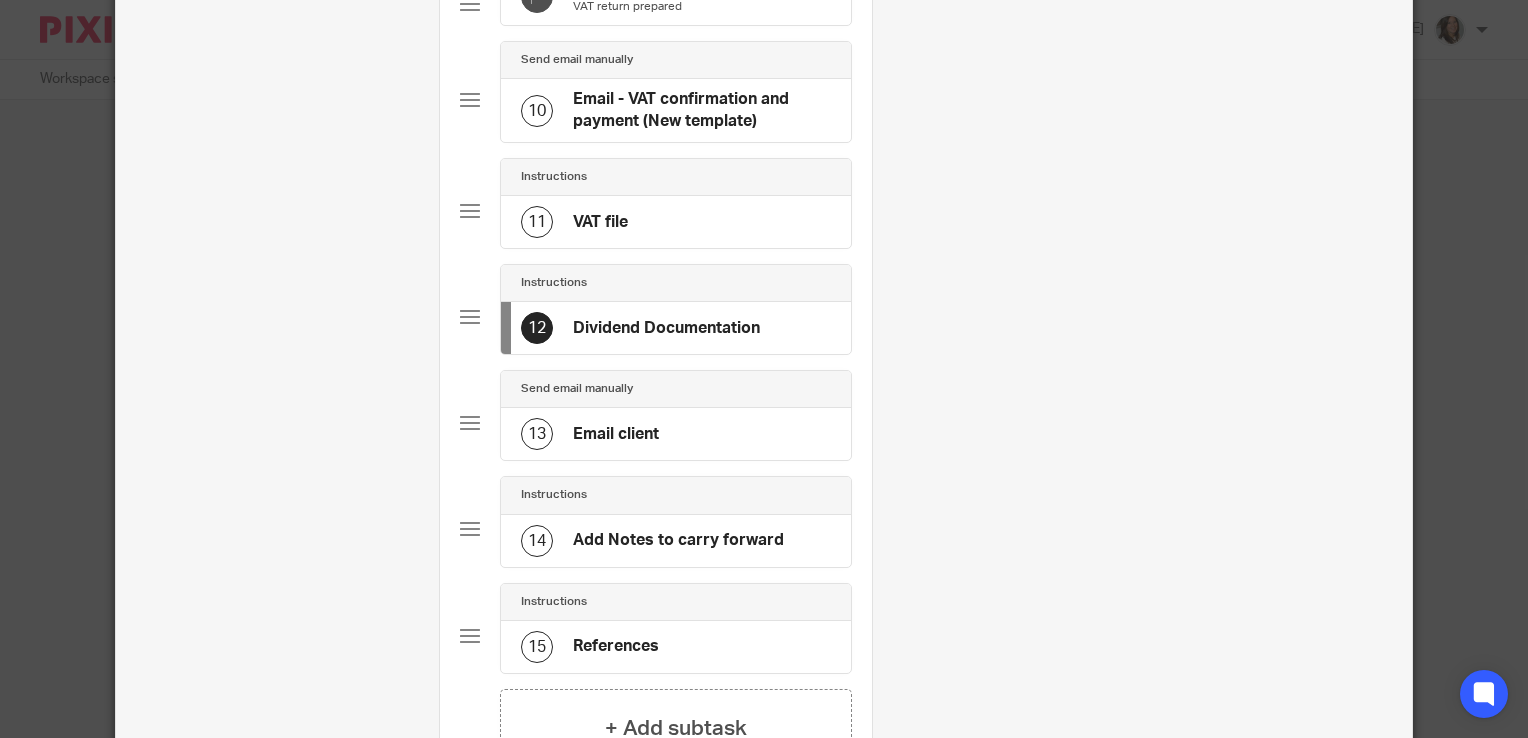 scroll, scrollTop: 1047, scrollLeft: 0, axis: vertical 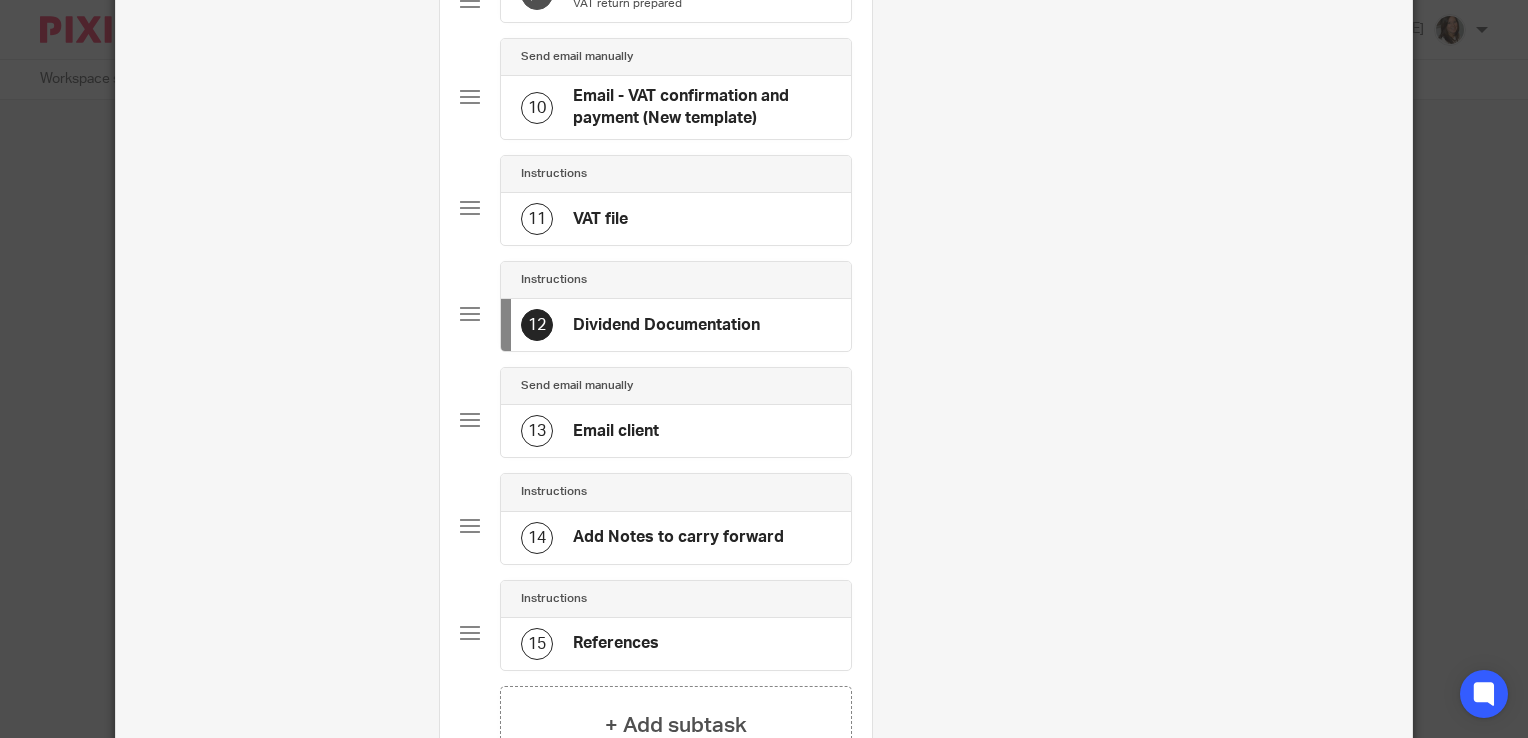 click on "12
Dividend Documentation" 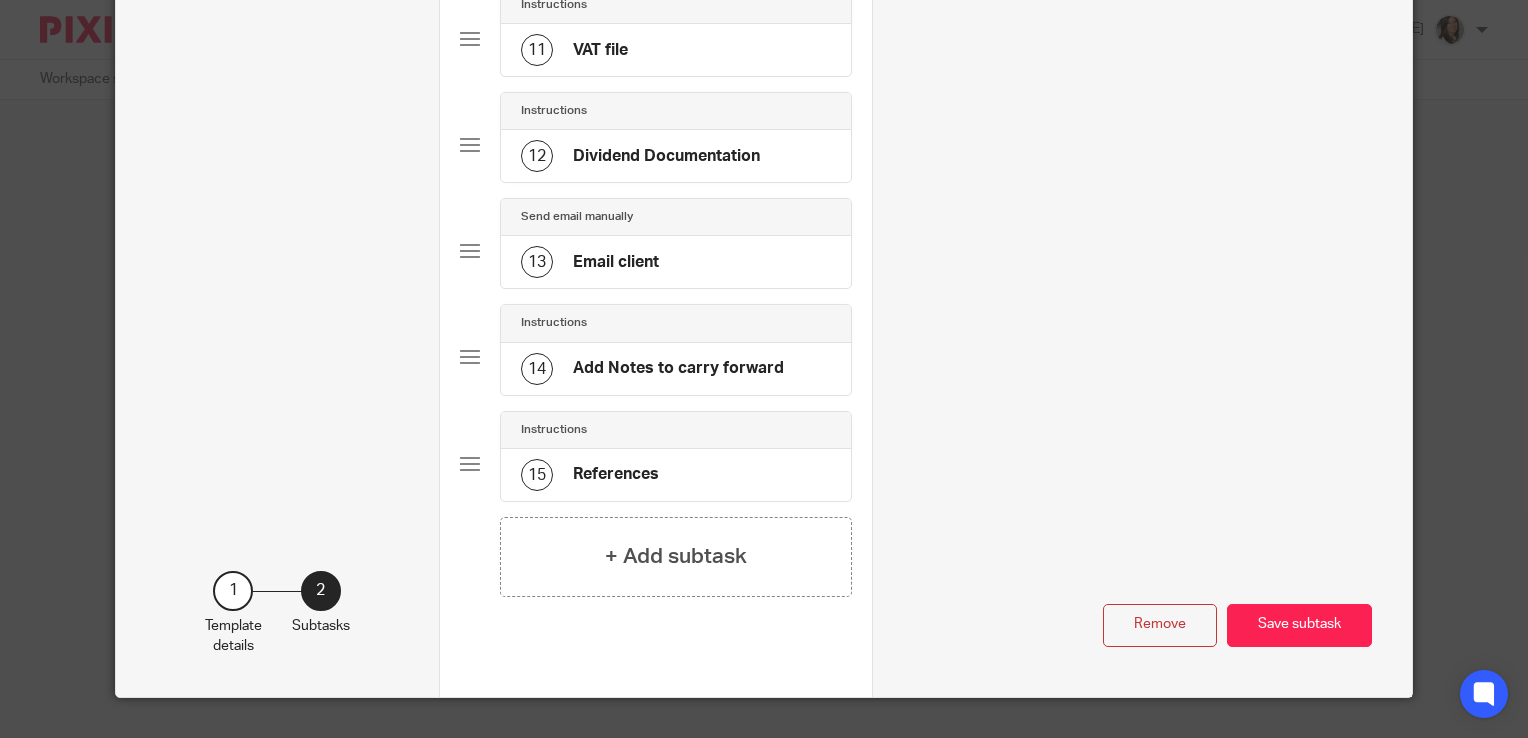 scroll, scrollTop: 1224, scrollLeft: 0, axis: vertical 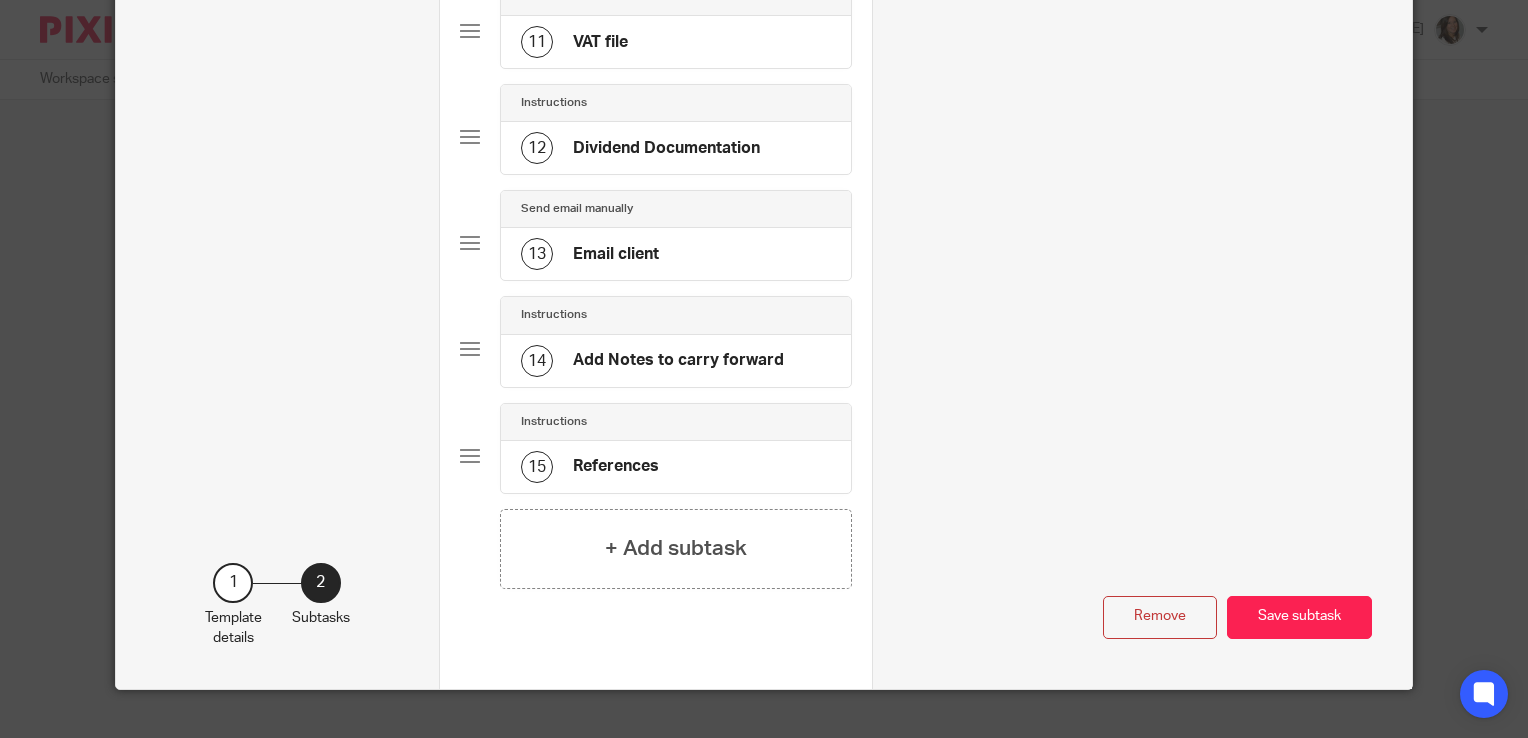 click on "Add Notes to carry forward" 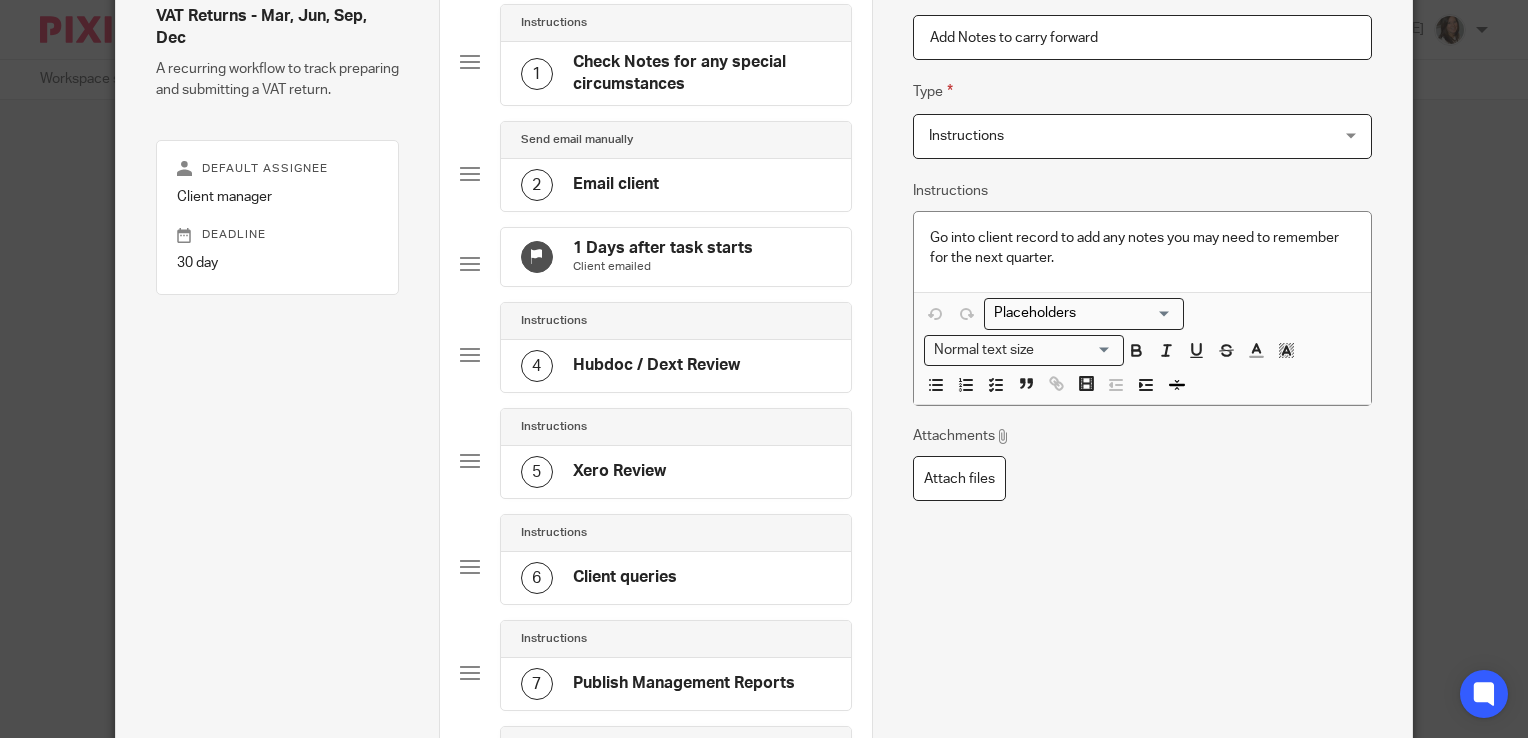 scroll, scrollTop: 0, scrollLeft: 0, axis: both 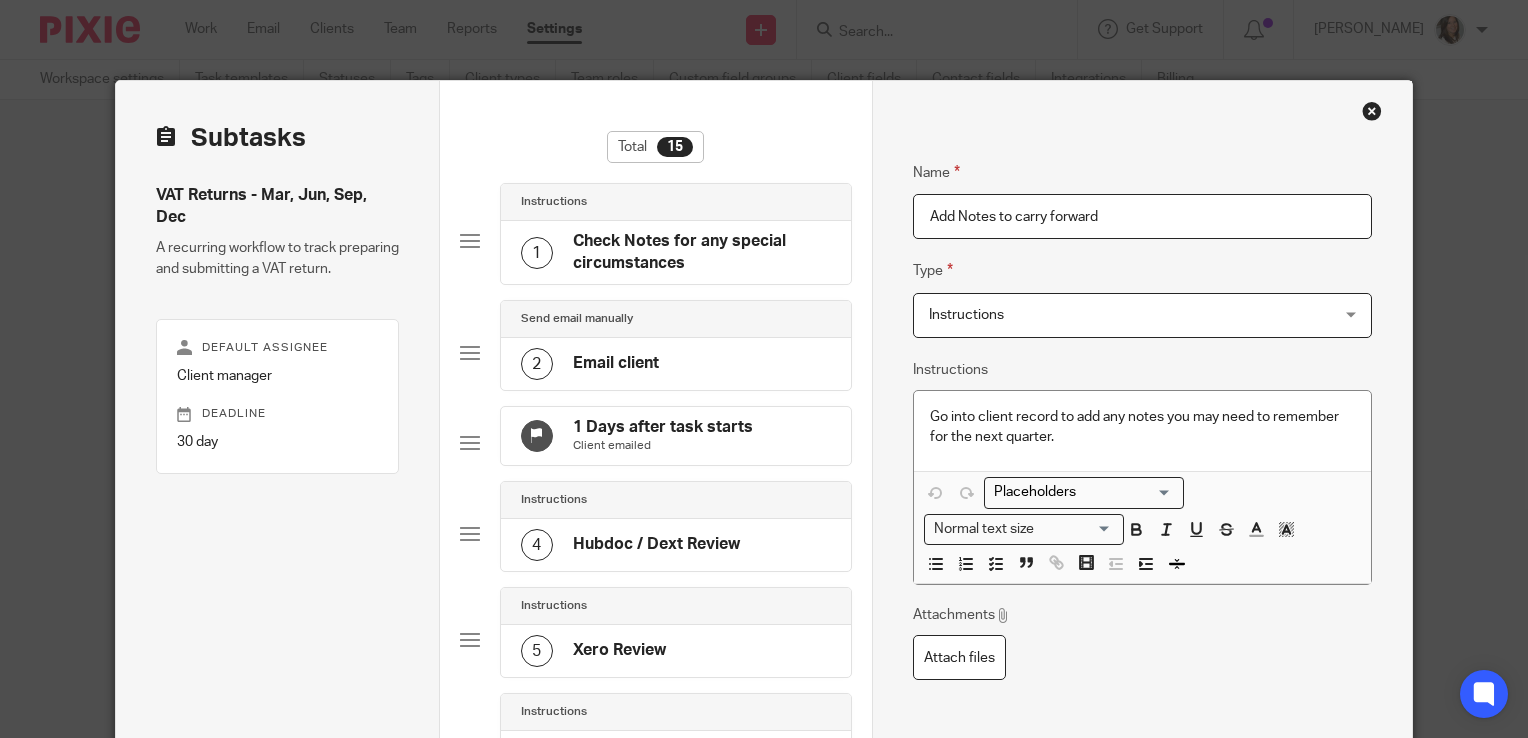click at bounding box center (1372, 111) 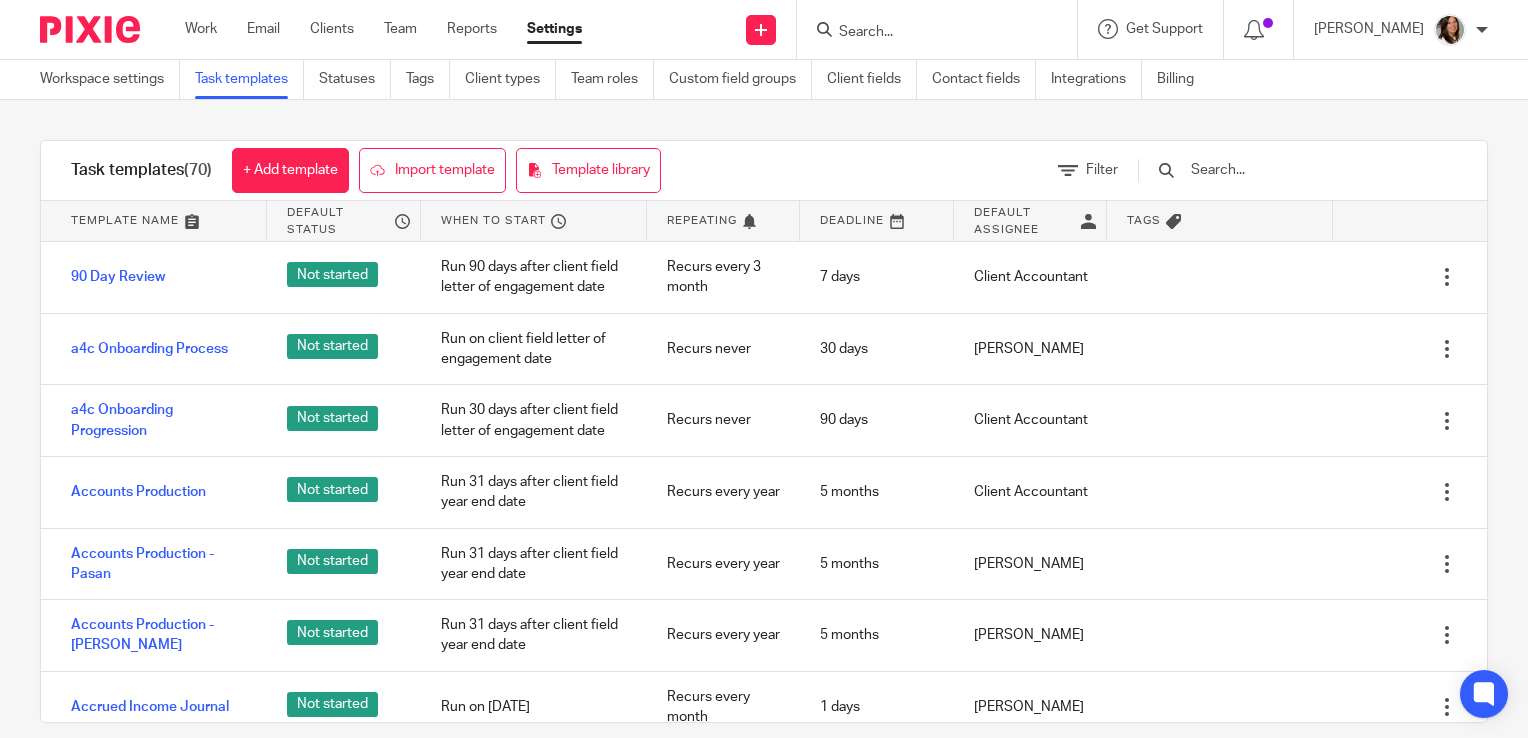 scroll, scrollTop: 0, scrollLeft: 0, axis: both 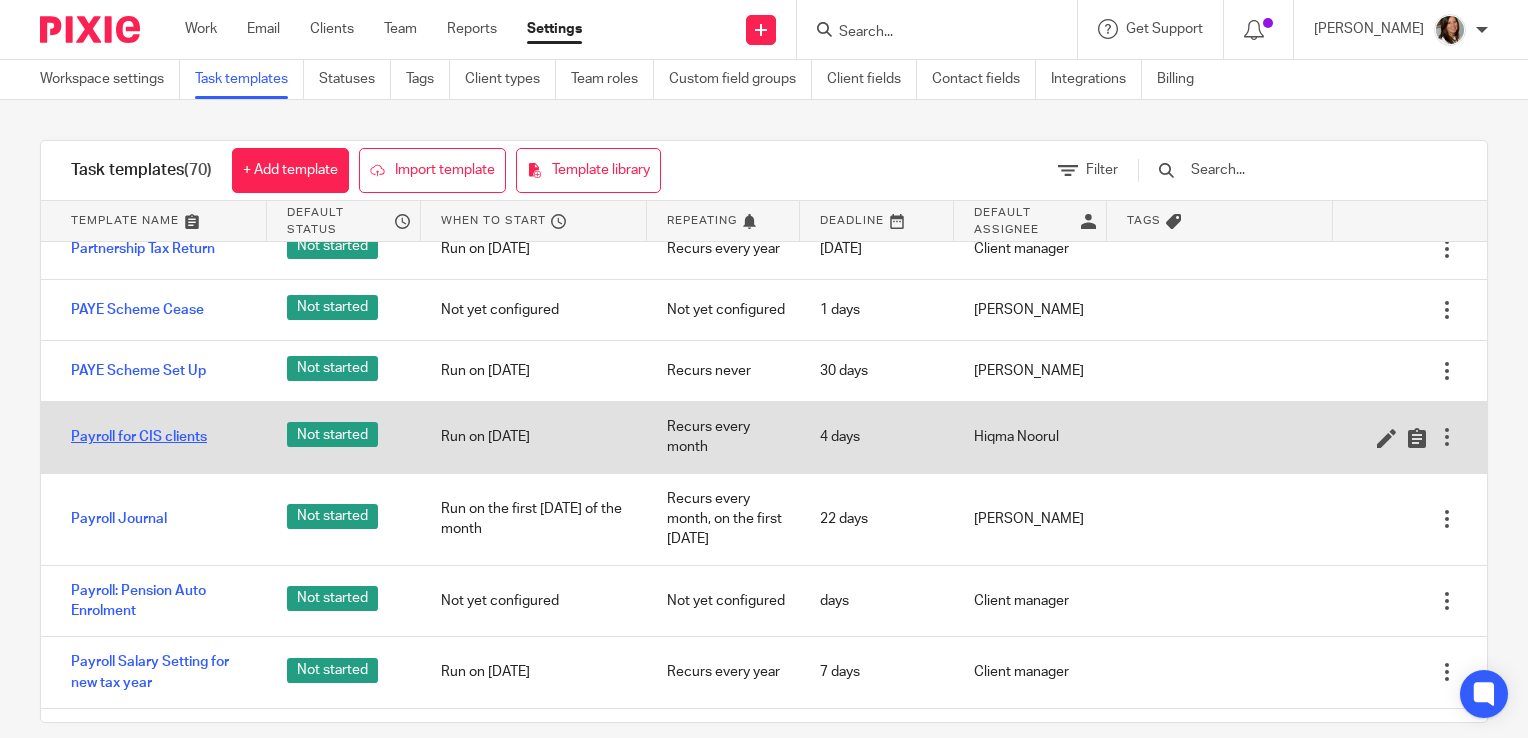 click on "Payroll for CIS clients" at bounding box center (139, 437) 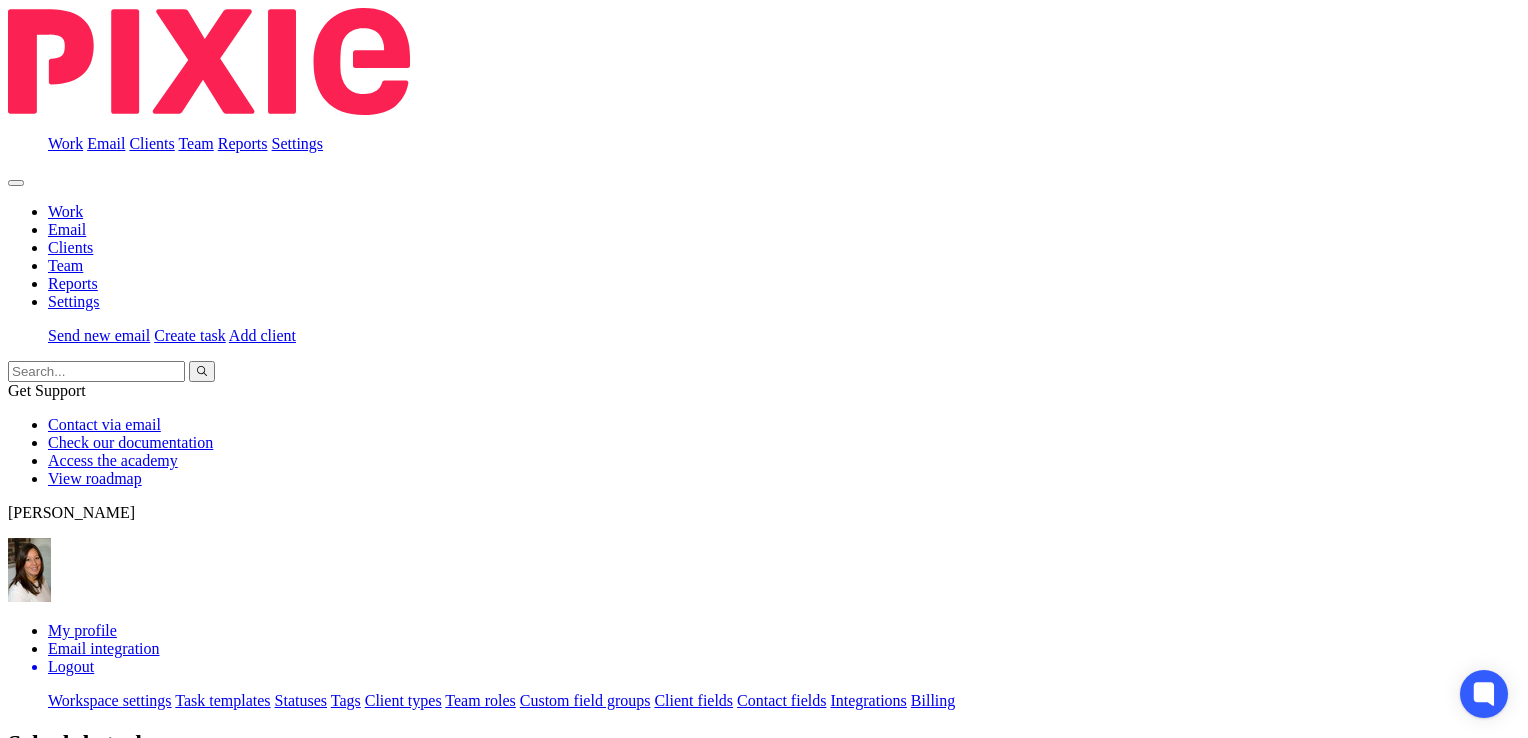 scroll, scrollTop: 0, scrollLeft: 0, axis: both 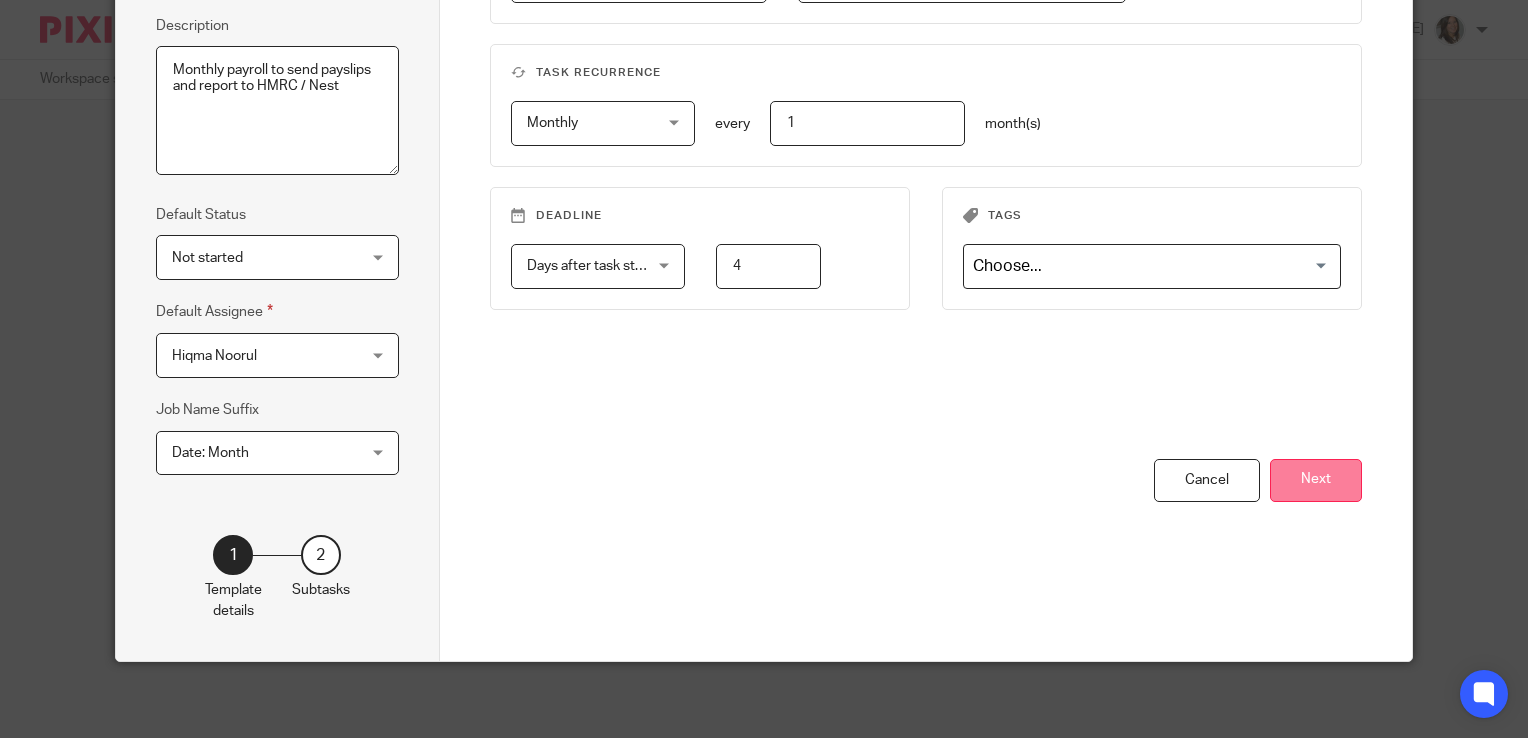 click on "Next" at bounding box center [1316, 480] 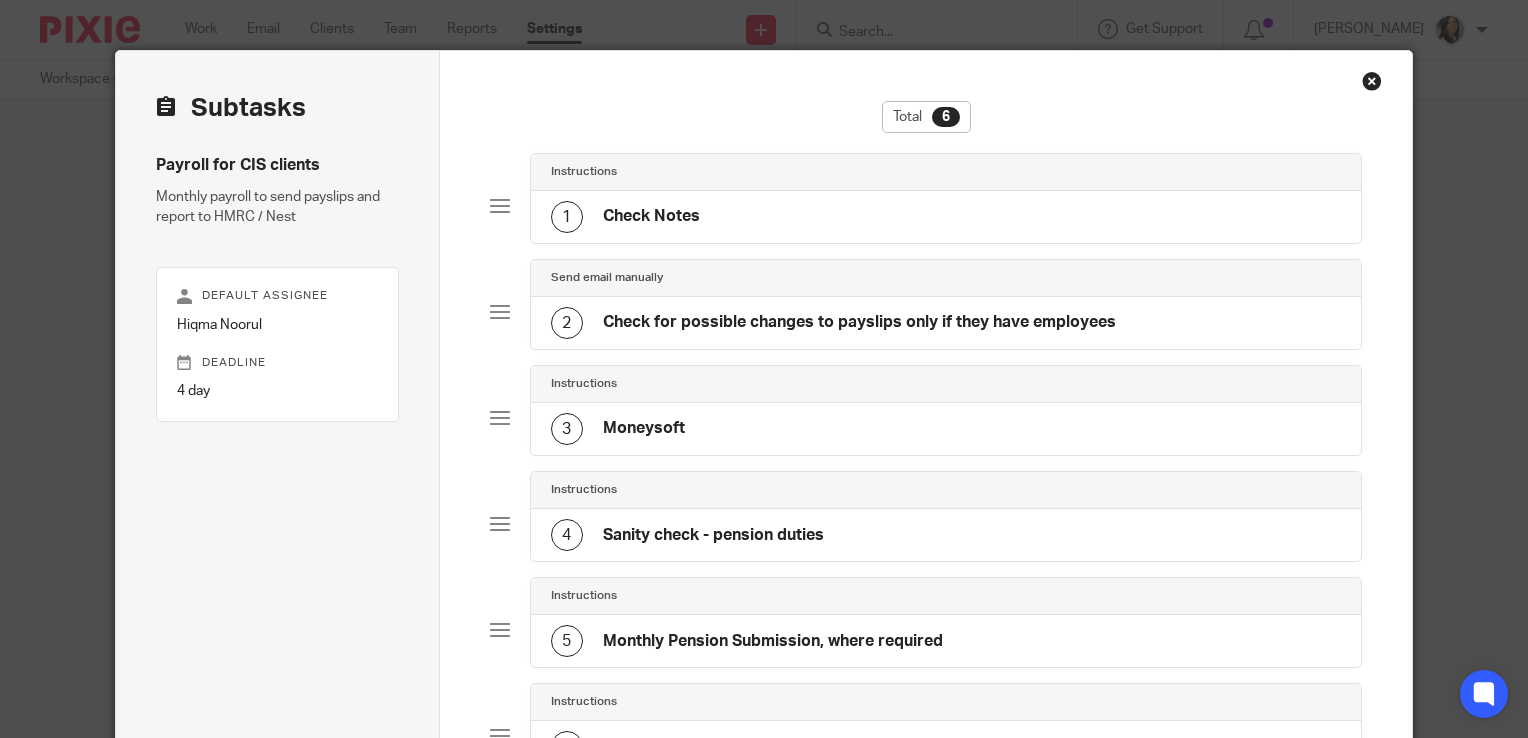 scroll, scrollTop: 28, scrollLeft: 0, axis: vertical 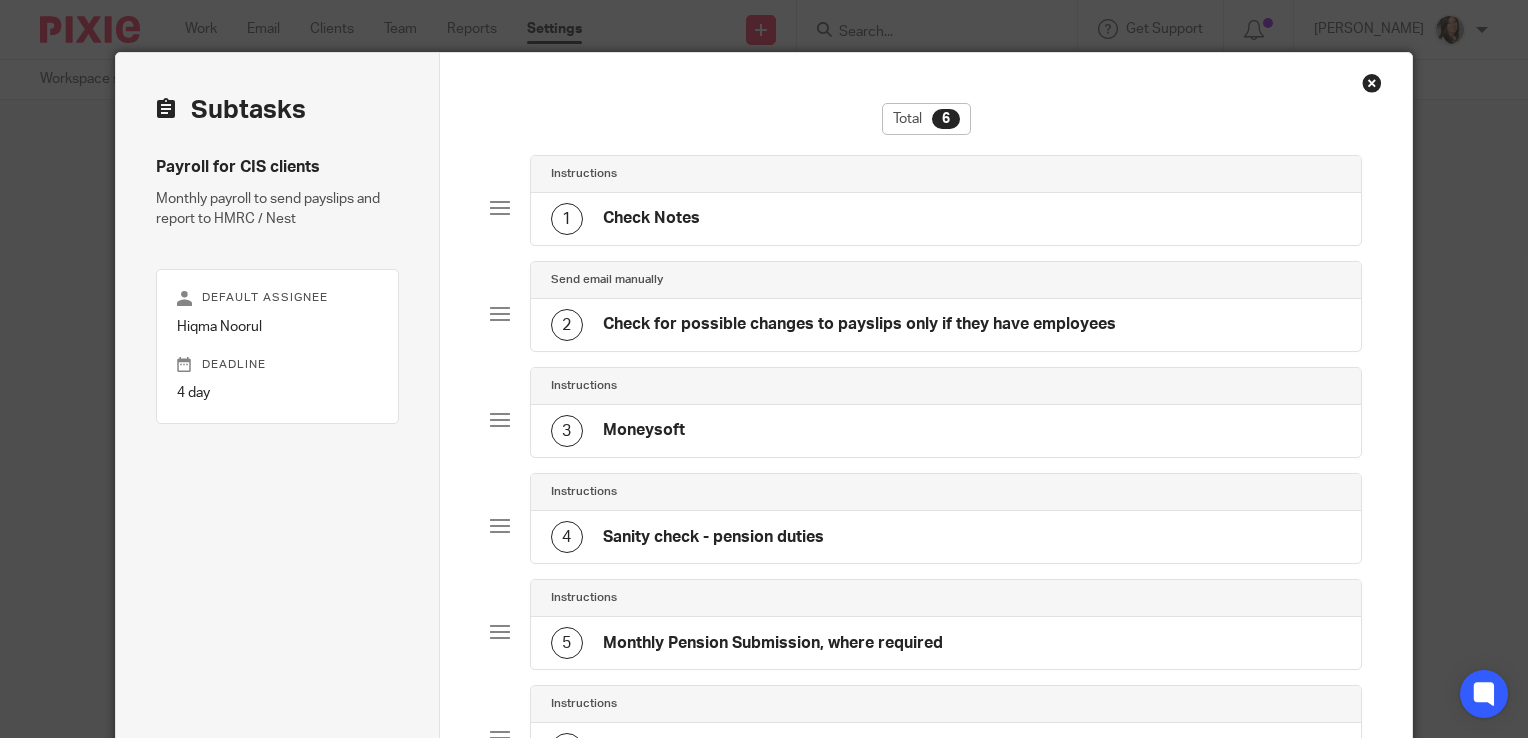 click on "1
Check Notes" 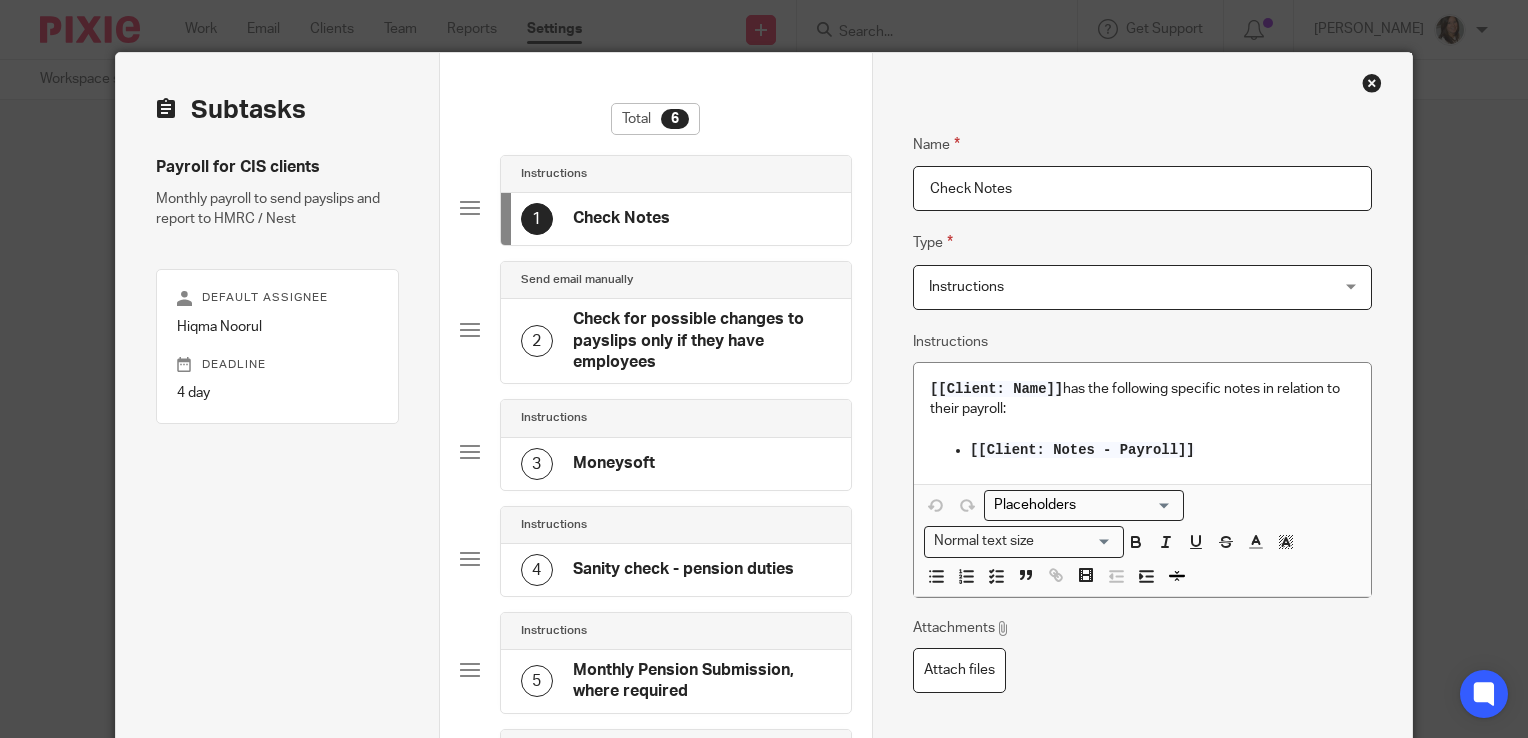 click on "Check for possible changes to payslips only if they have employees" 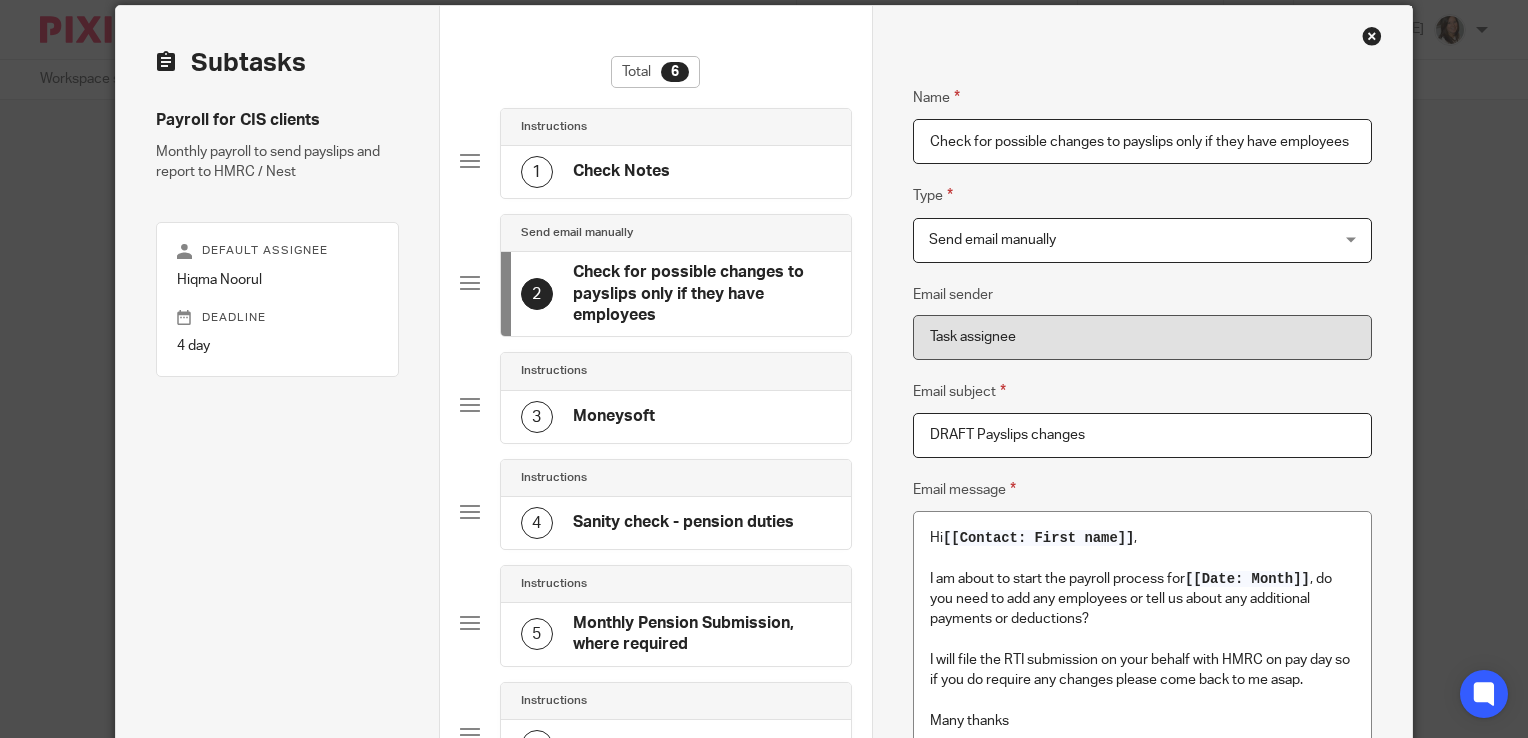 scroll, scrollTop: 76, scrollLeft: 0, axis: vertical 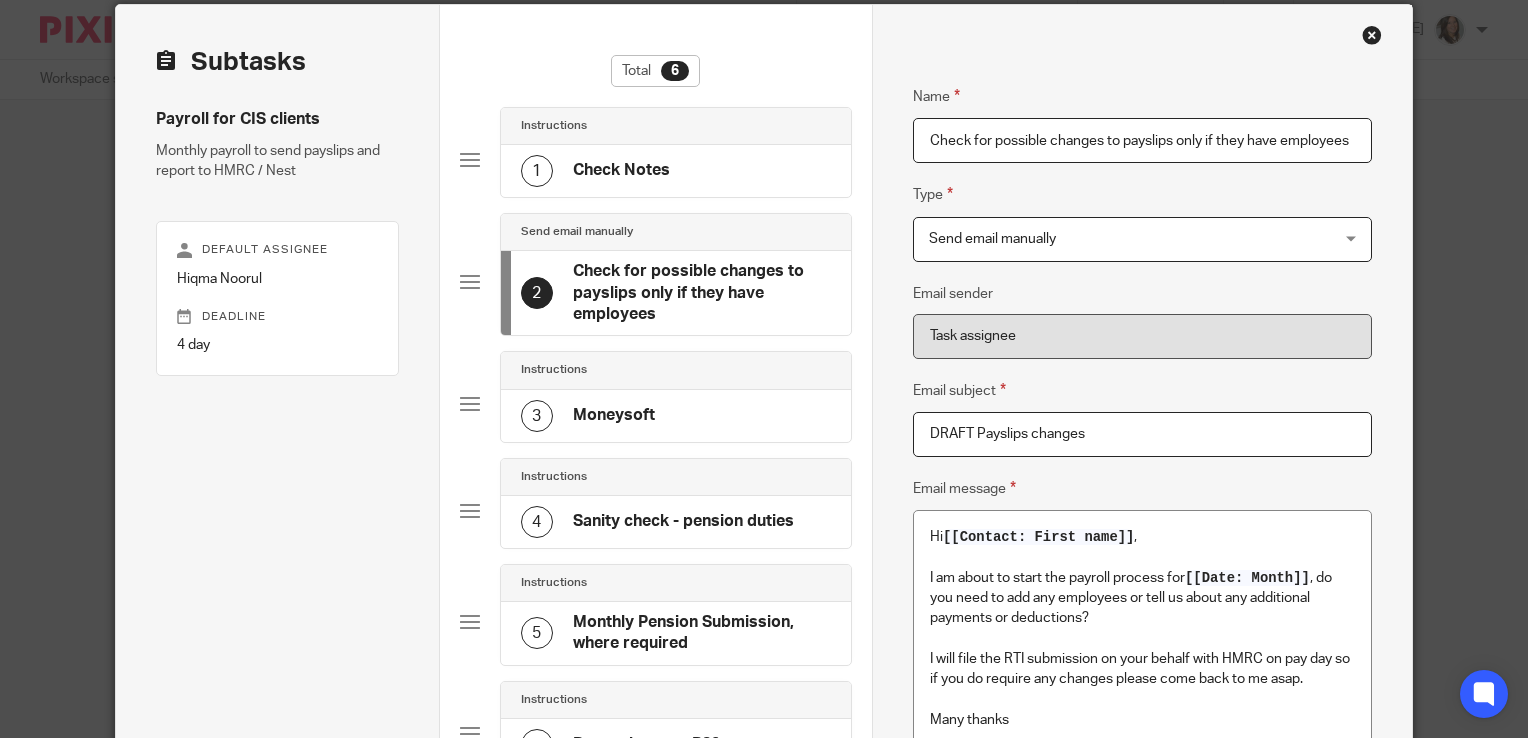click on "Check for possible changes to payslips only if they have employees" 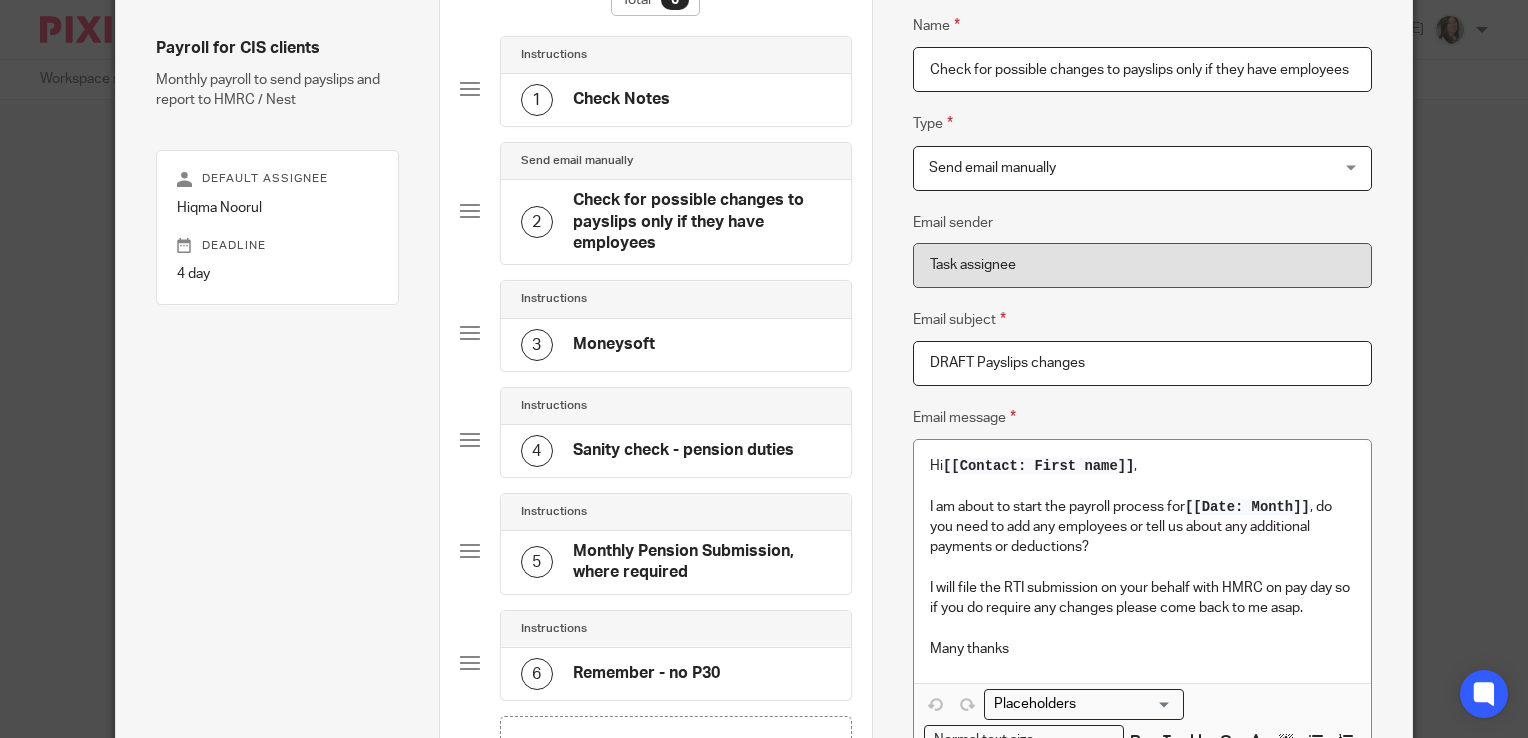 scroll, scrollTop: 150, scrollLeft: 0, axis: vertical 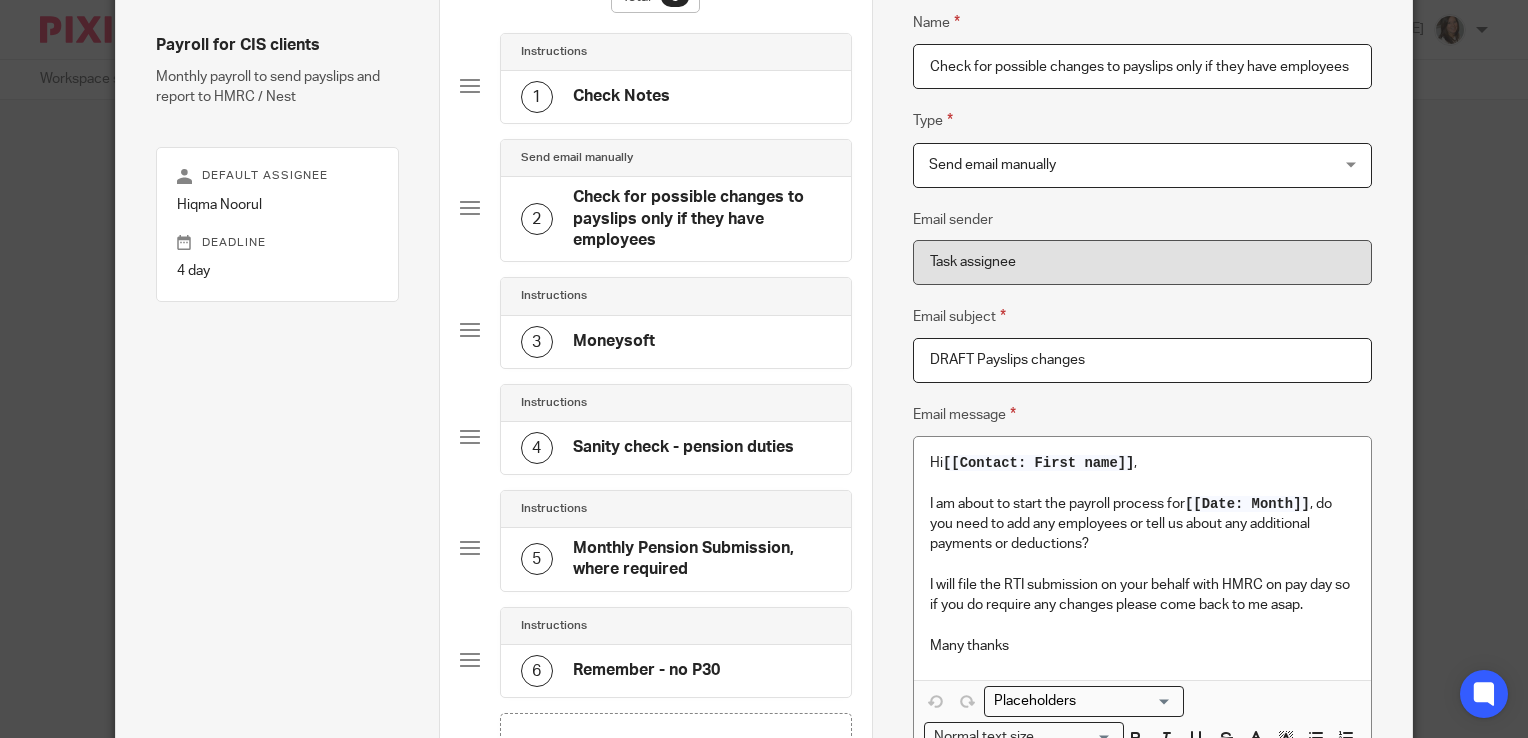 click on "Moneysoft" 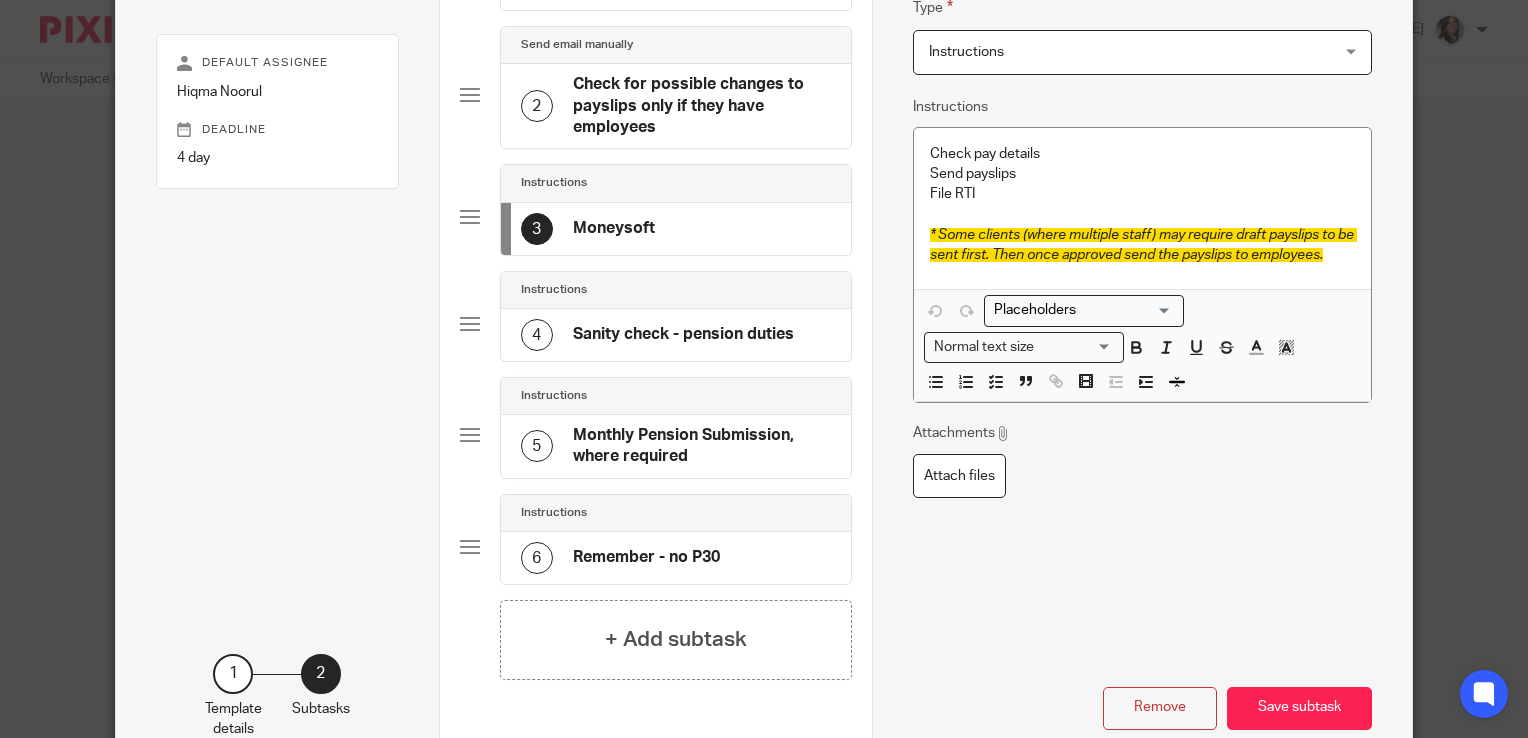scroll, scrollTop: 264, scrollLeft: 0, axis: vertical 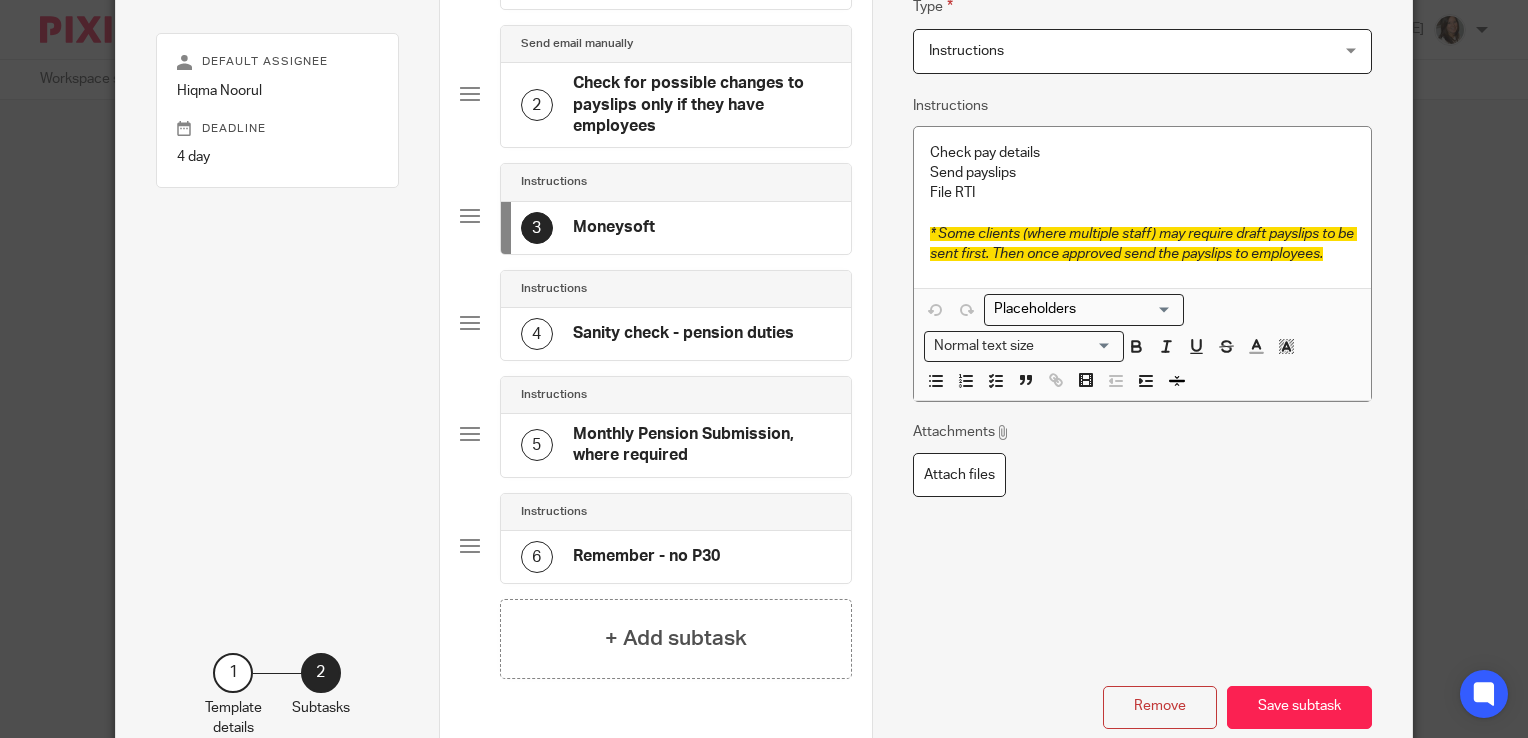 click on "Sanity check - pension duties" 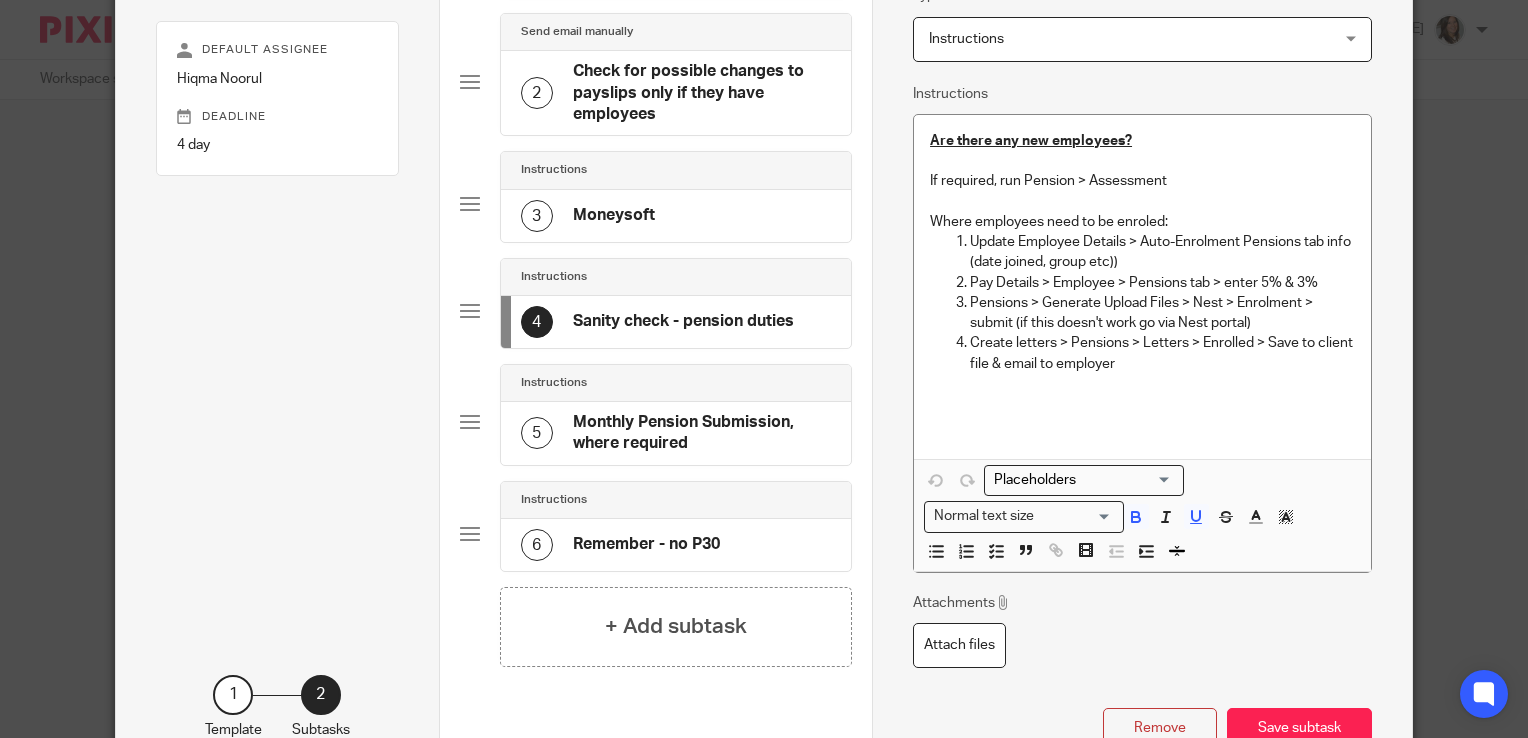 scroll, scrollTop: 280, scrollLeft: 0, axis: vertical 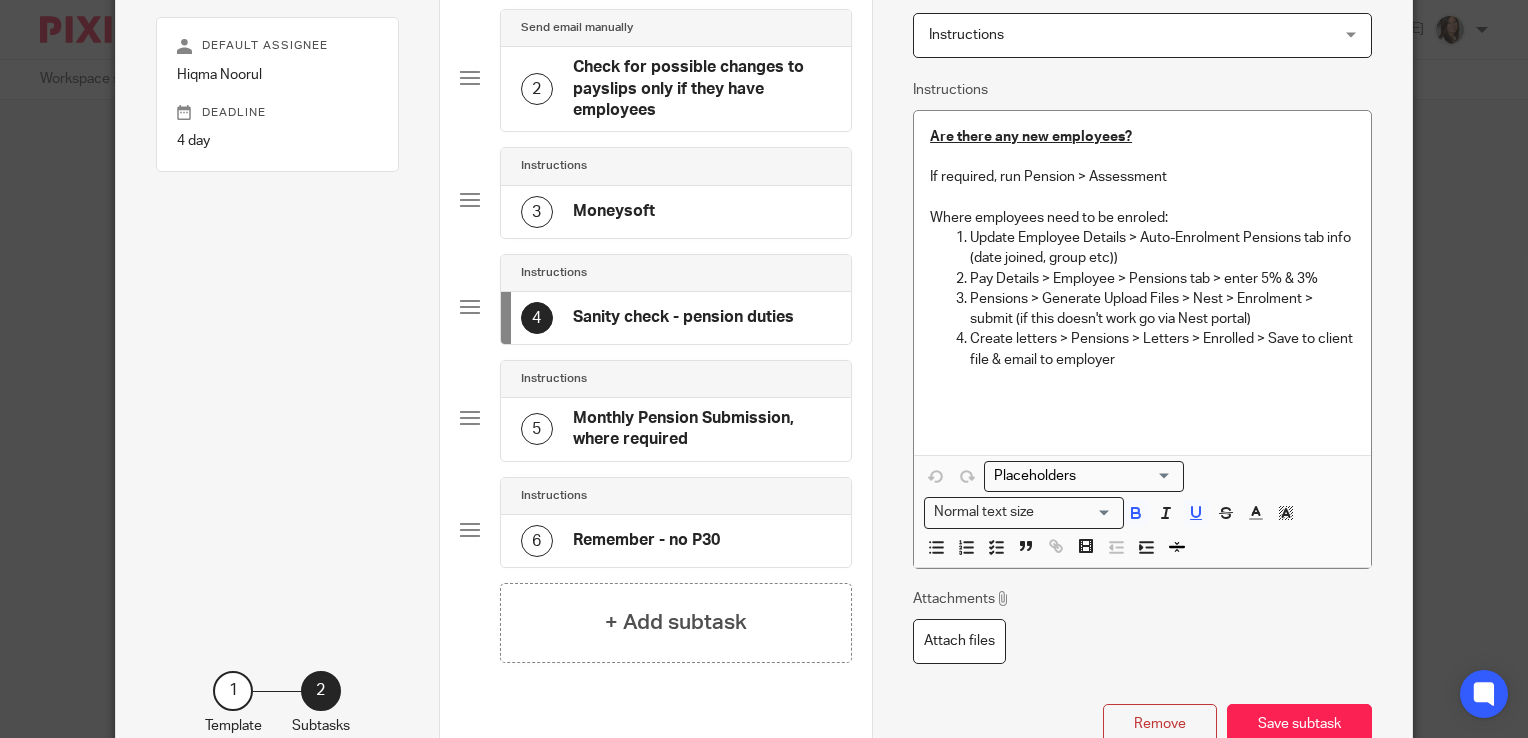click on "4
Sanity check - pension duties" 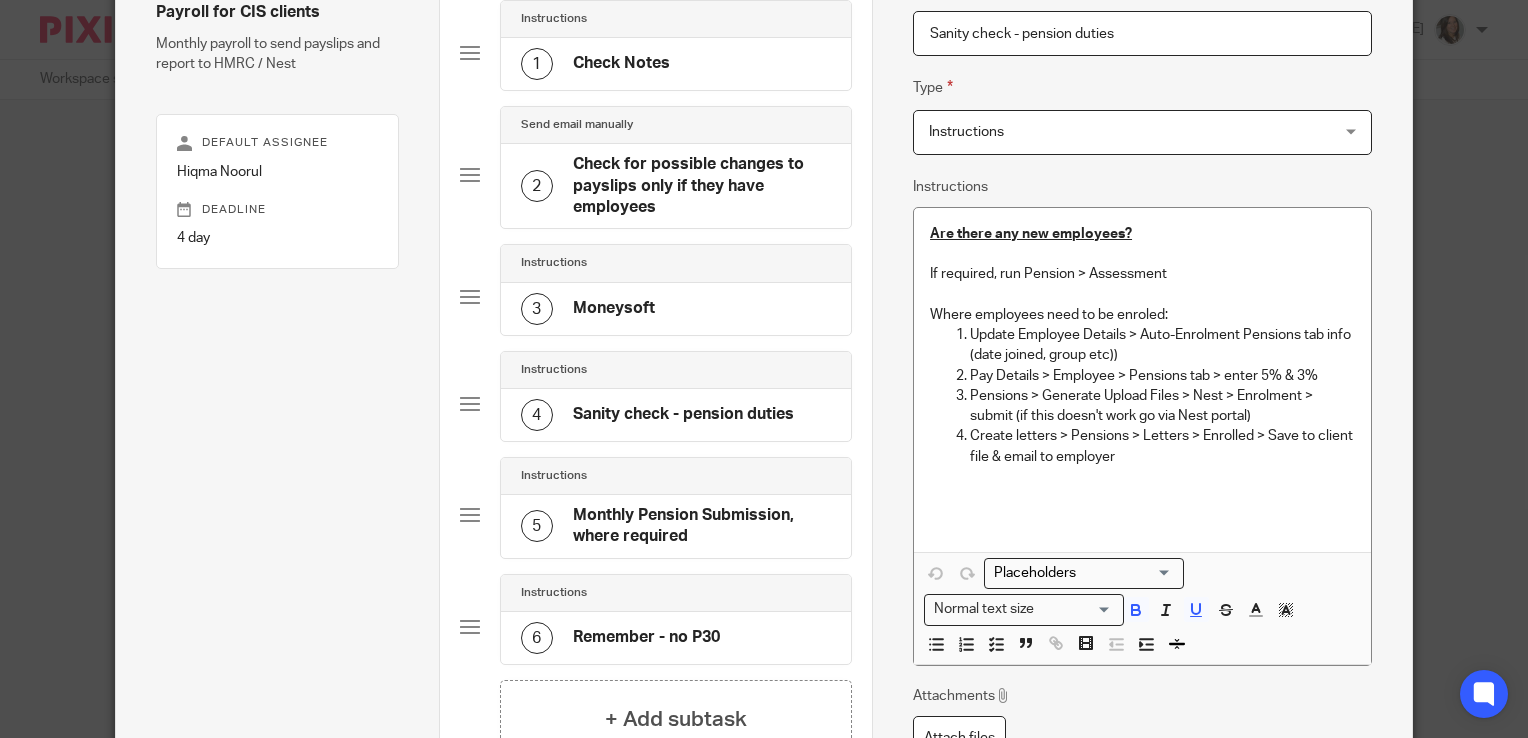 scroll, scrollTop: 184, scrollLeft: 0, axis: vertical 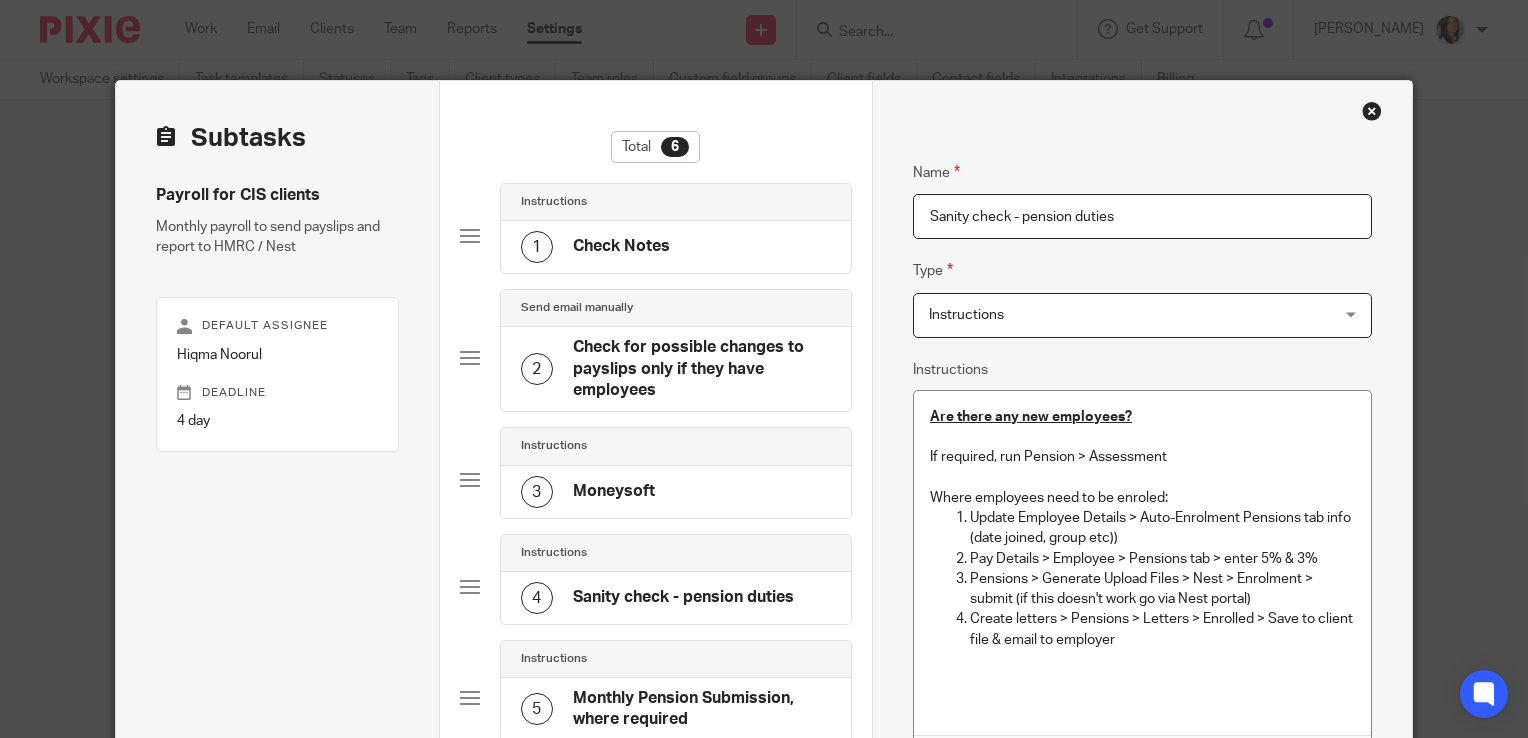 click at bounding box center [1372, 111] 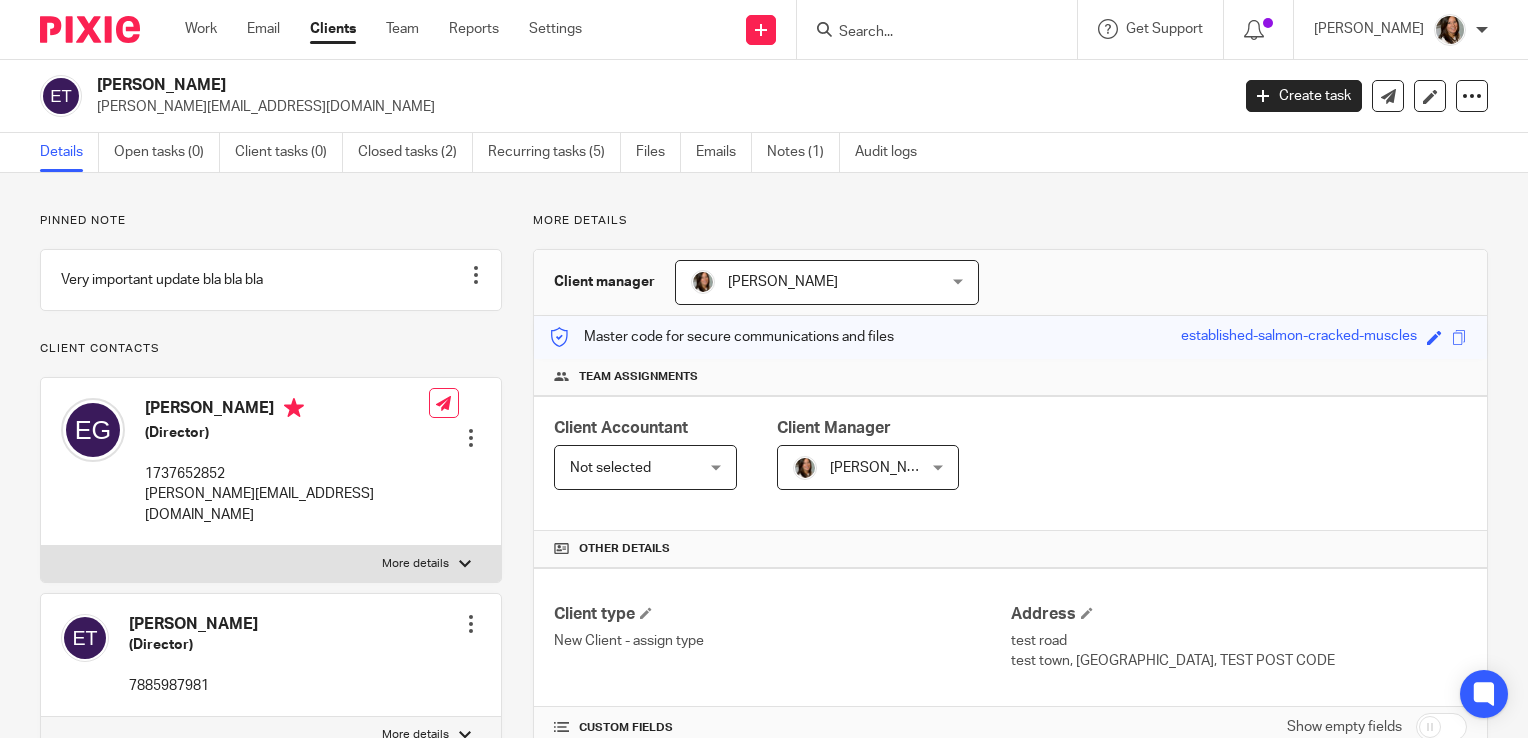 scroll, scrollTop: 0, scrollLeft: 0, axis: both 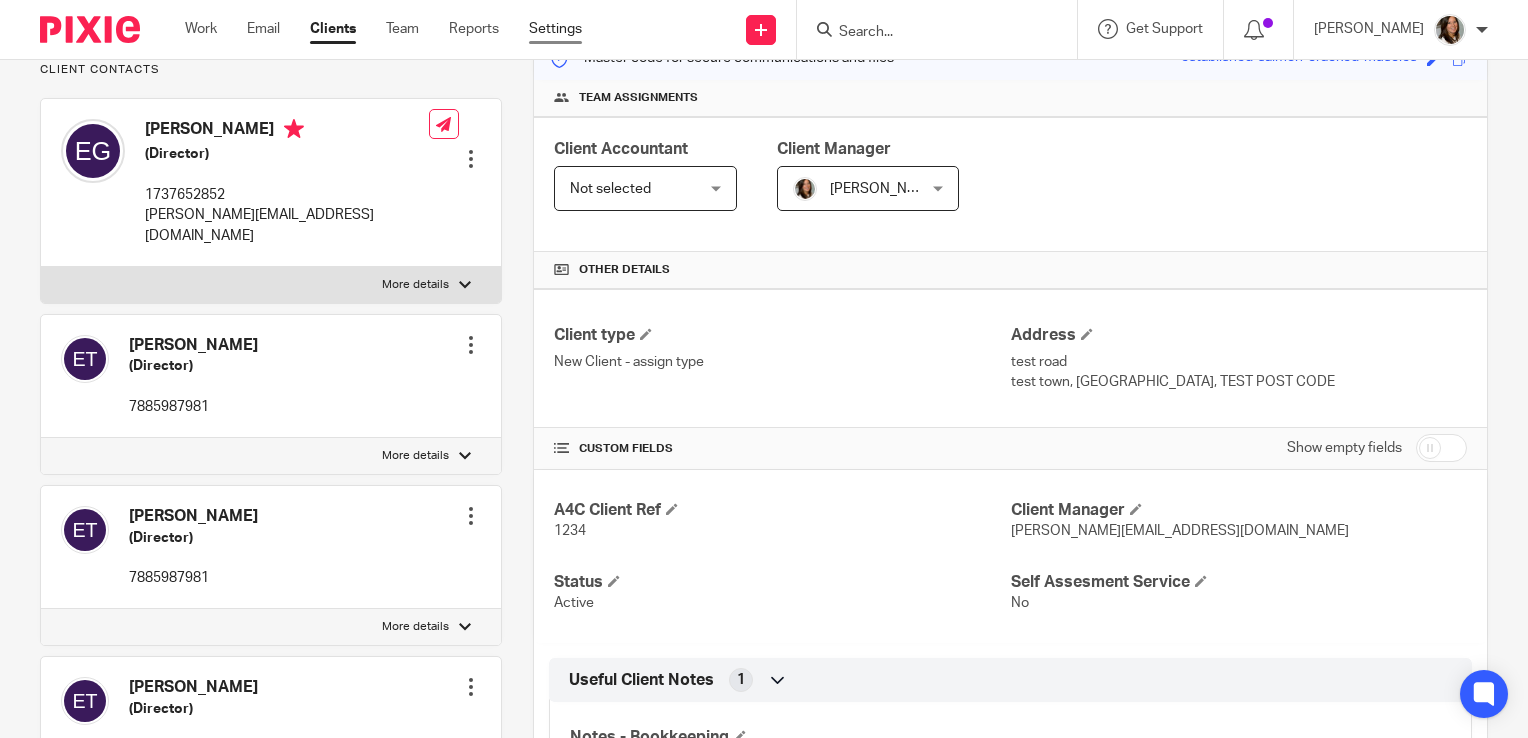 click on "Settings" at bounding box center [555, 29] 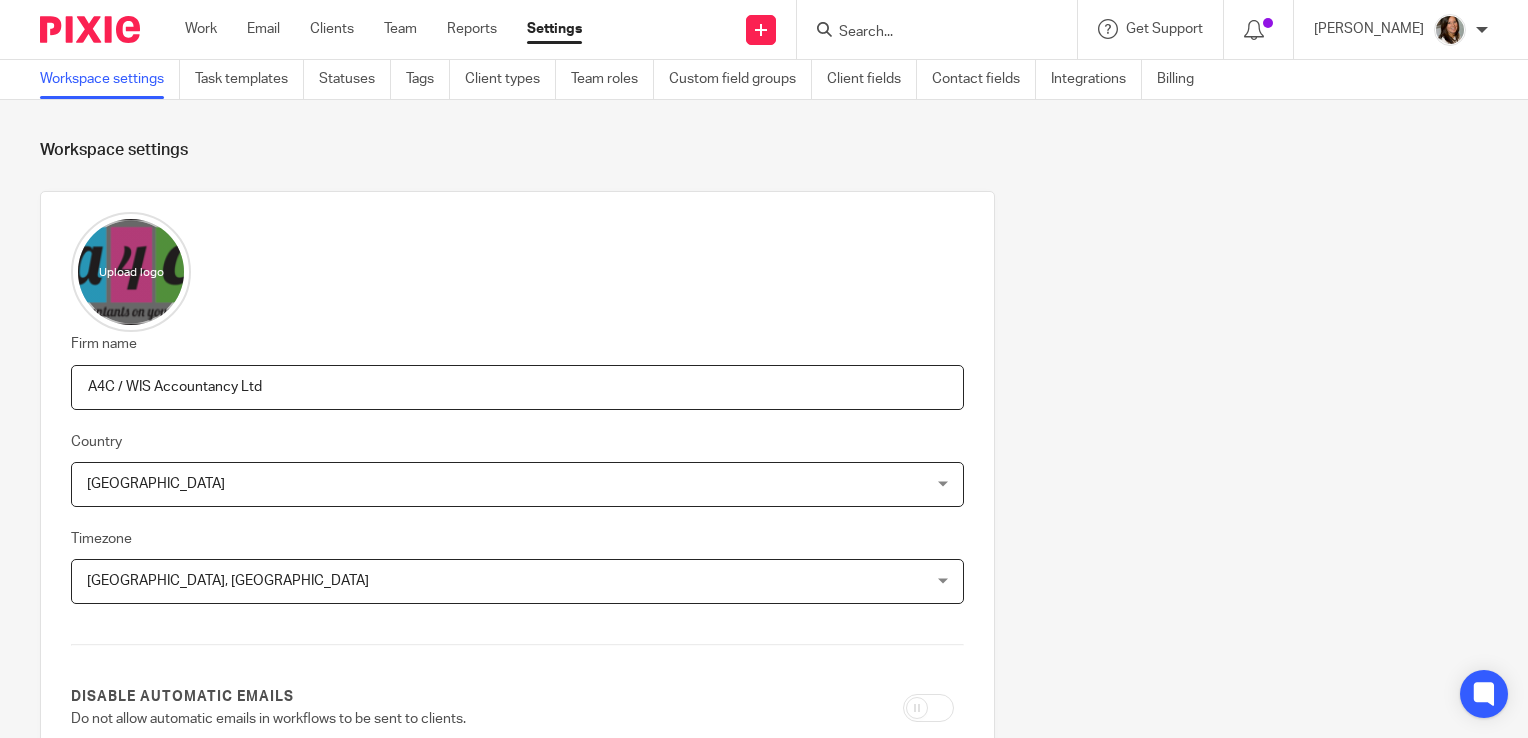 scroll, scrollTop: 0, scrollLeft: 0, axis: both 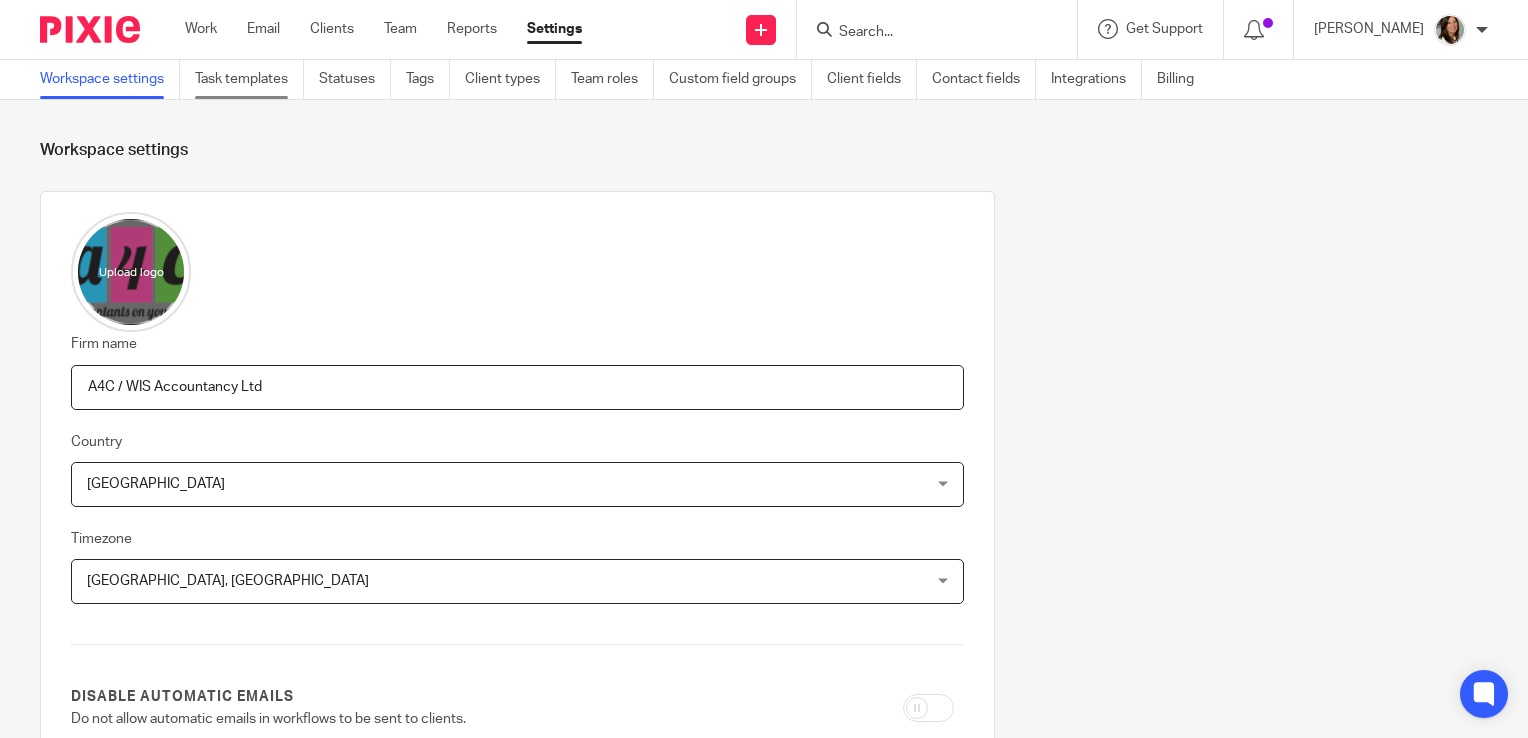 click on "Task templates" at bounding box center (249, 79) 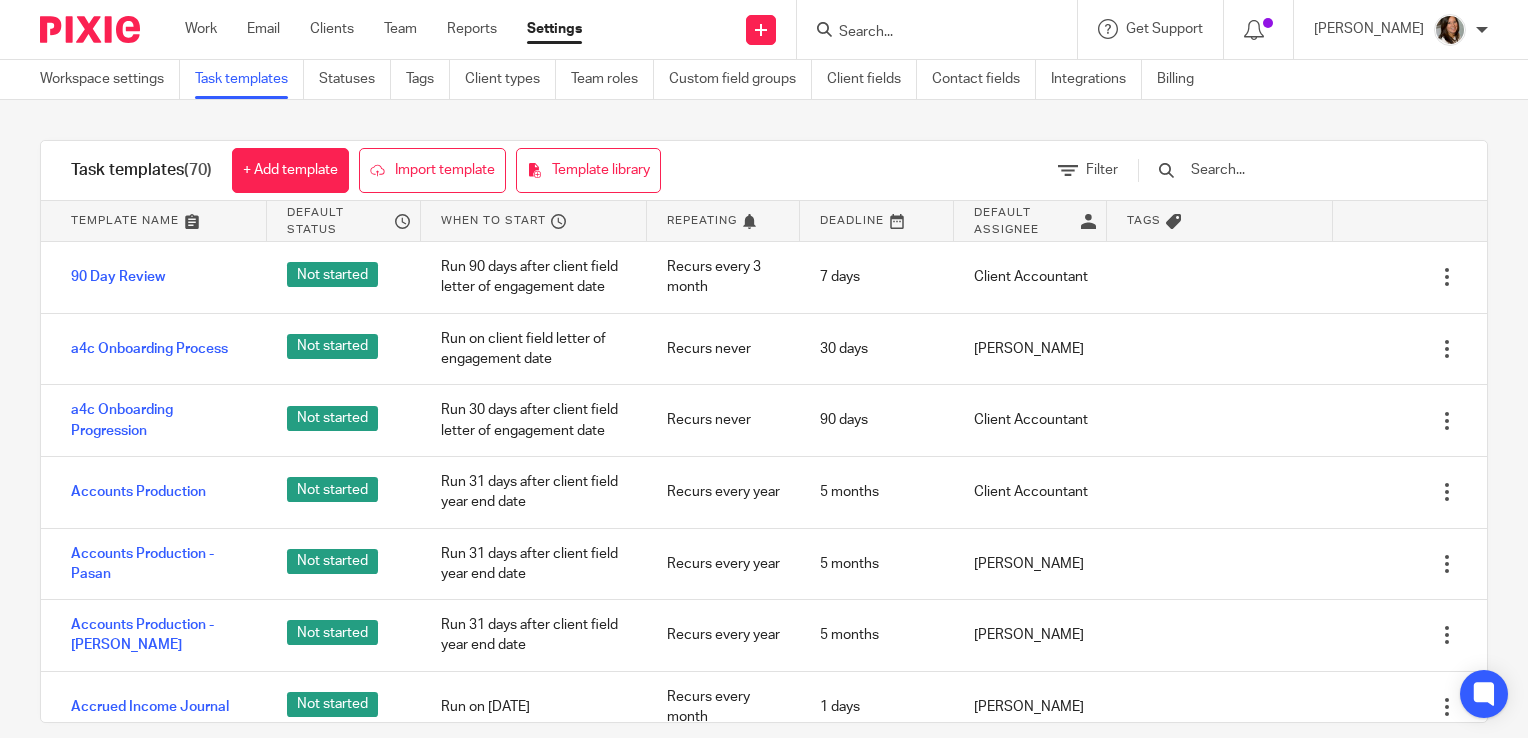 scroll, scrollTop: 0, scrollLeft: 0, axis: both 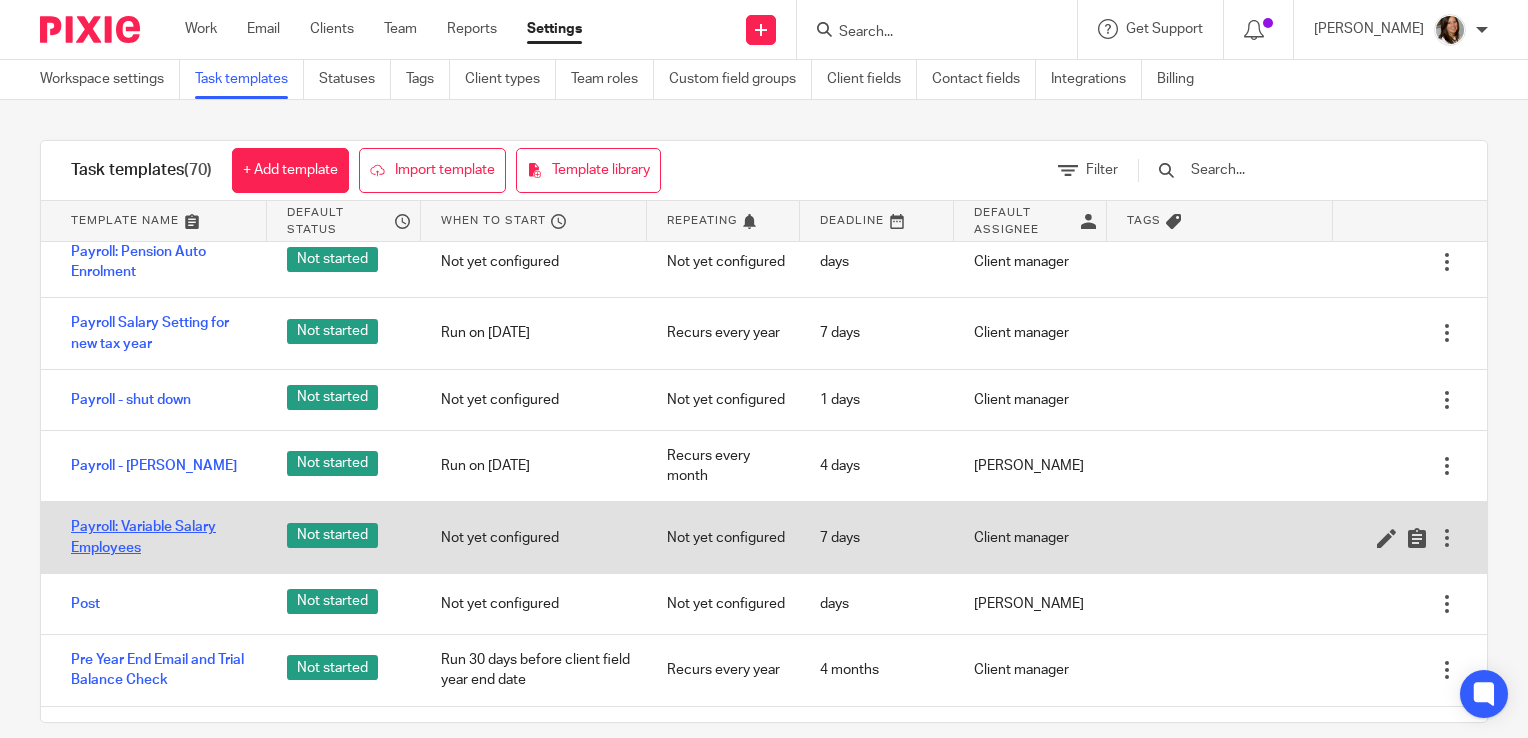 click on "Payroll: Variable Salary Employees" at bounding box center (159, 537) 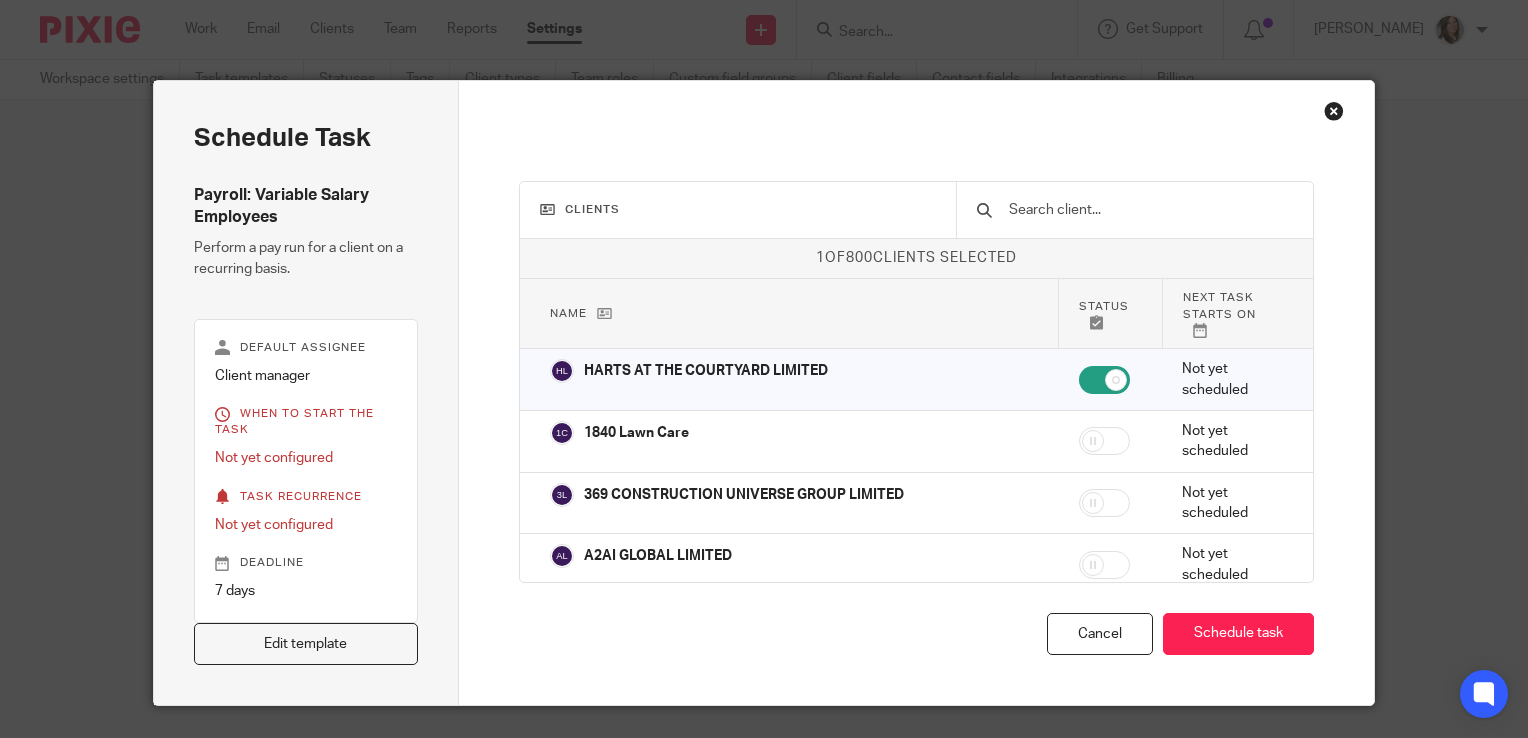 scroll, scrollTop: 0, scrollLeft: 0, axis: both 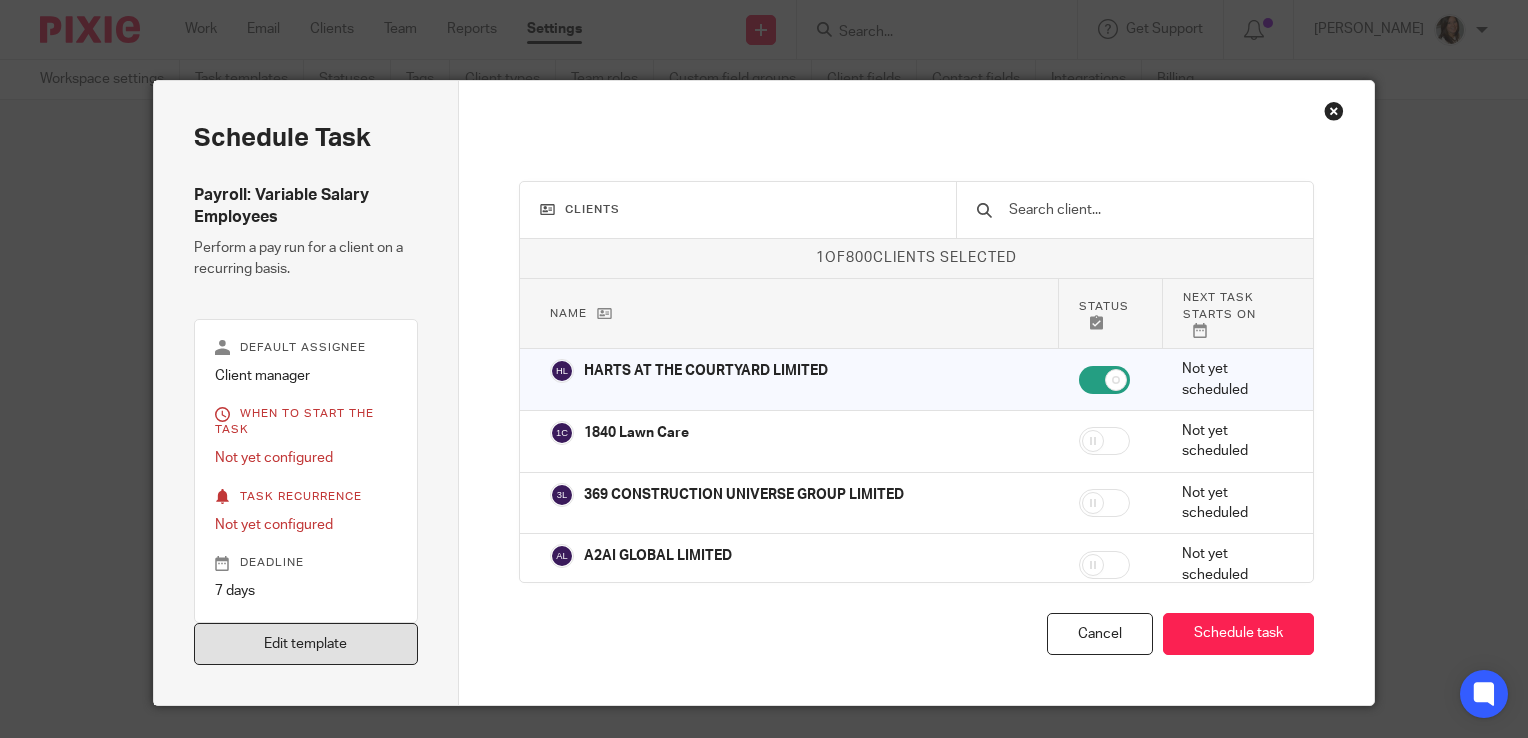 click on "Edit template" at bounding box center (306, 644) 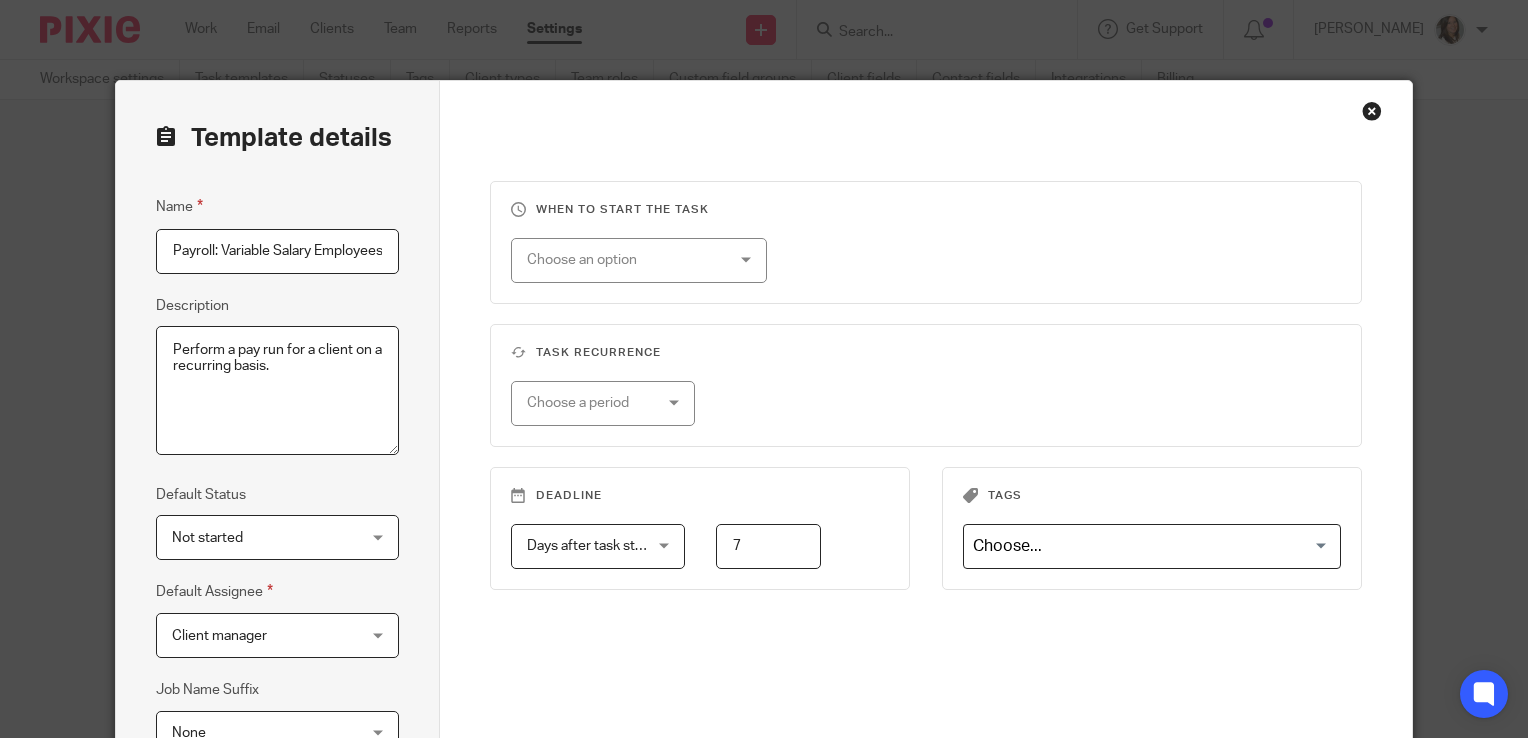 scroll, scrollTop: 0, scrollLeft: 0, axis: both 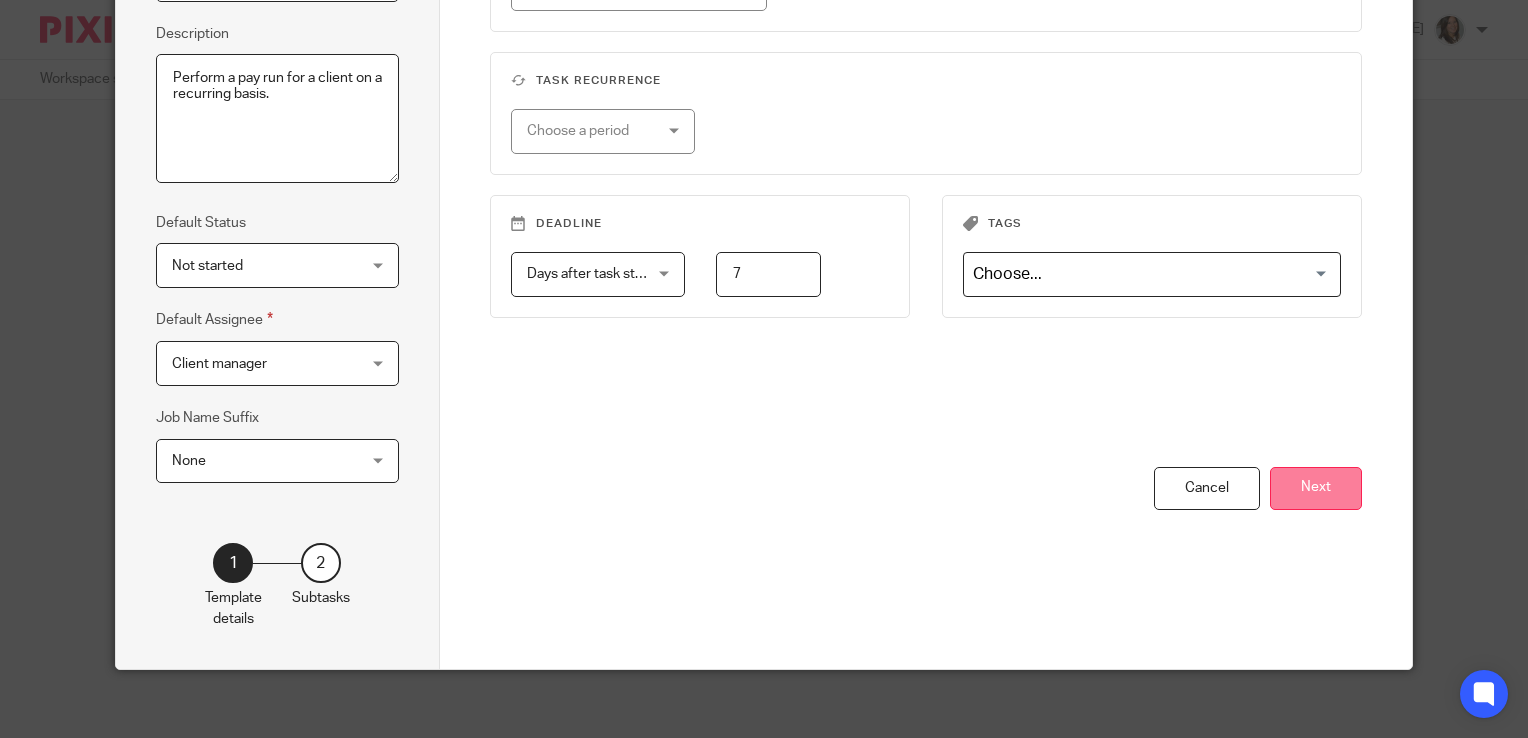 click on "Next" at bounding box center [1316, 488] 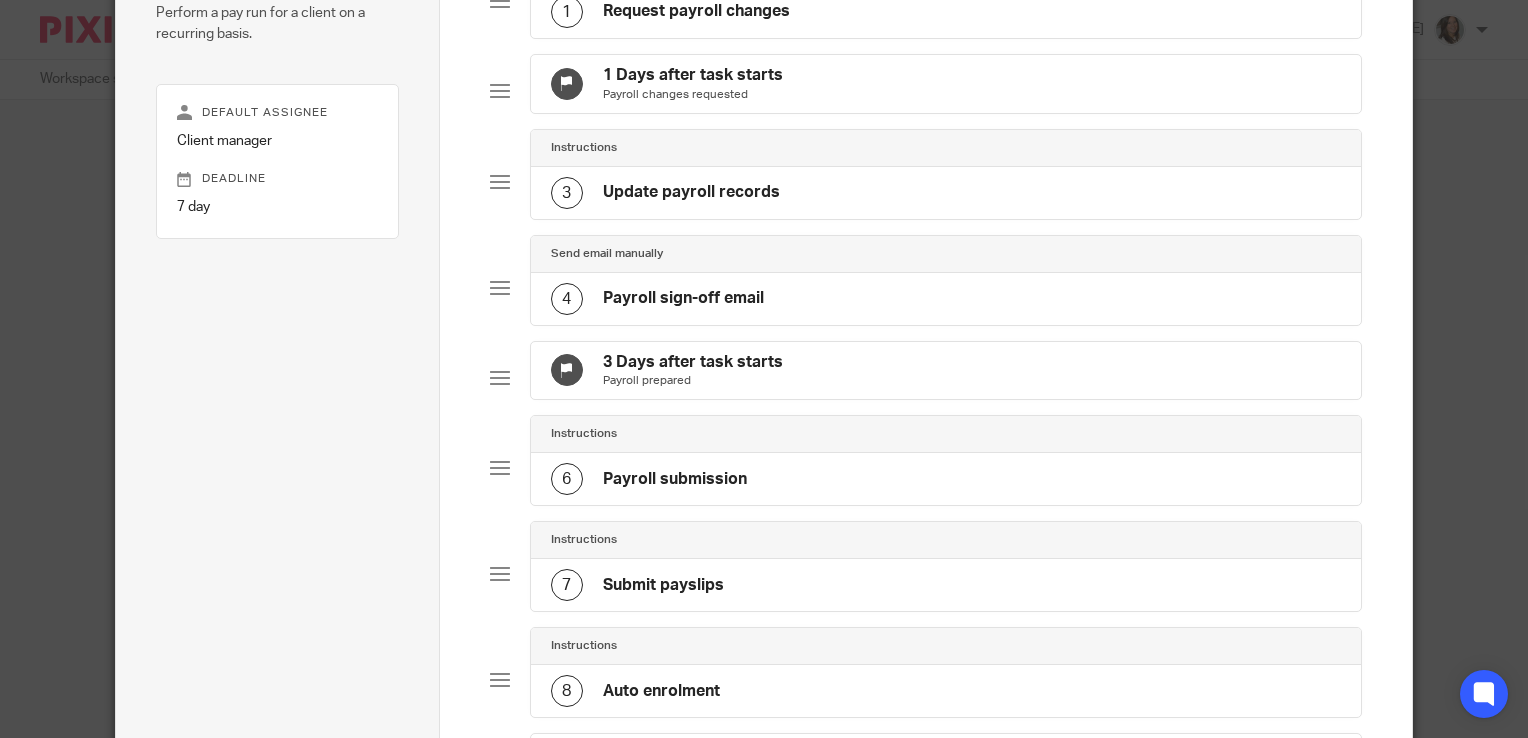 scroll, scrollTop: 120, scrollLeft: 0, axis: vertical 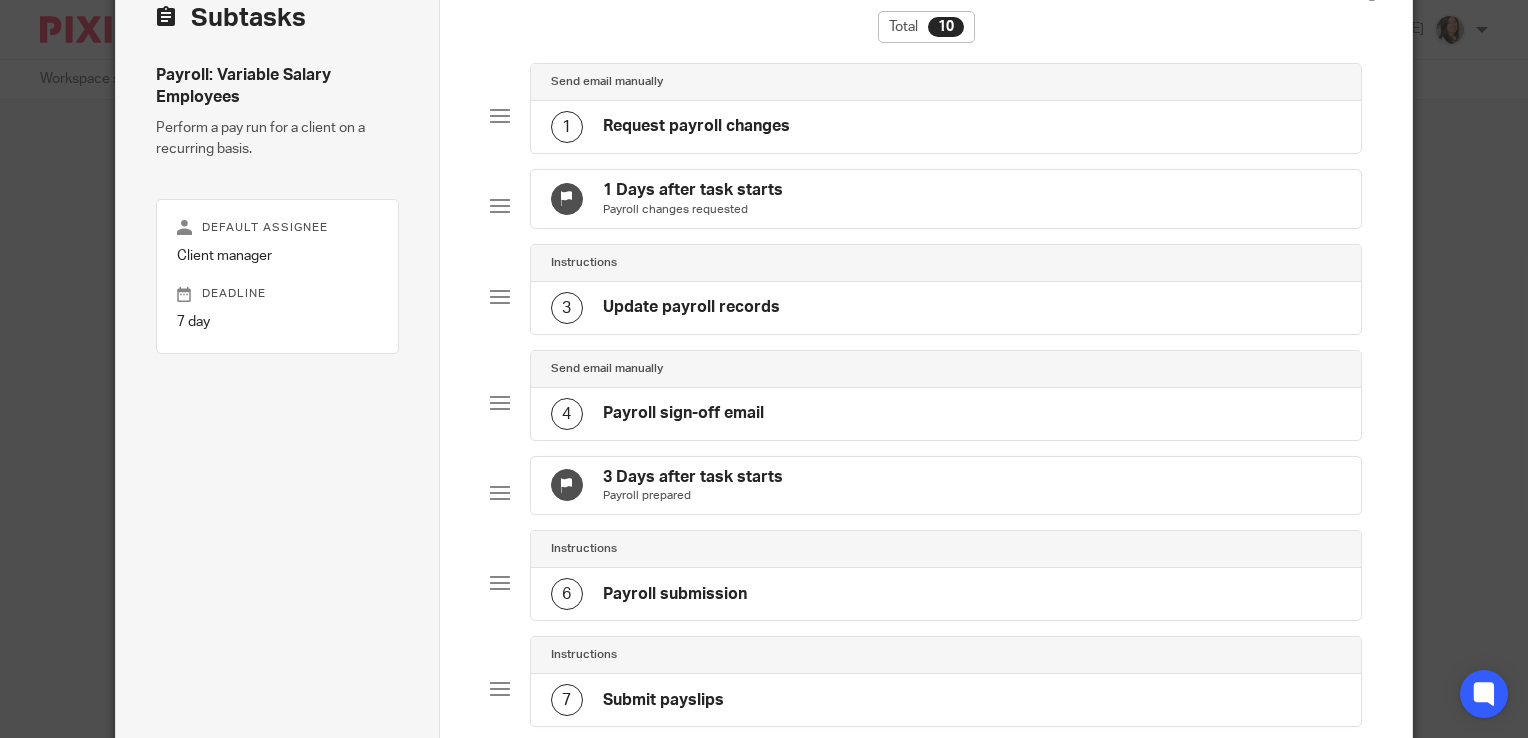 click on "Update payroll records" 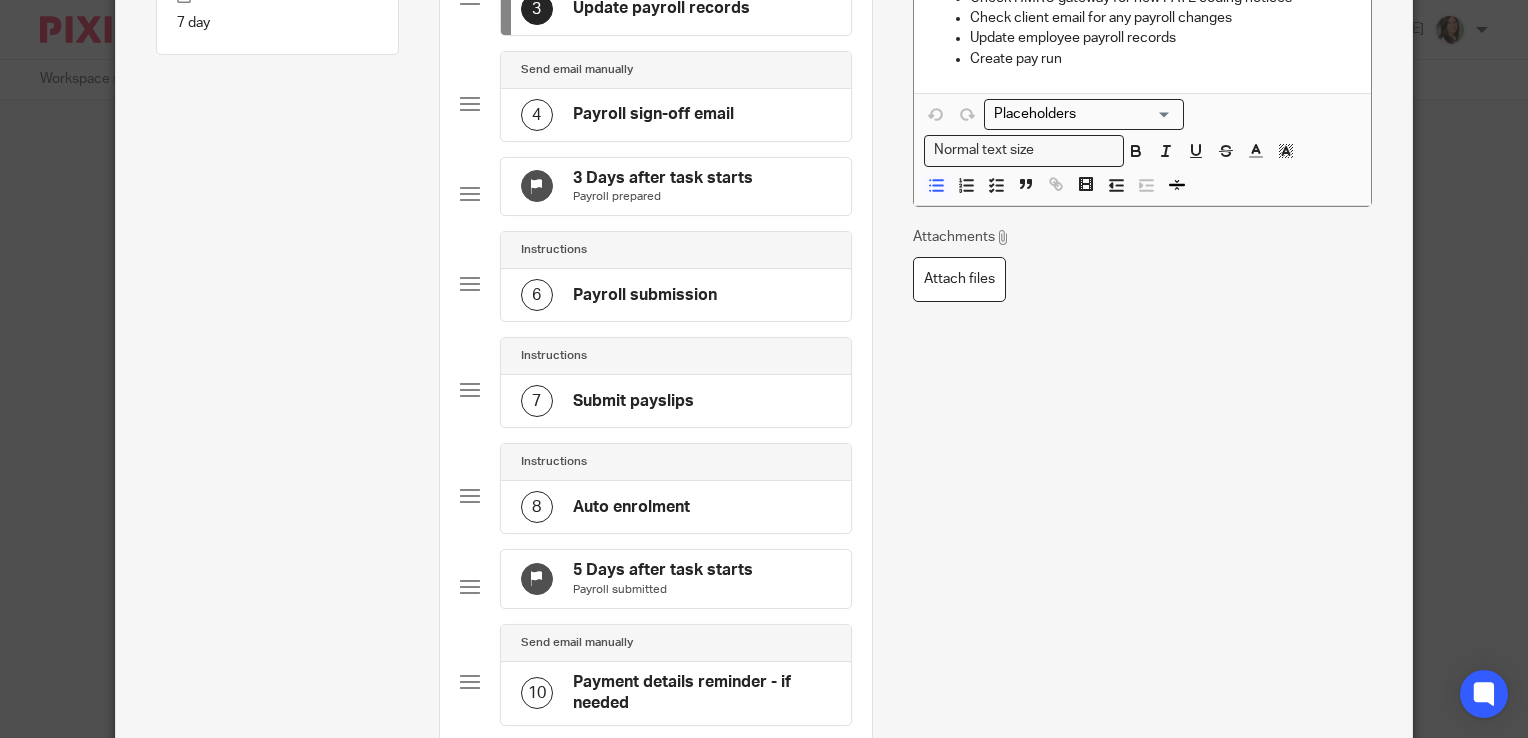 scroll, scrollTop: 418, scrollLeft: 0, axis: vertical 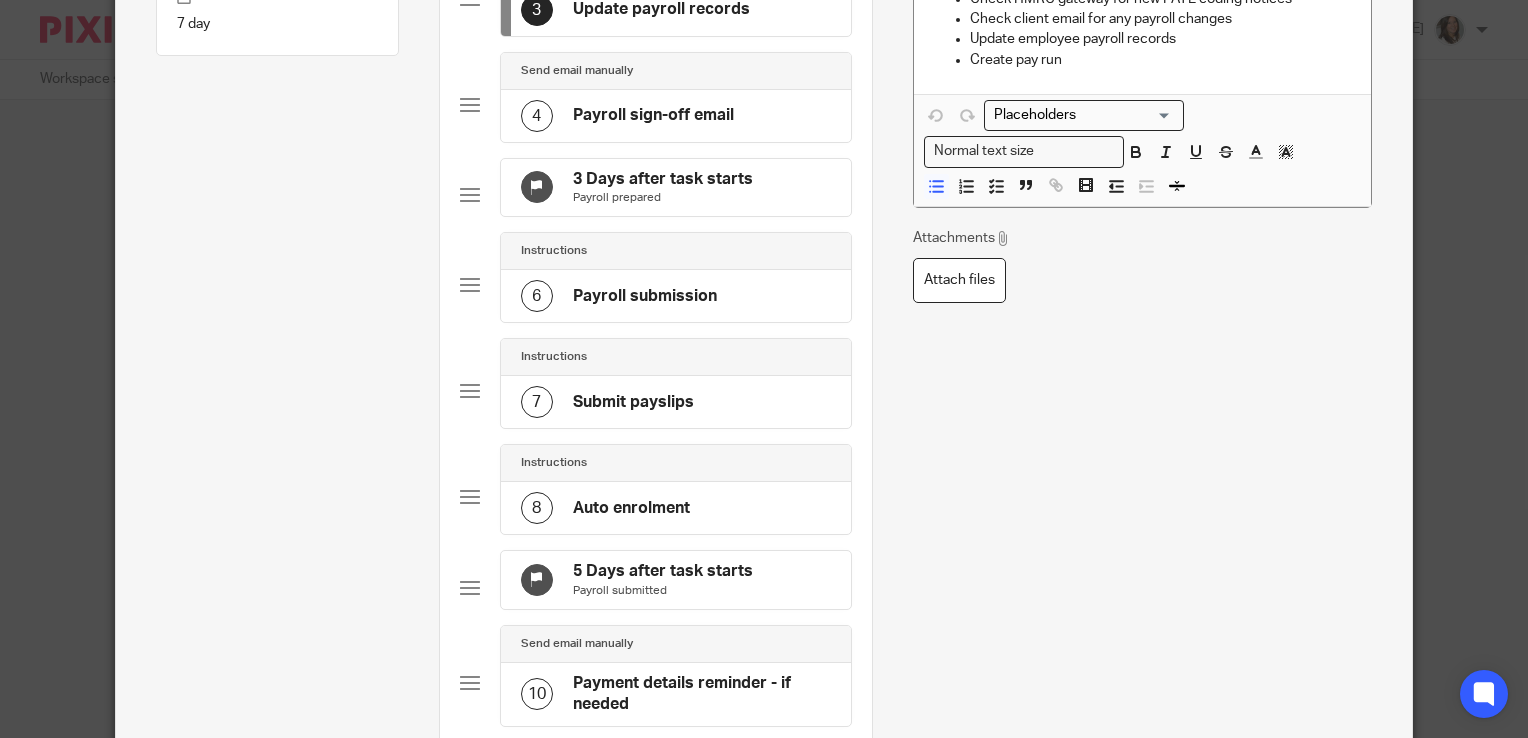 click on "Payroll submission" 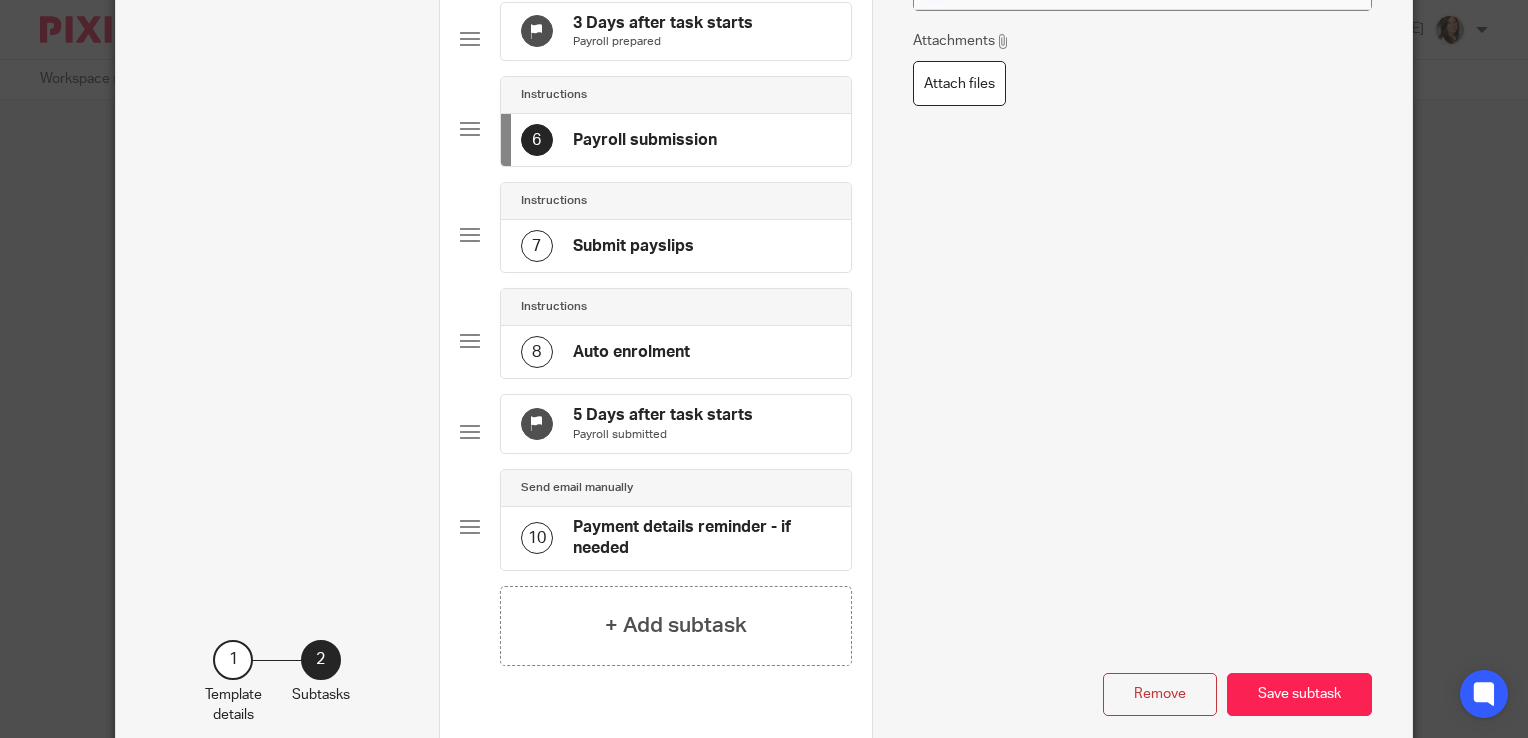 scroll, scrollTop: 576, scrollLeft: 0, axis: vertical 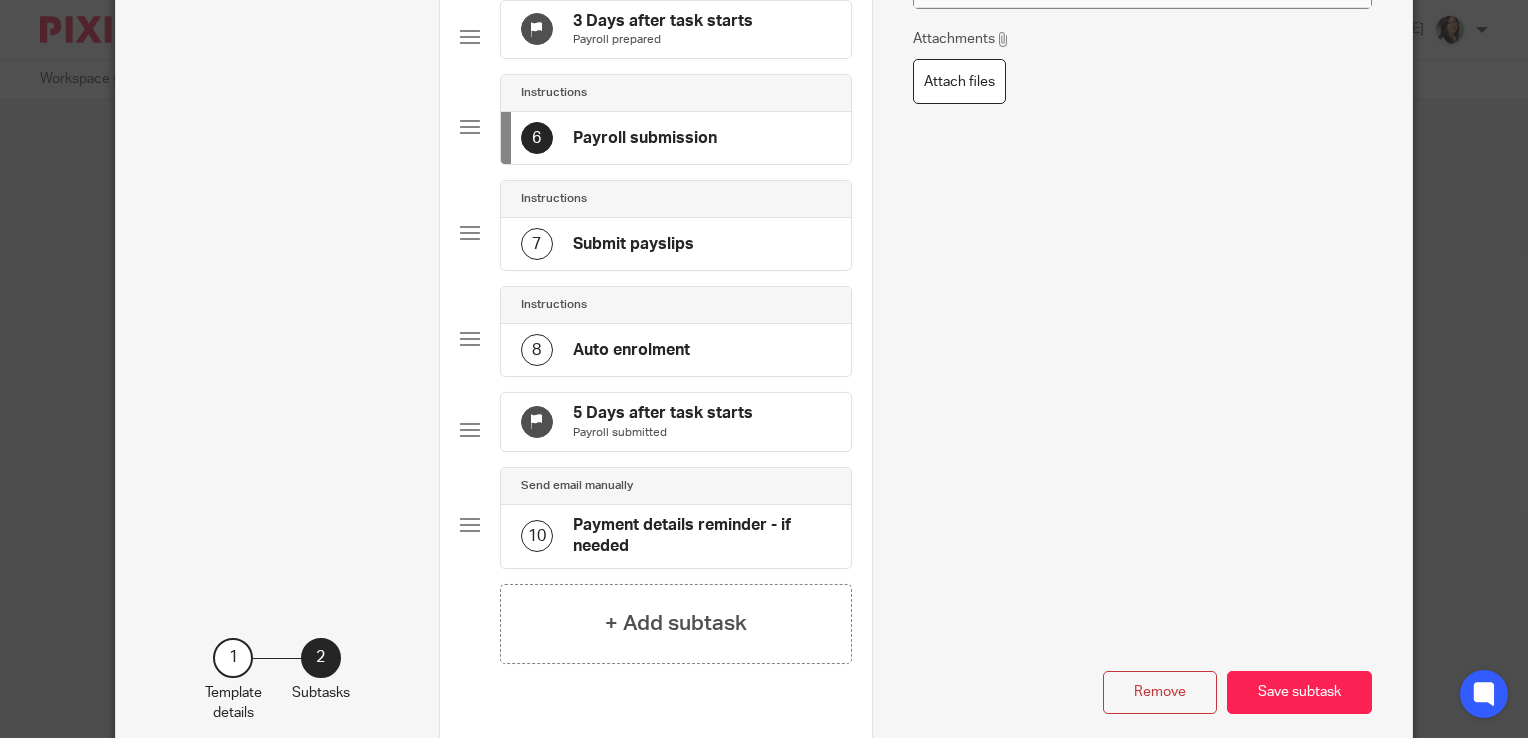 click on "Auto enrolment" 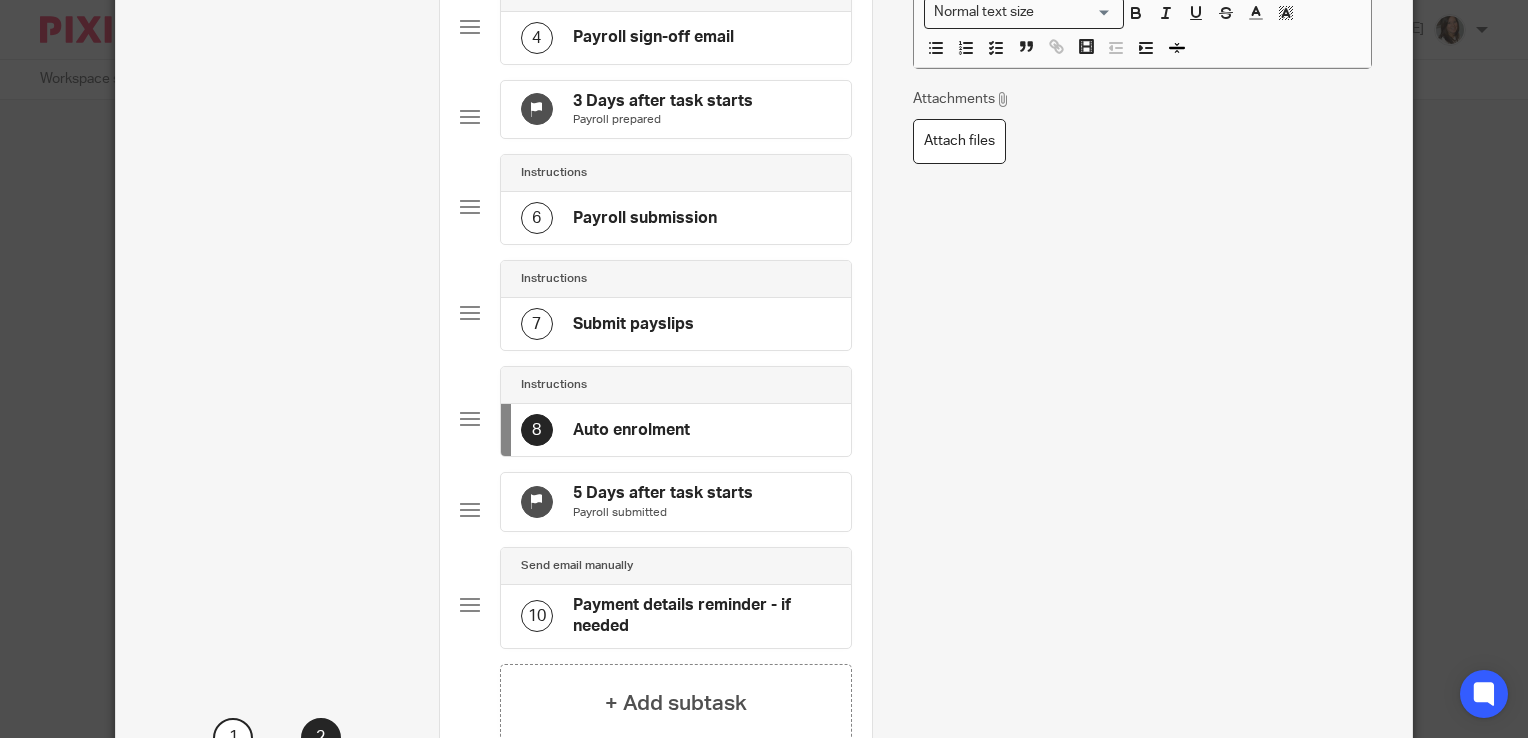 scroll, scrollTop: 516, scrollLeft: 0, axis: vertical 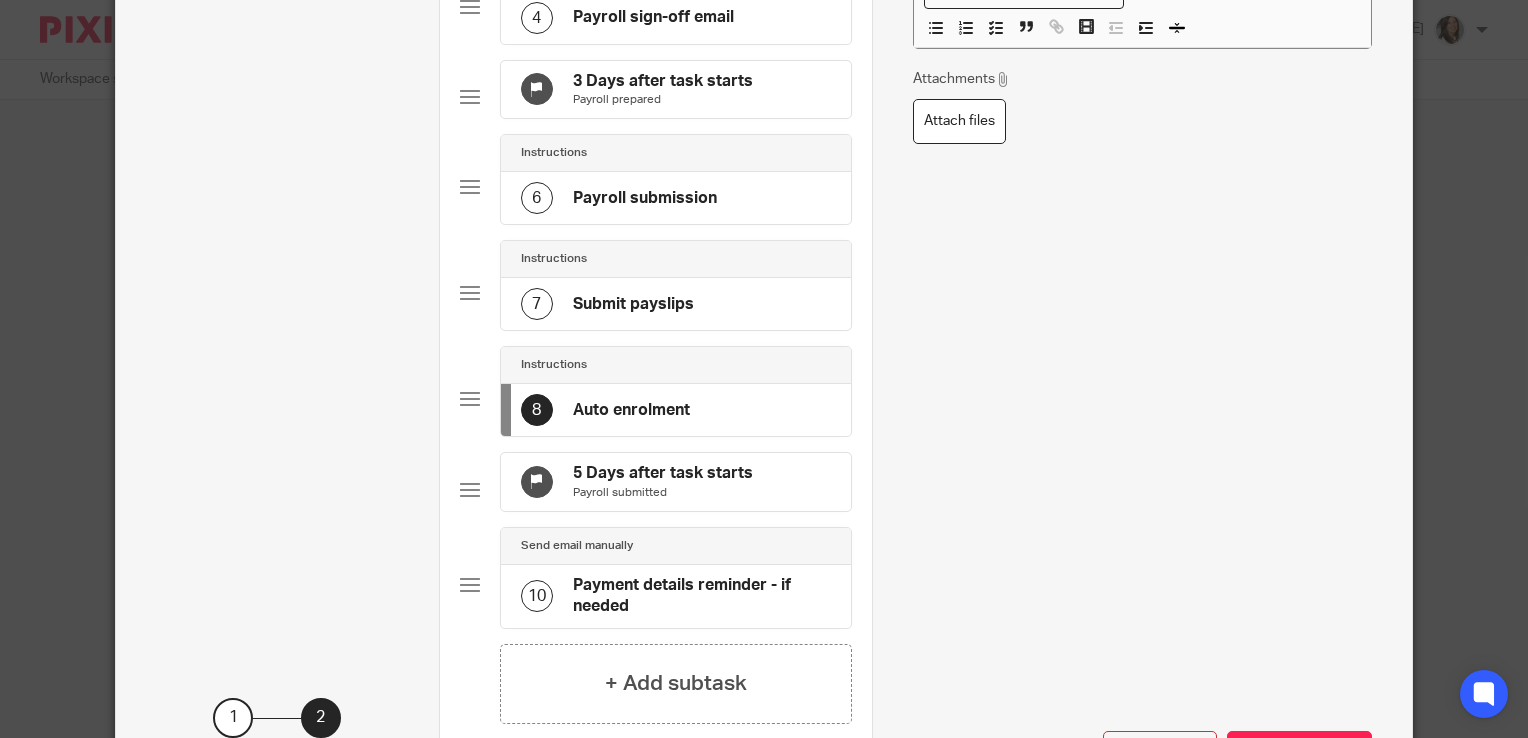 click on "8
Auto enrolment" 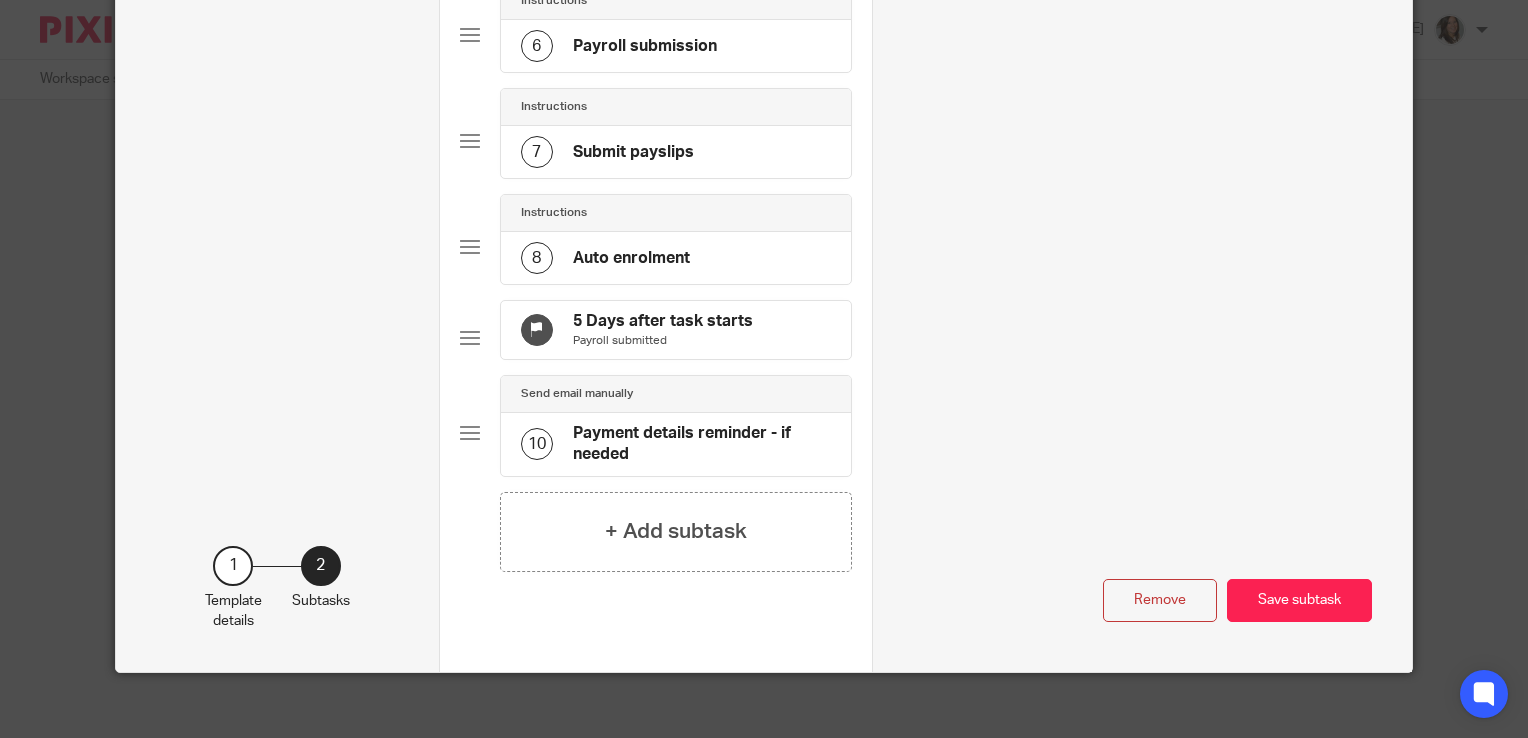 scroll, scrollTop: 724, scrollLeft: 0, axis: vertical 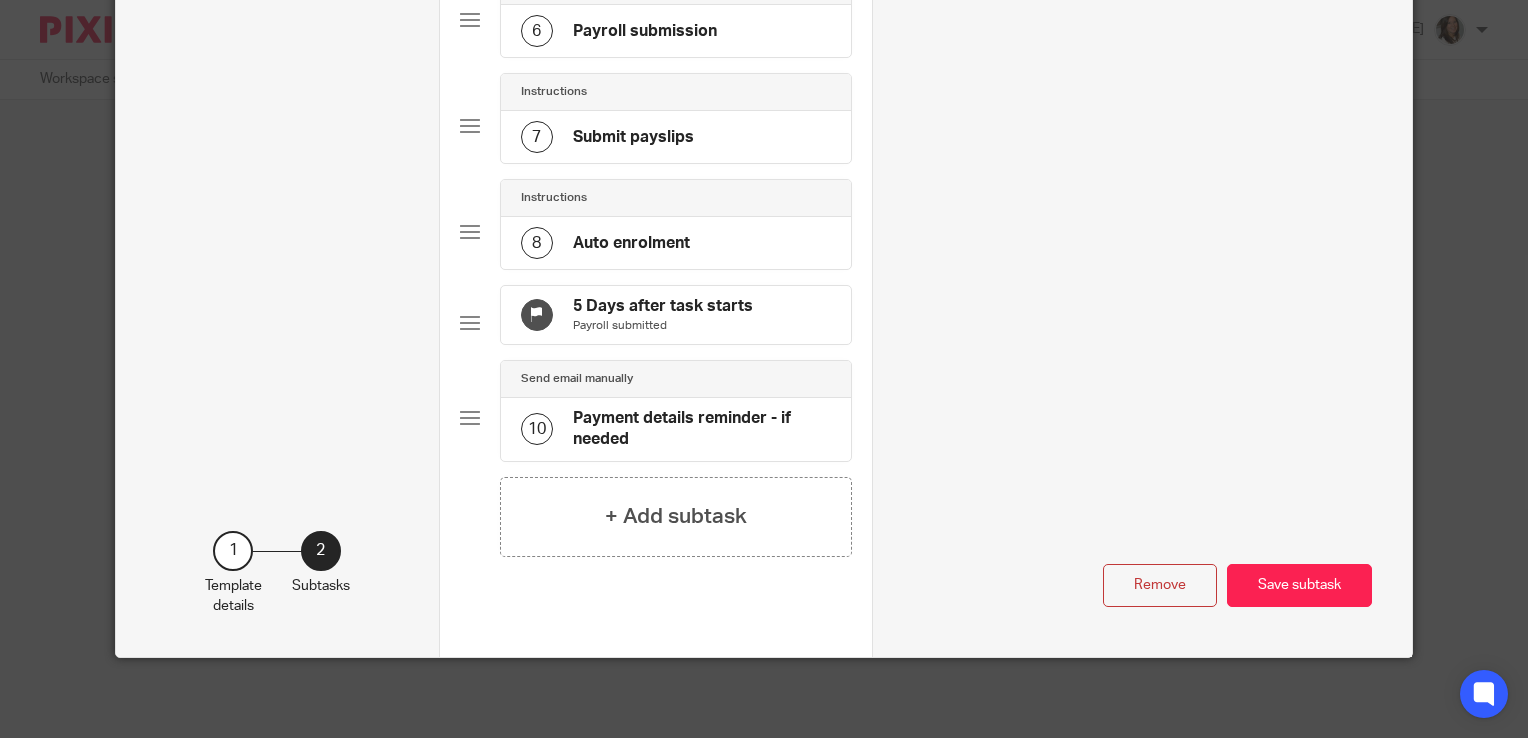click on "Payment details reminder - if needed" 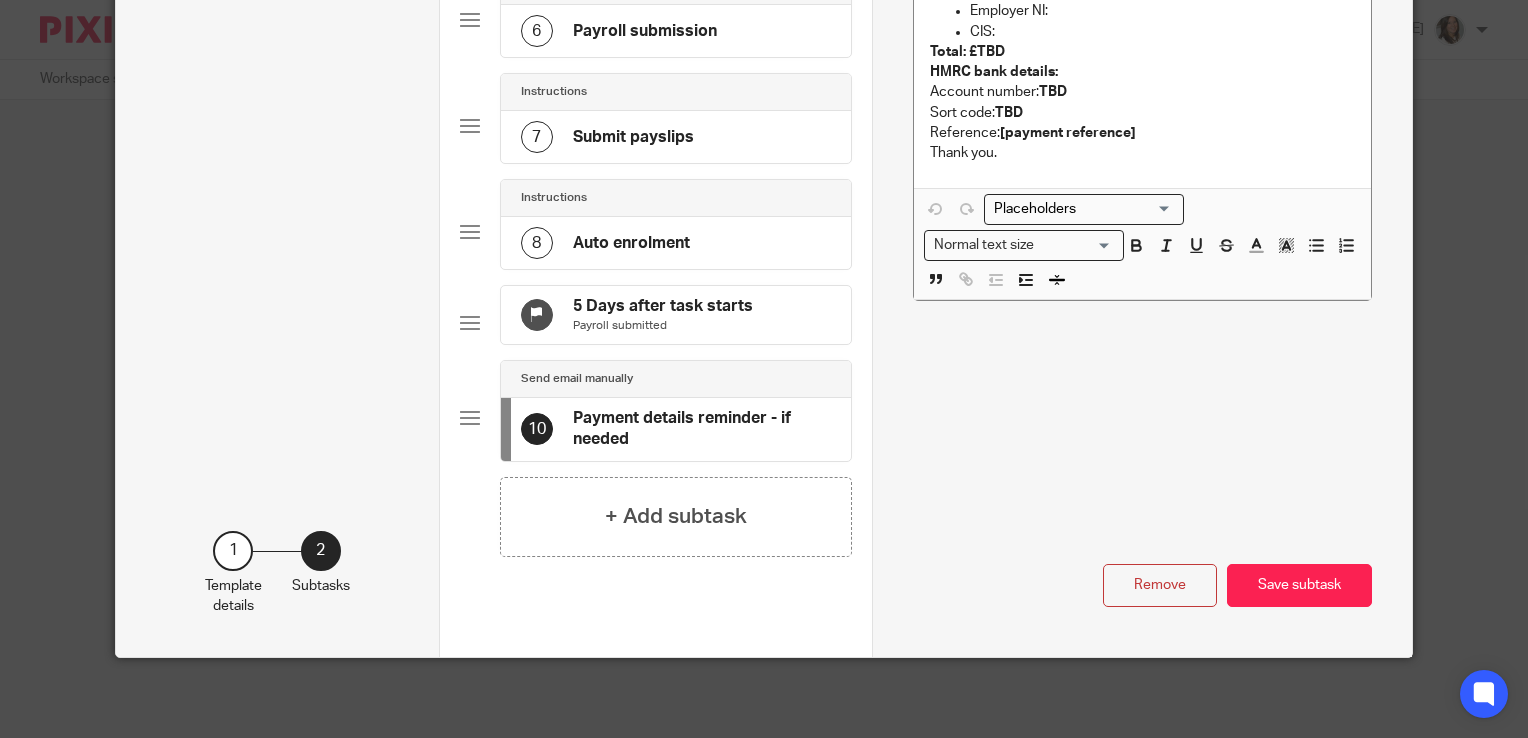 scroll, scrollTop: 724, scrollLeft: 0, axis: vertical 